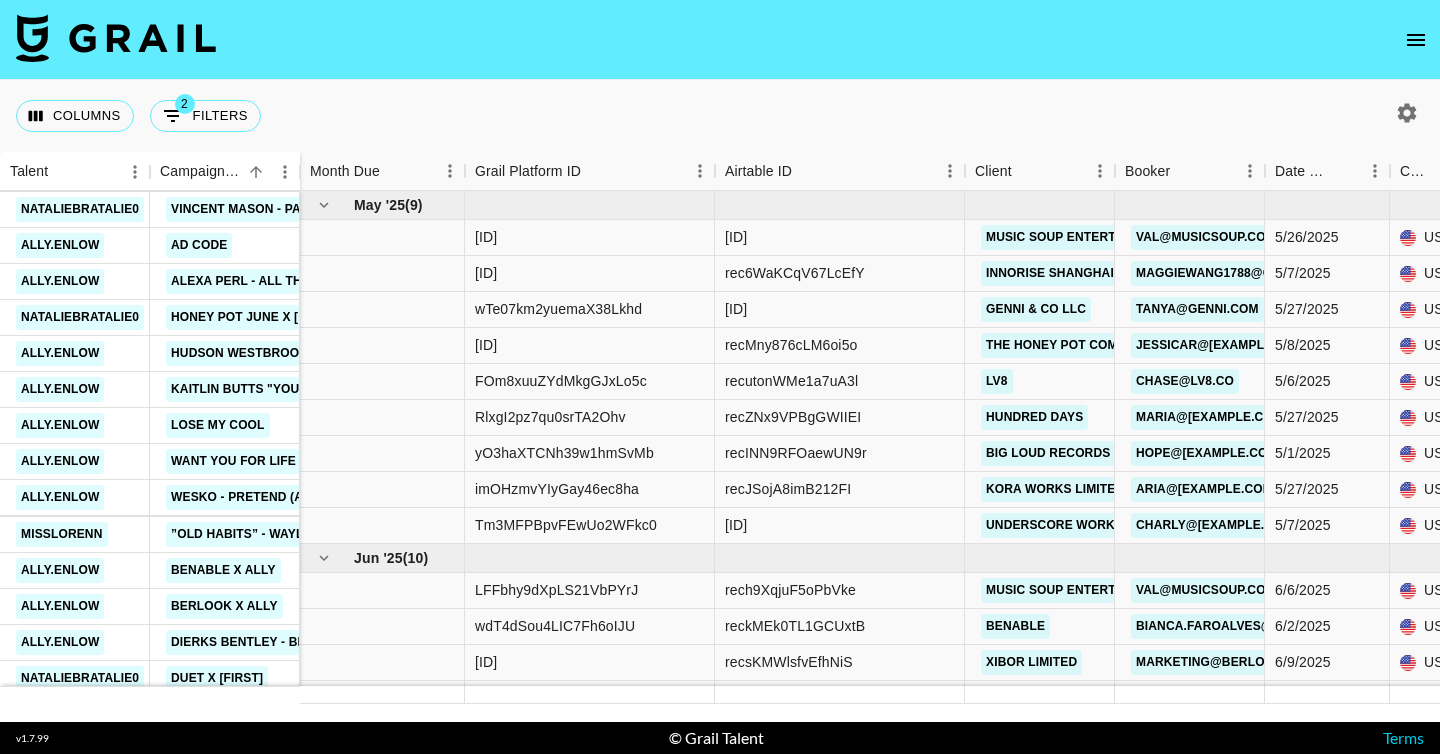 scroll, scrollTop: 0, scrollLeft: 0, axis: both 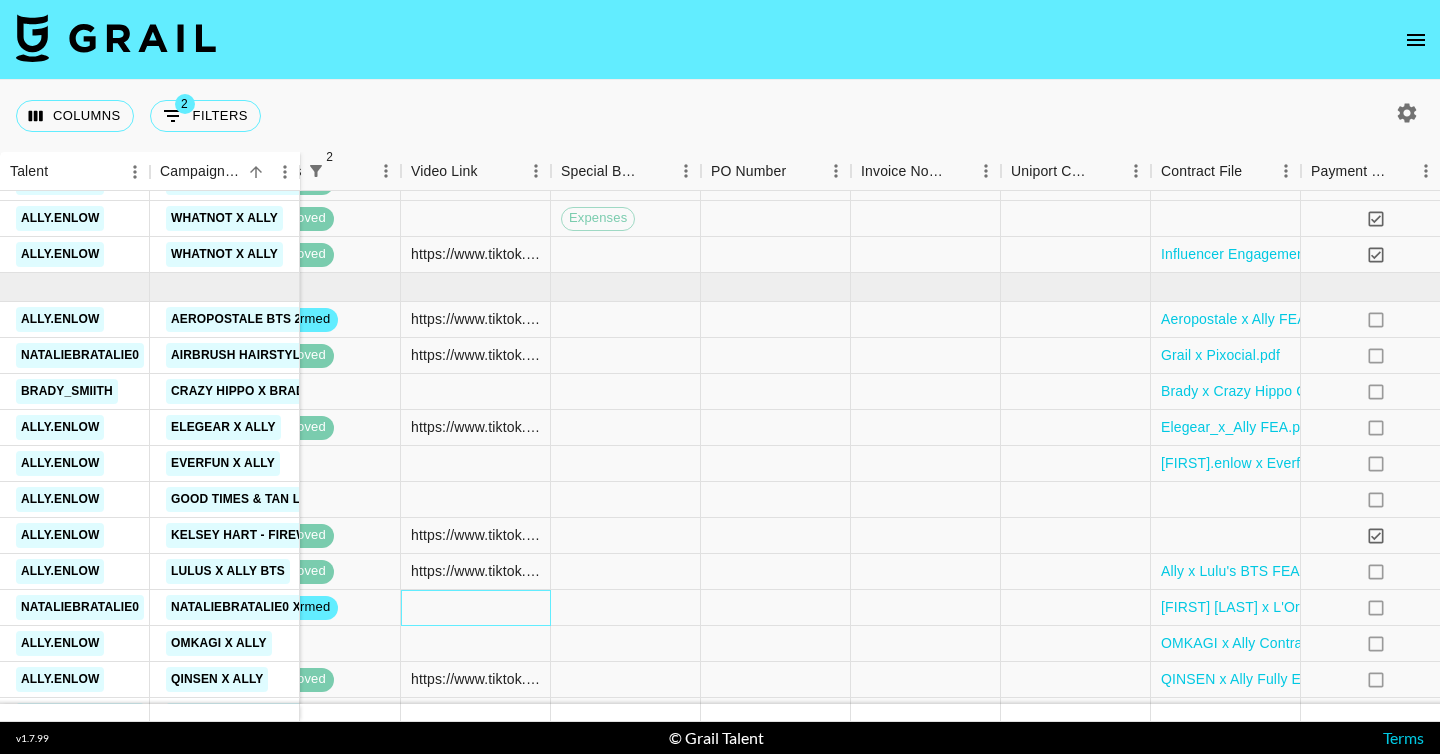 click at bounding box center [476, 608] 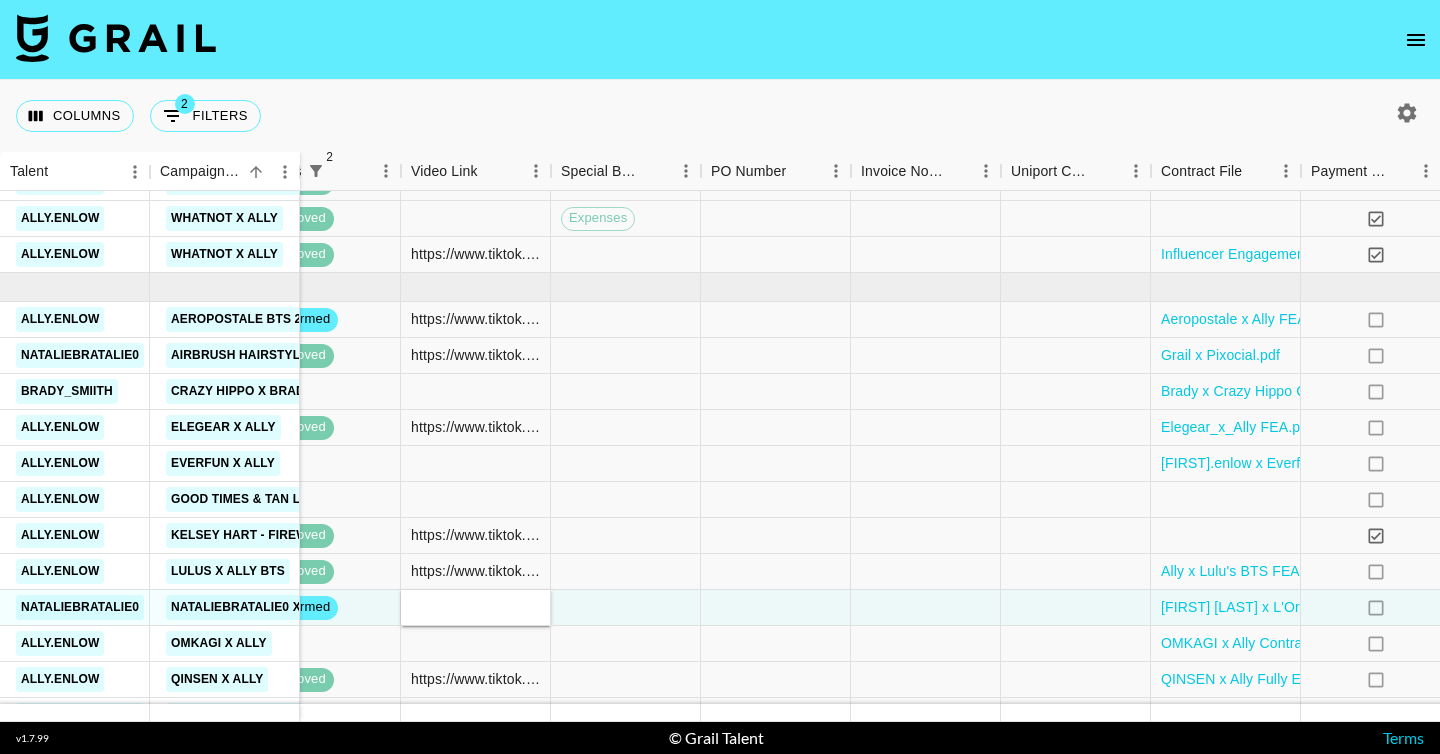 type on "https://www.tiktok.com/@nataliebratalie0/video/[ID]?is_from_webapp=1&sender_device=pc&web_id=7481071048704935454" 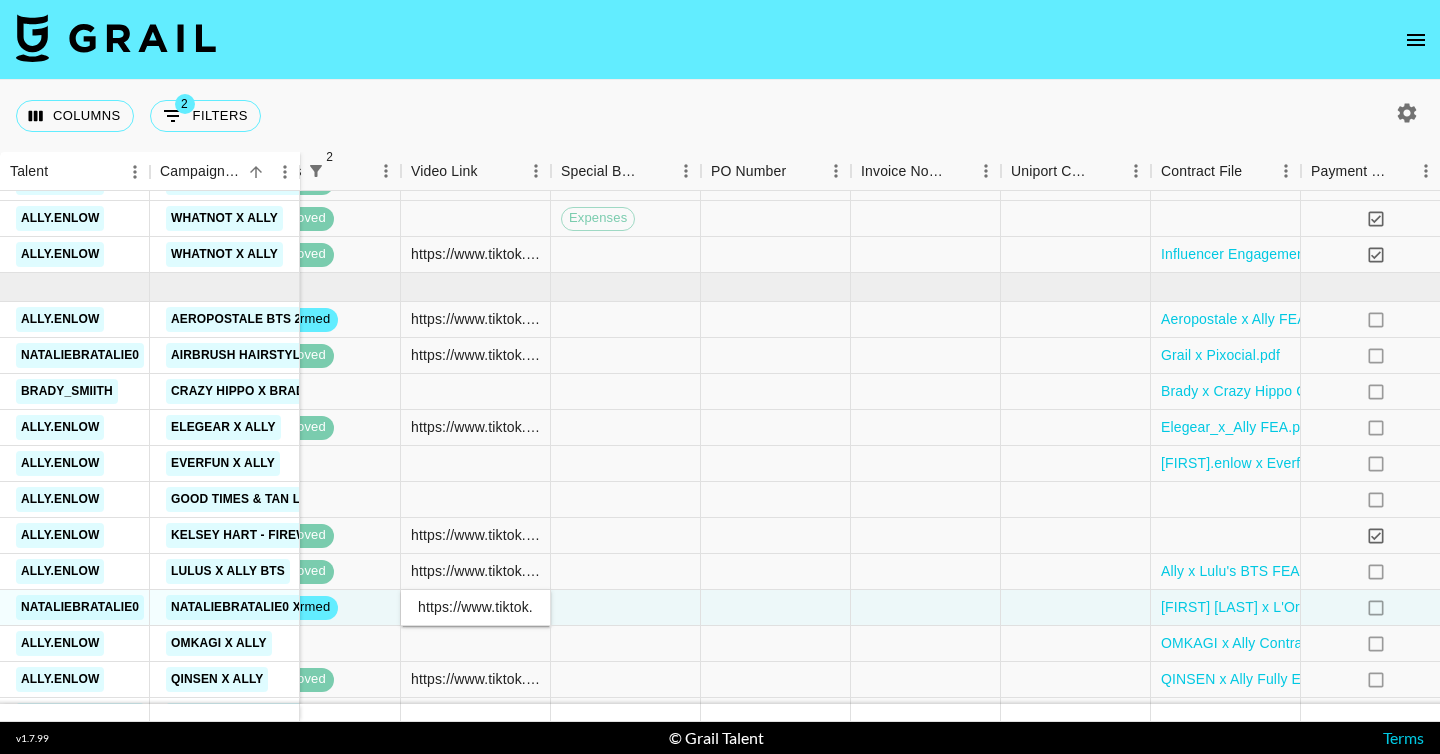 scroll, scrollTop: 0, scrollLeft: 804, axis: horizontal 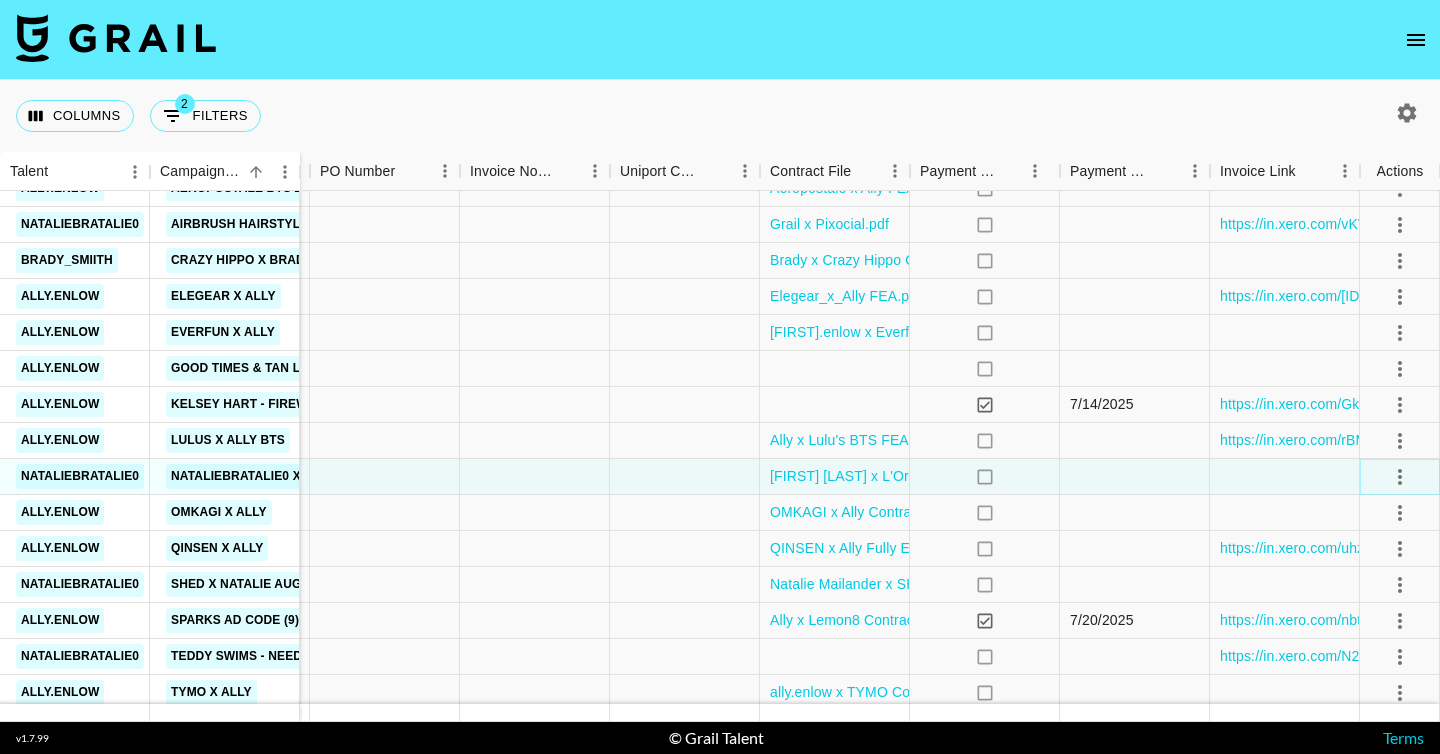 click 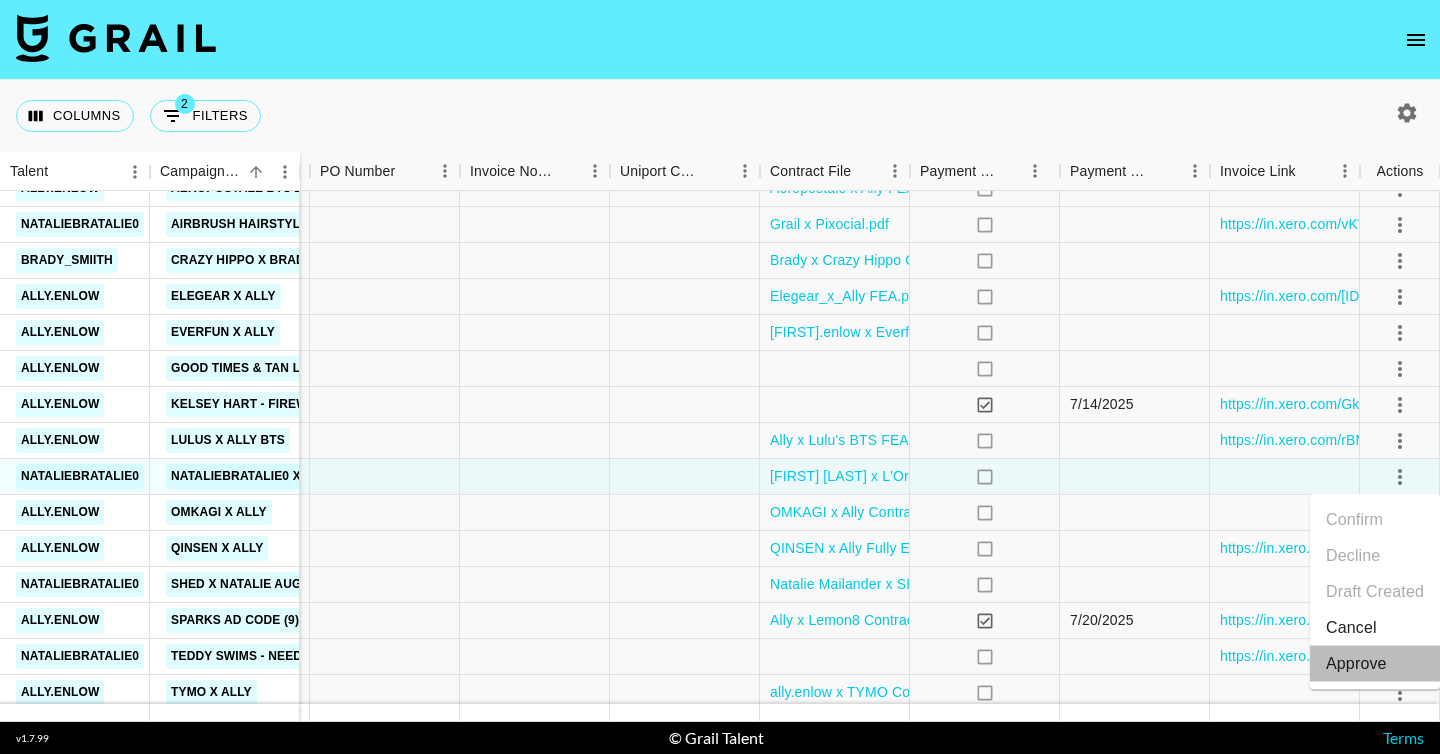 click on "Approve" at bounding box center [1356, 664] 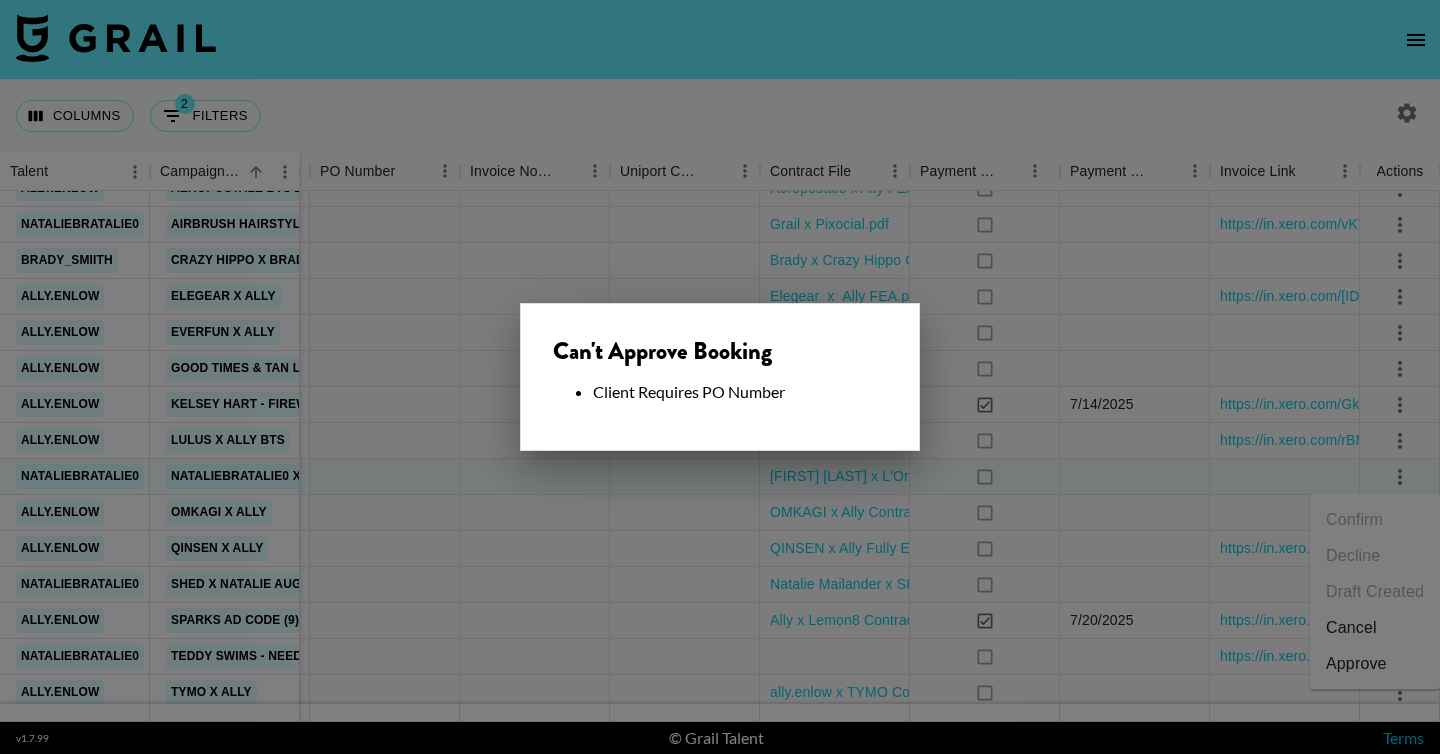 click on "Can't Approve Booking Client Requires PO Number" at bounding box center [720, 377] 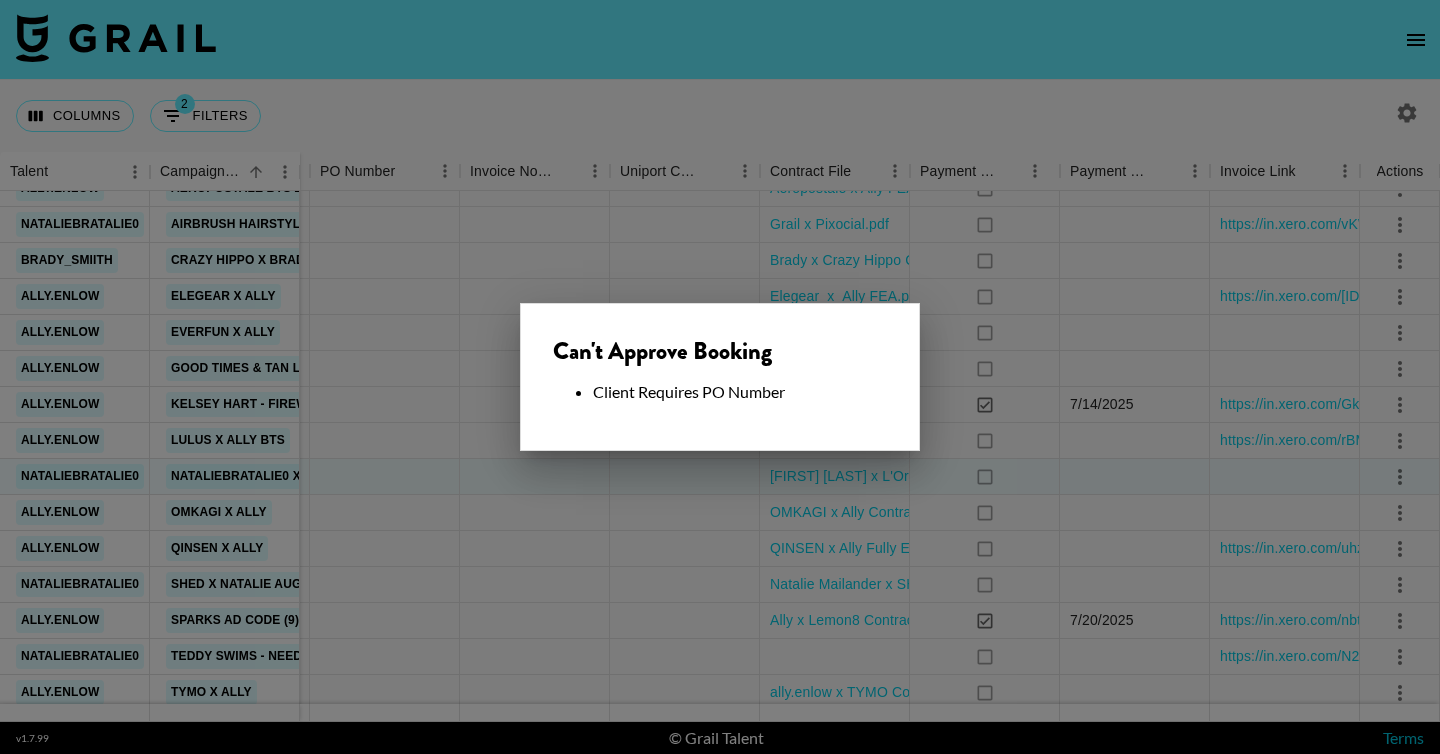 click at bounding box center (720, 377) 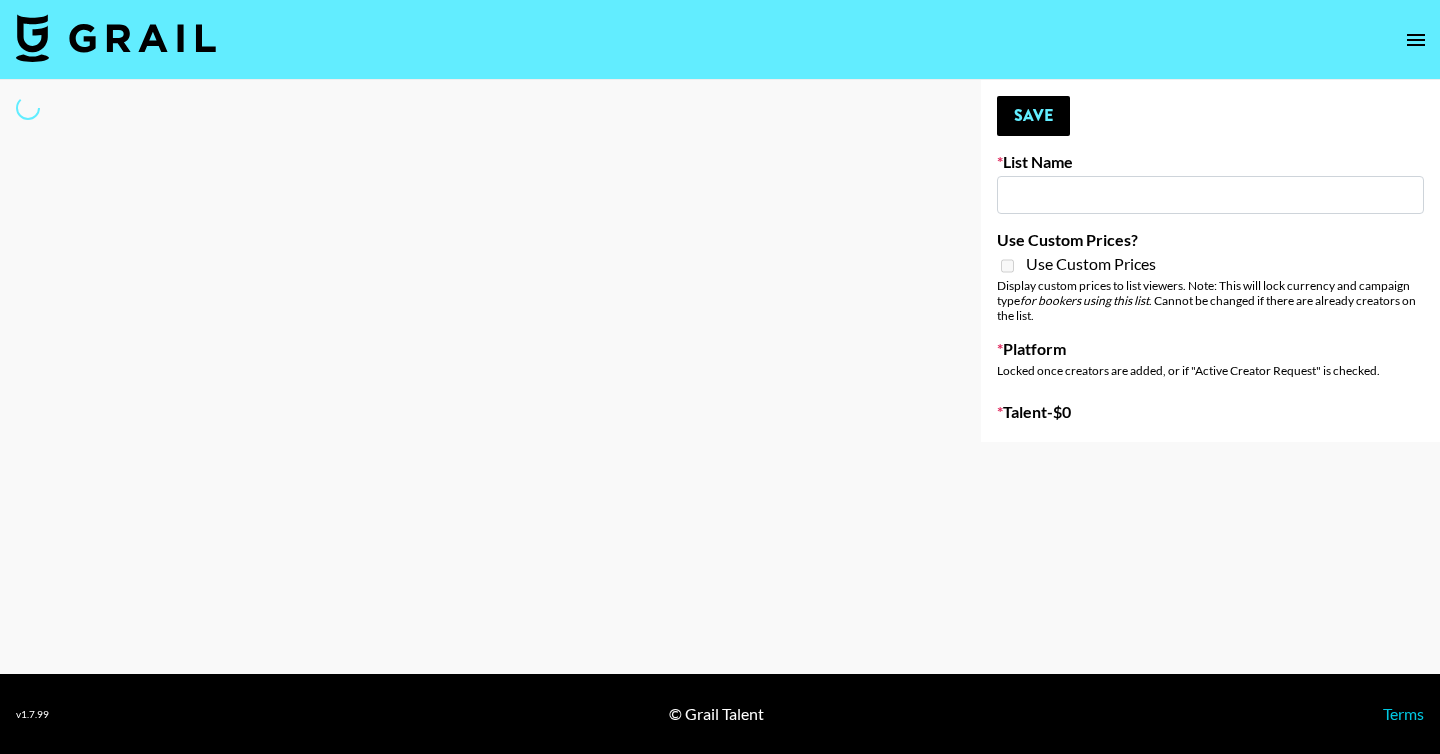 scroll, scrollTop: 0, scrollLeft: 0, axis: both 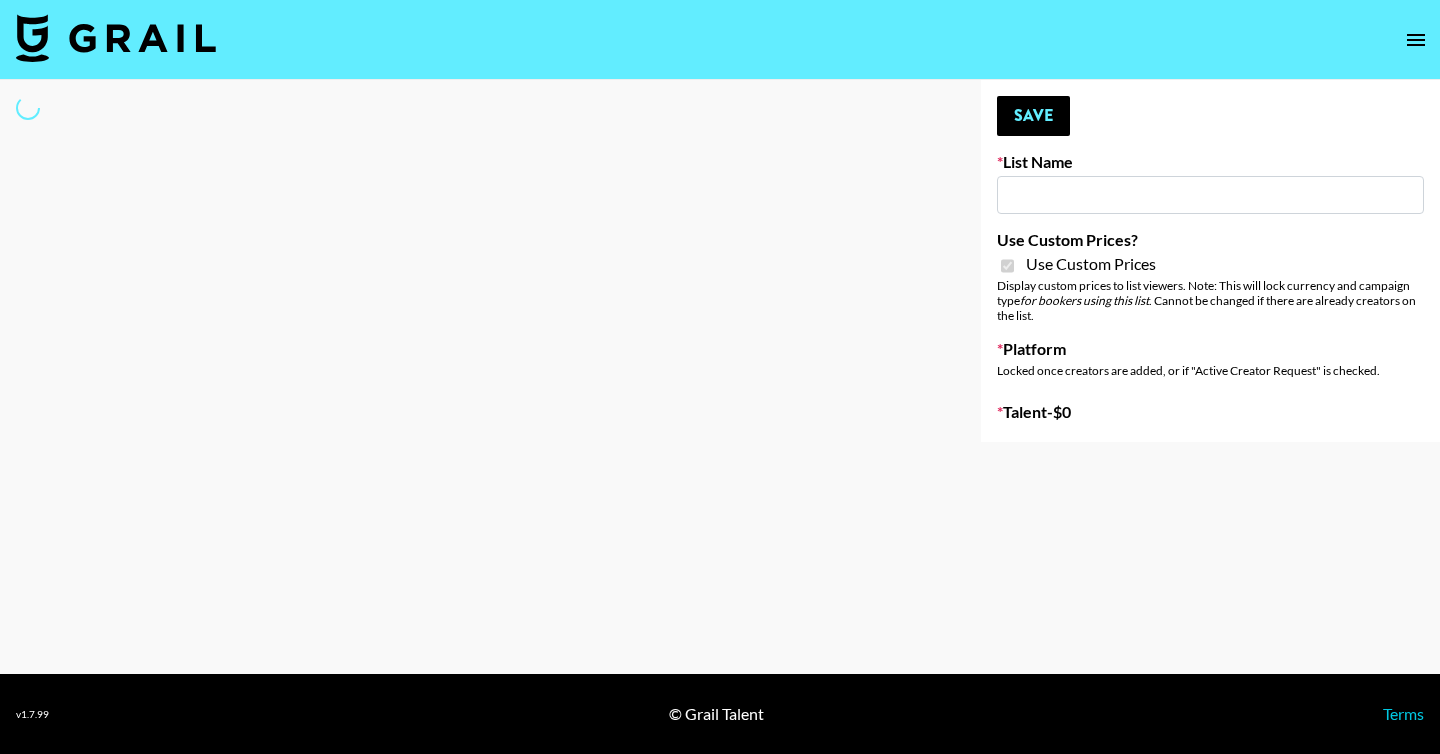 type on "iScanner (8th Aug)" 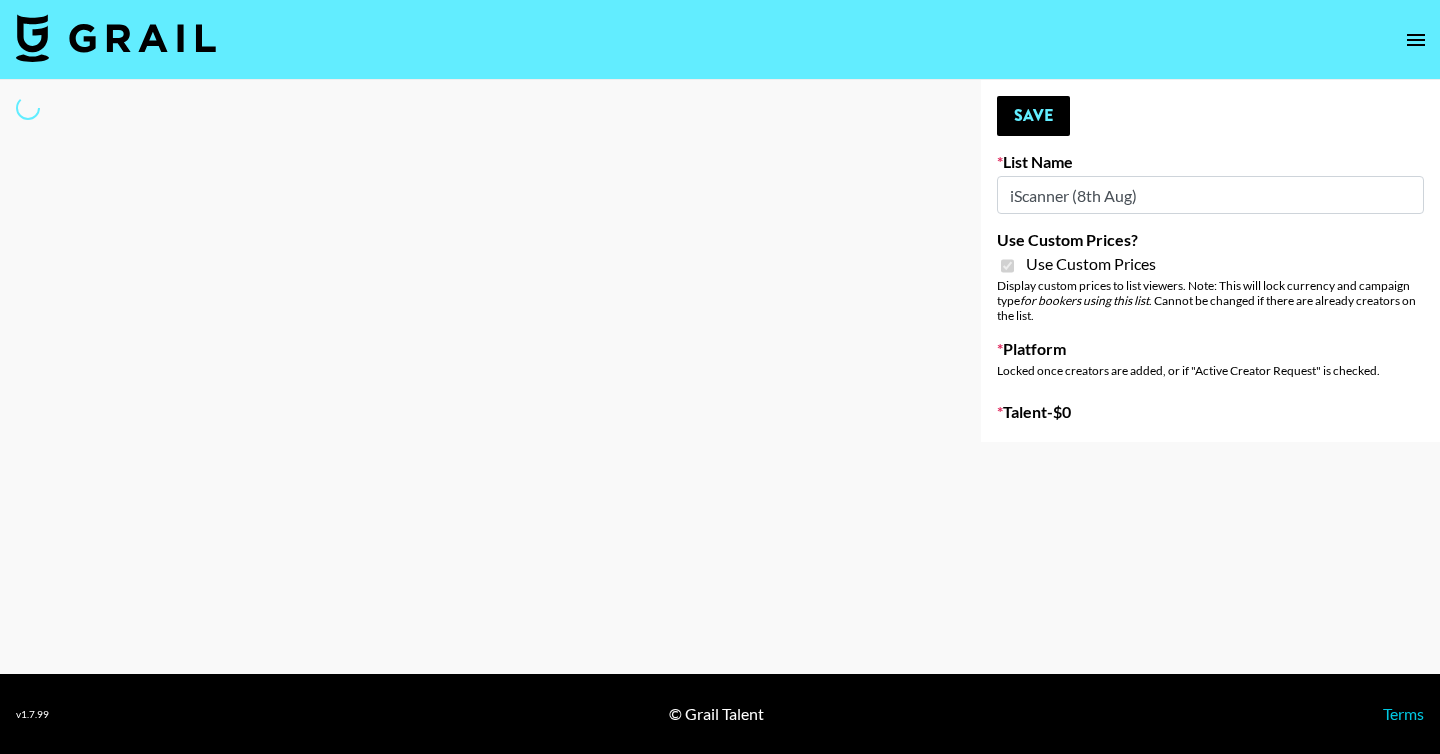 select on "Brand" 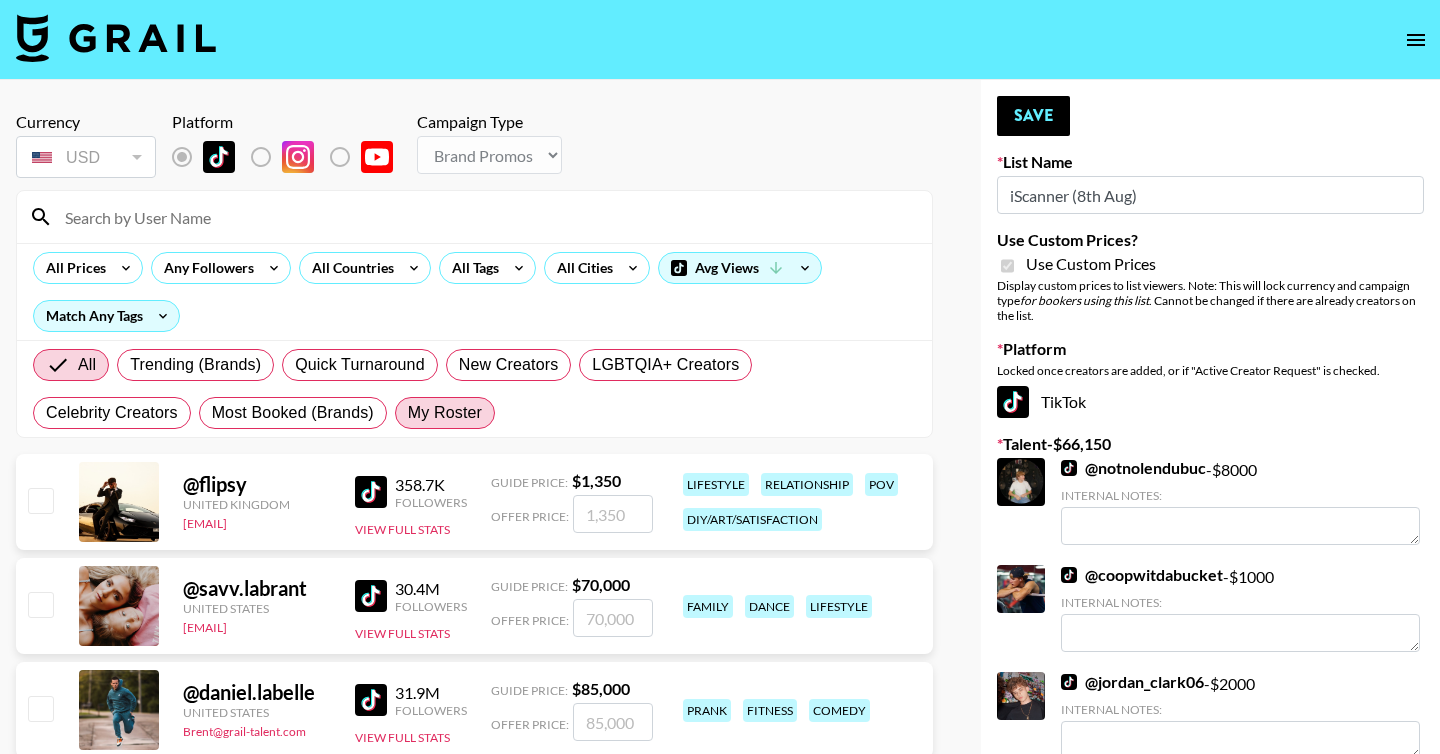 click on "My Roster" at bounding box center [445, 413] 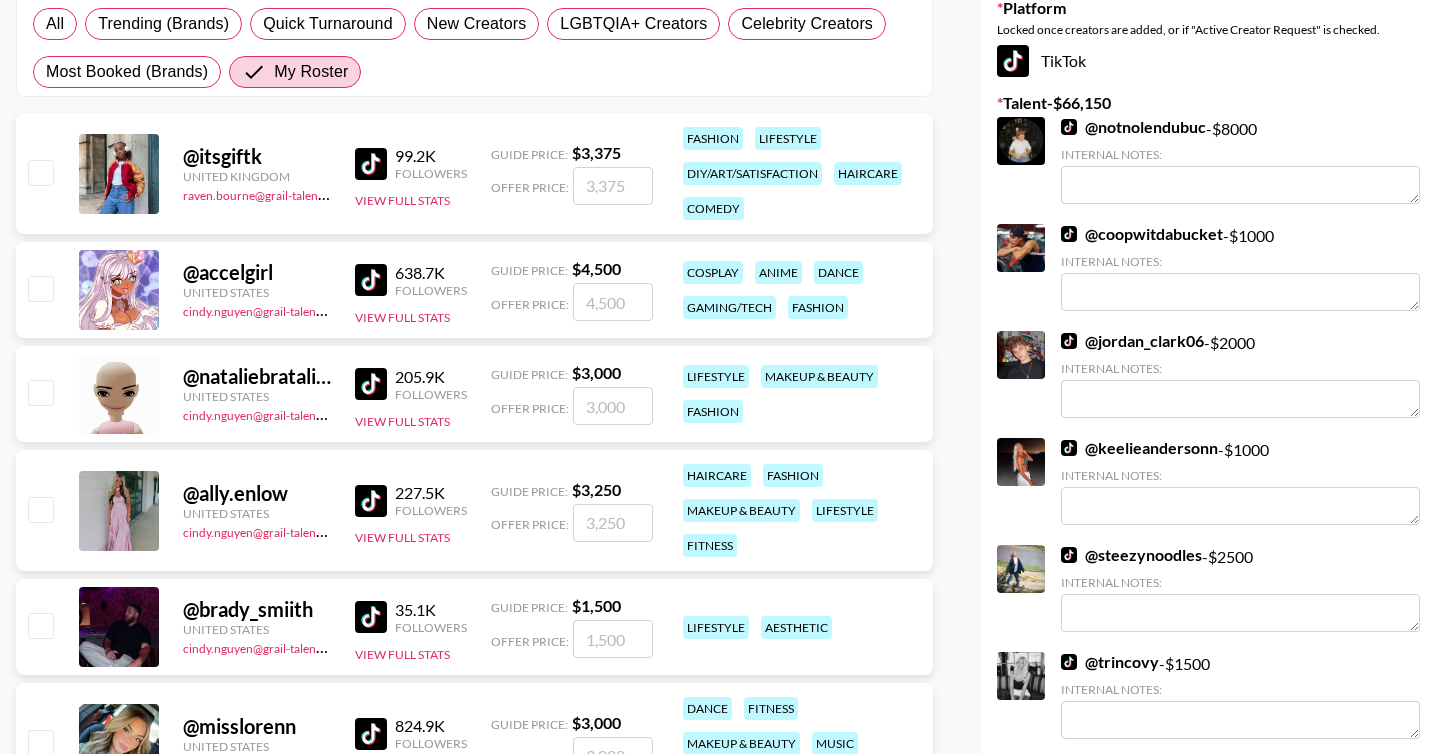 scroll, scrollTop: 345, scrollLeft: 0, axis: vertical 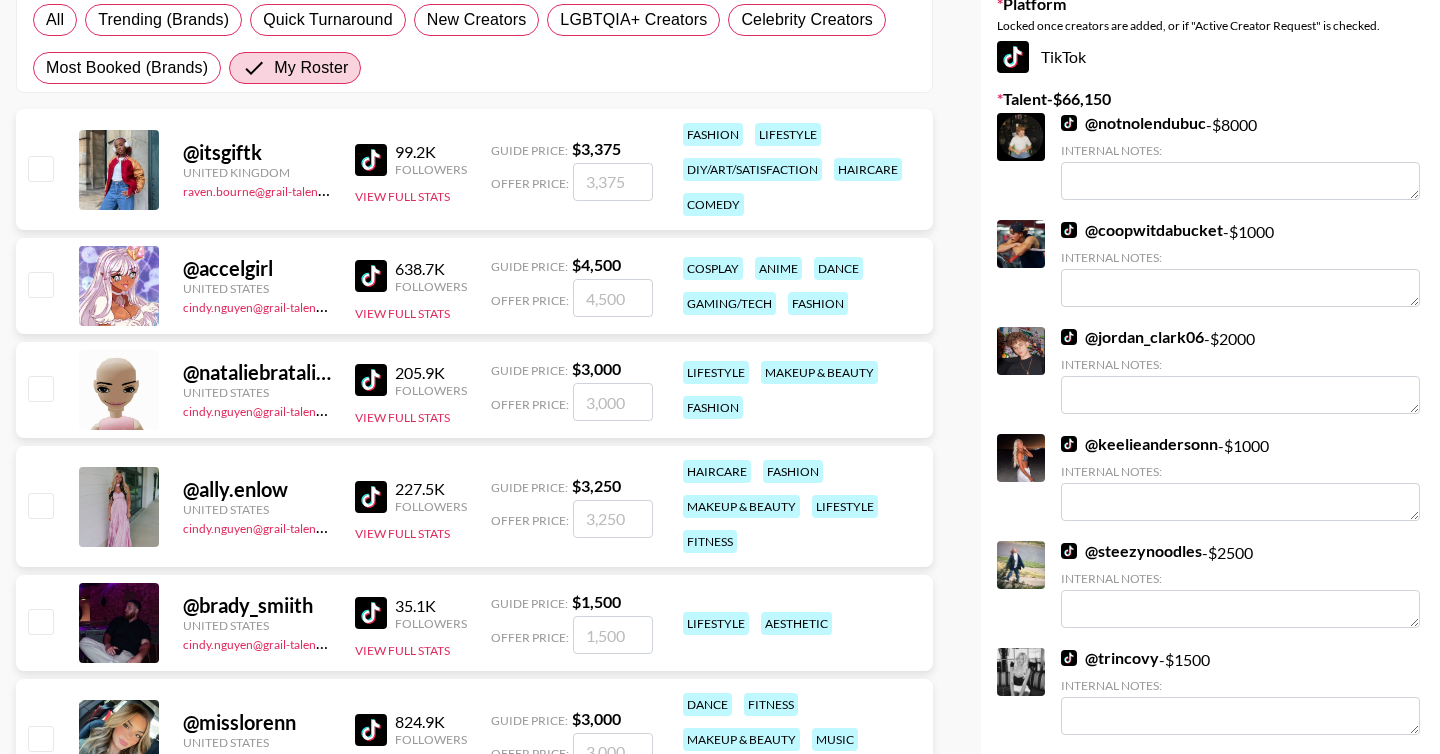 click at bounding box center (40, 505) 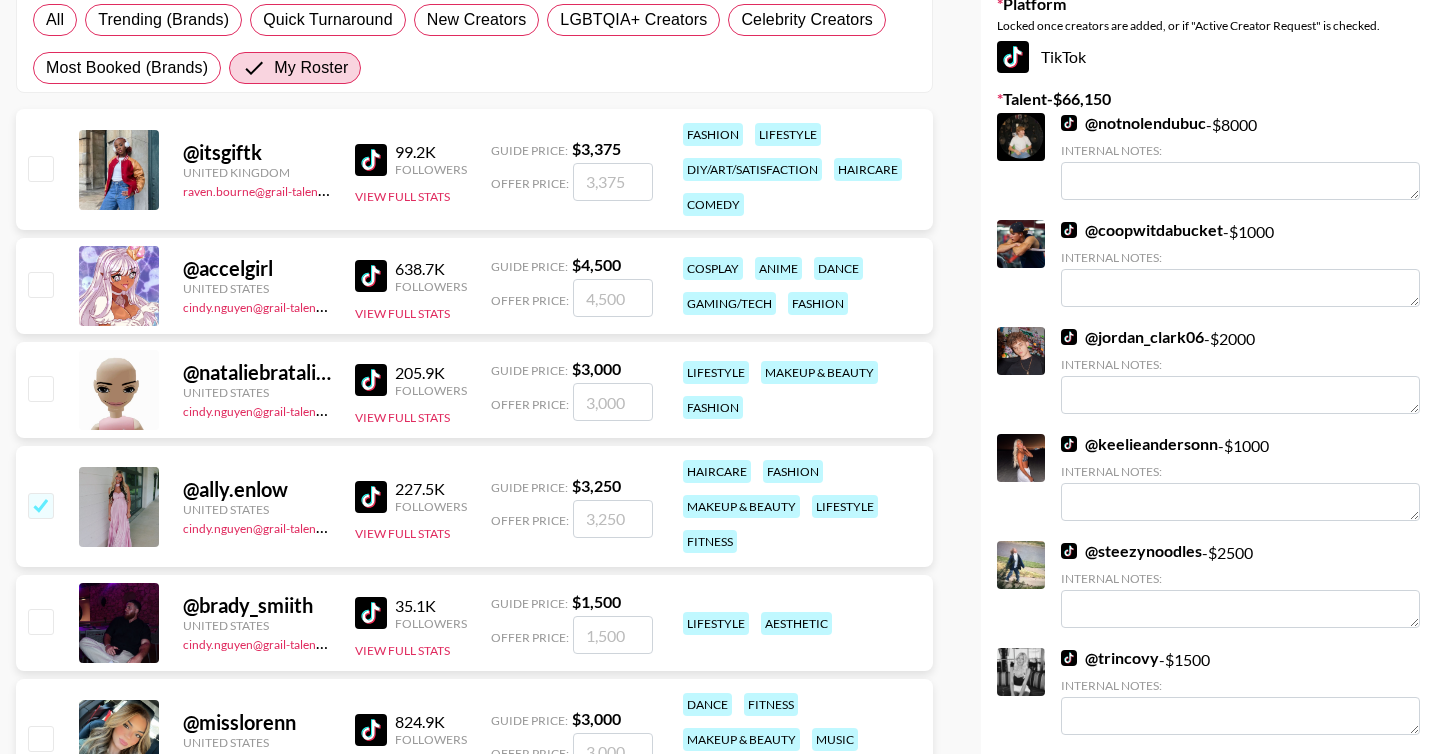 checkbox on "true" 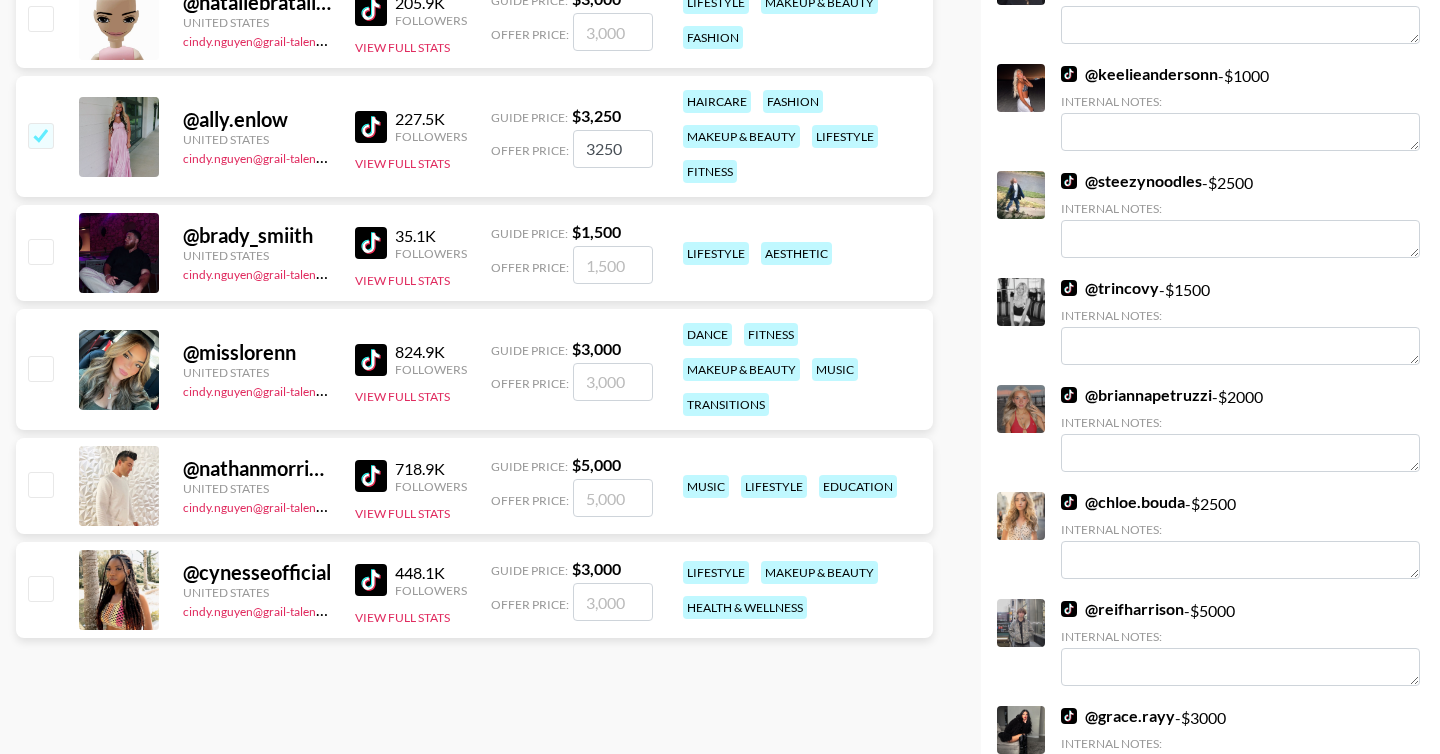 scroll, scrollTop: 0, scrollLeft: 0, axis: both 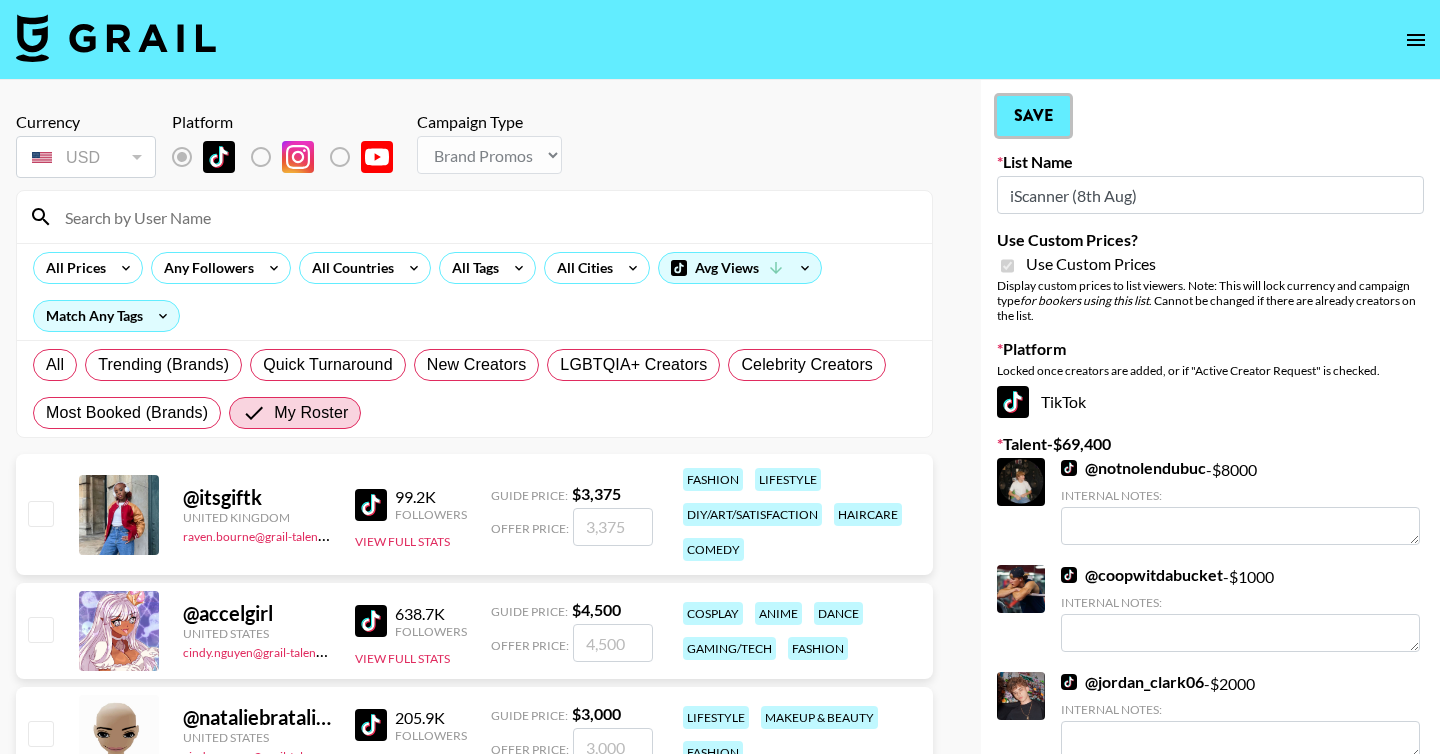 click on "Save" at bounding box center (1033, 116) 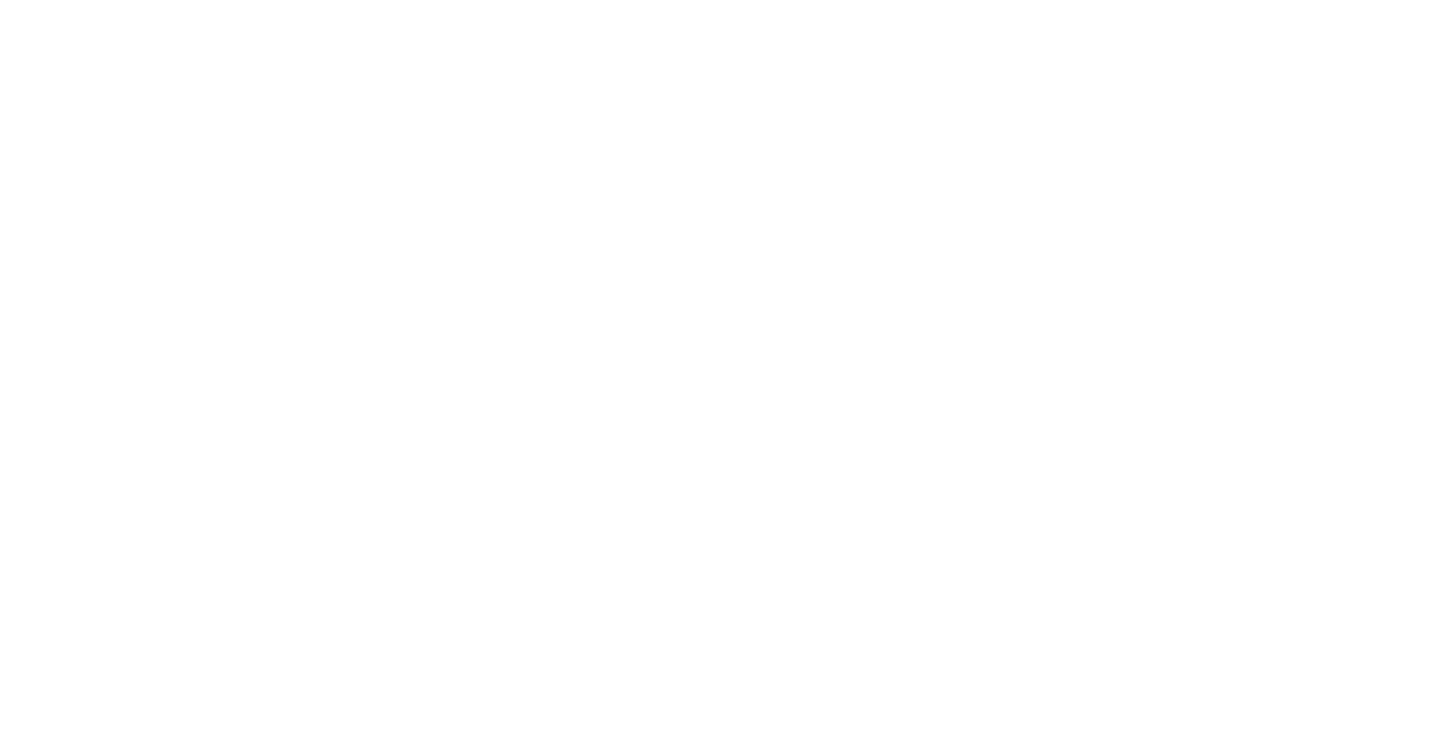 scroll, scrollTop: 0, scrollLeft: 0, axis: both 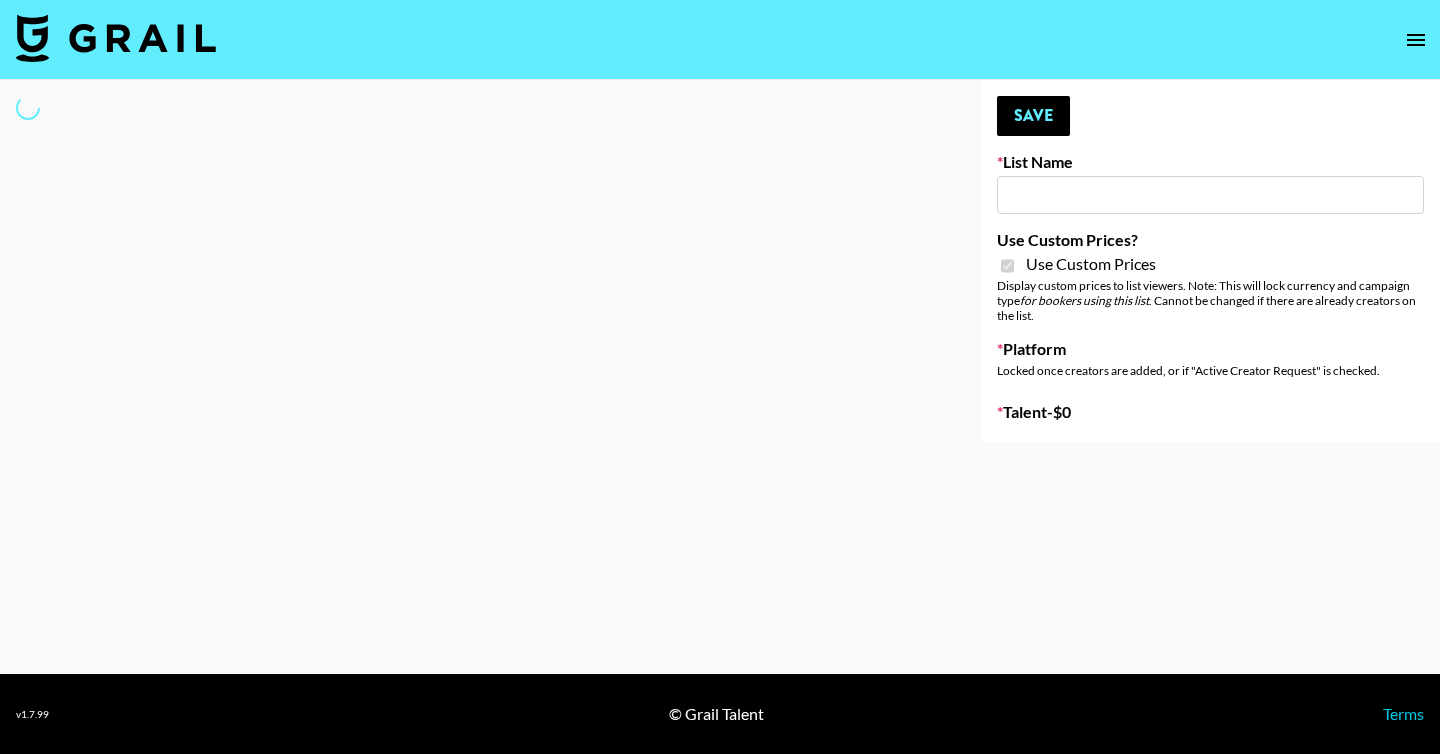 type on "Some By Mi (8th Aug)" 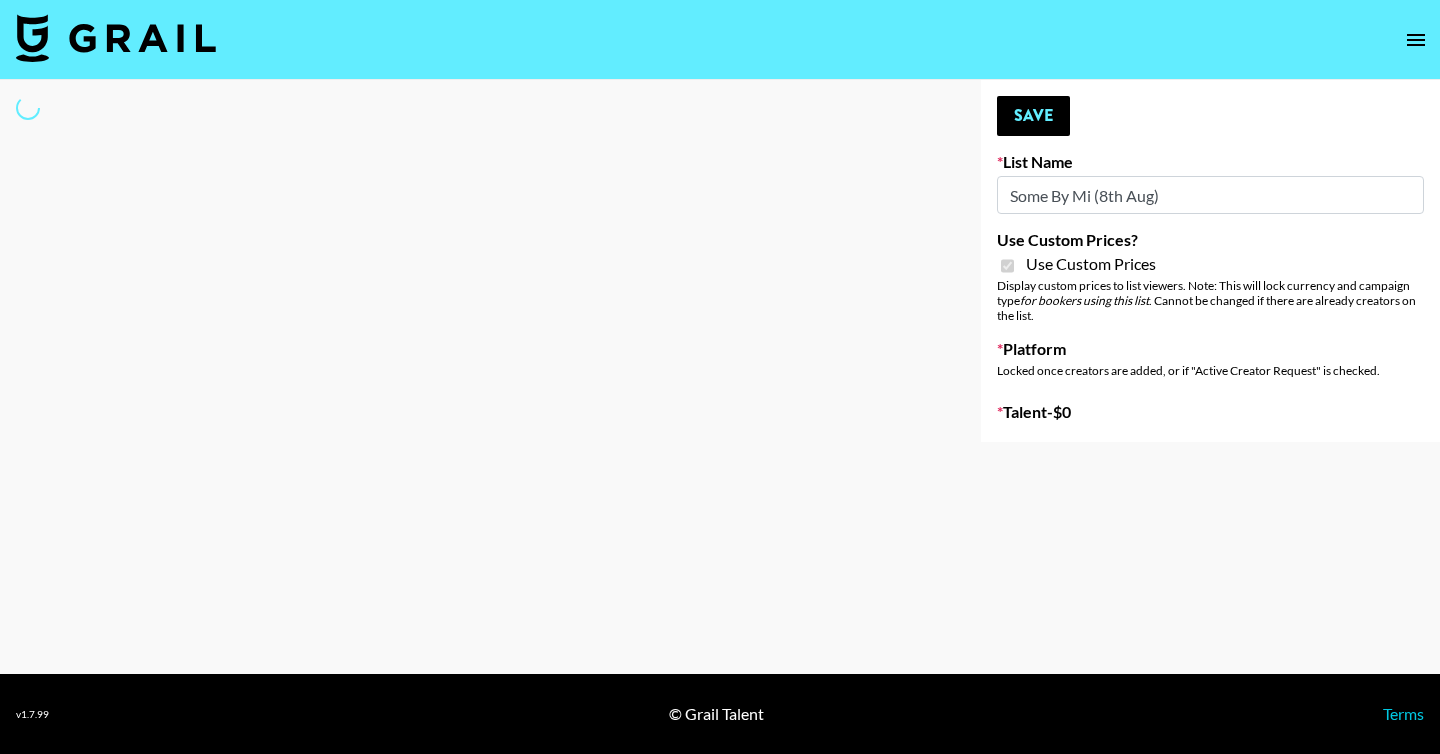 select on "Brand" 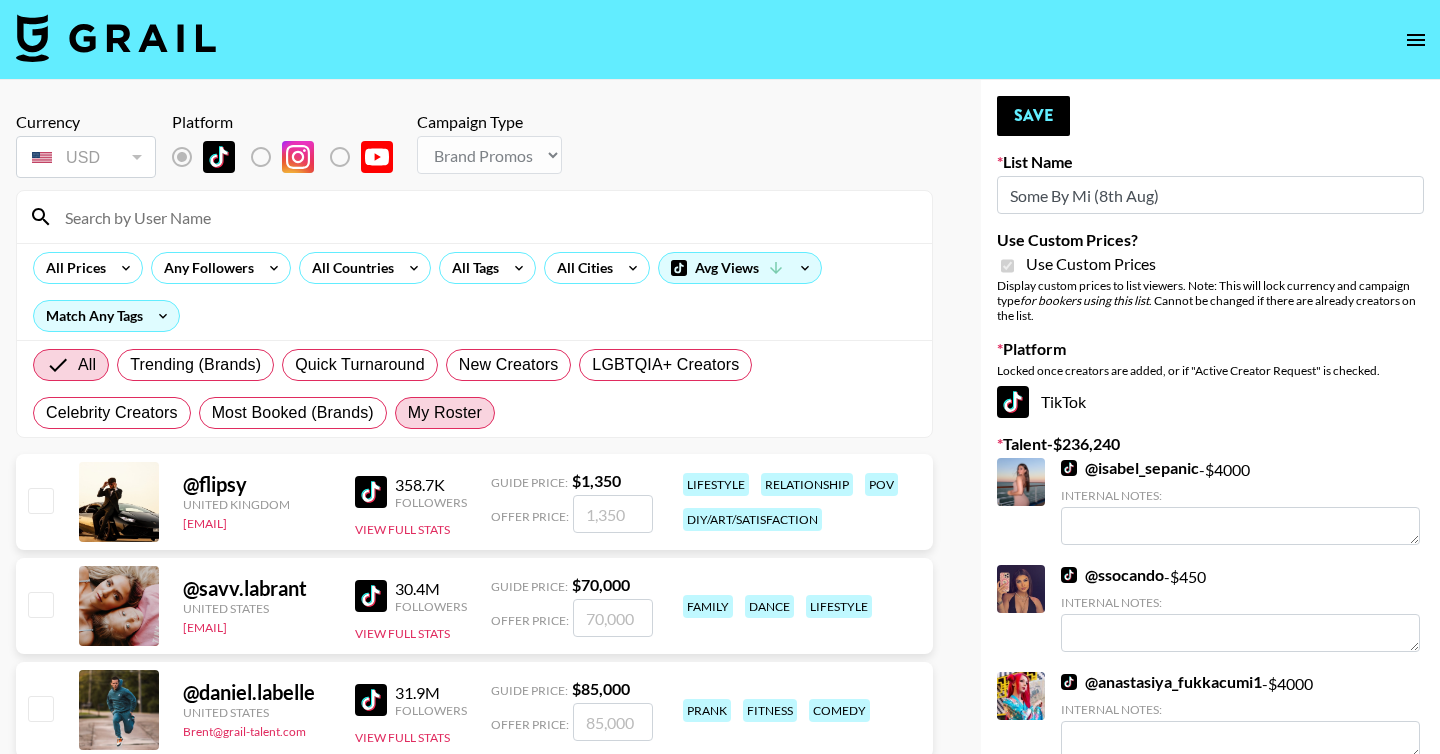 click on "My Roster" at bounding box center [445, 413] 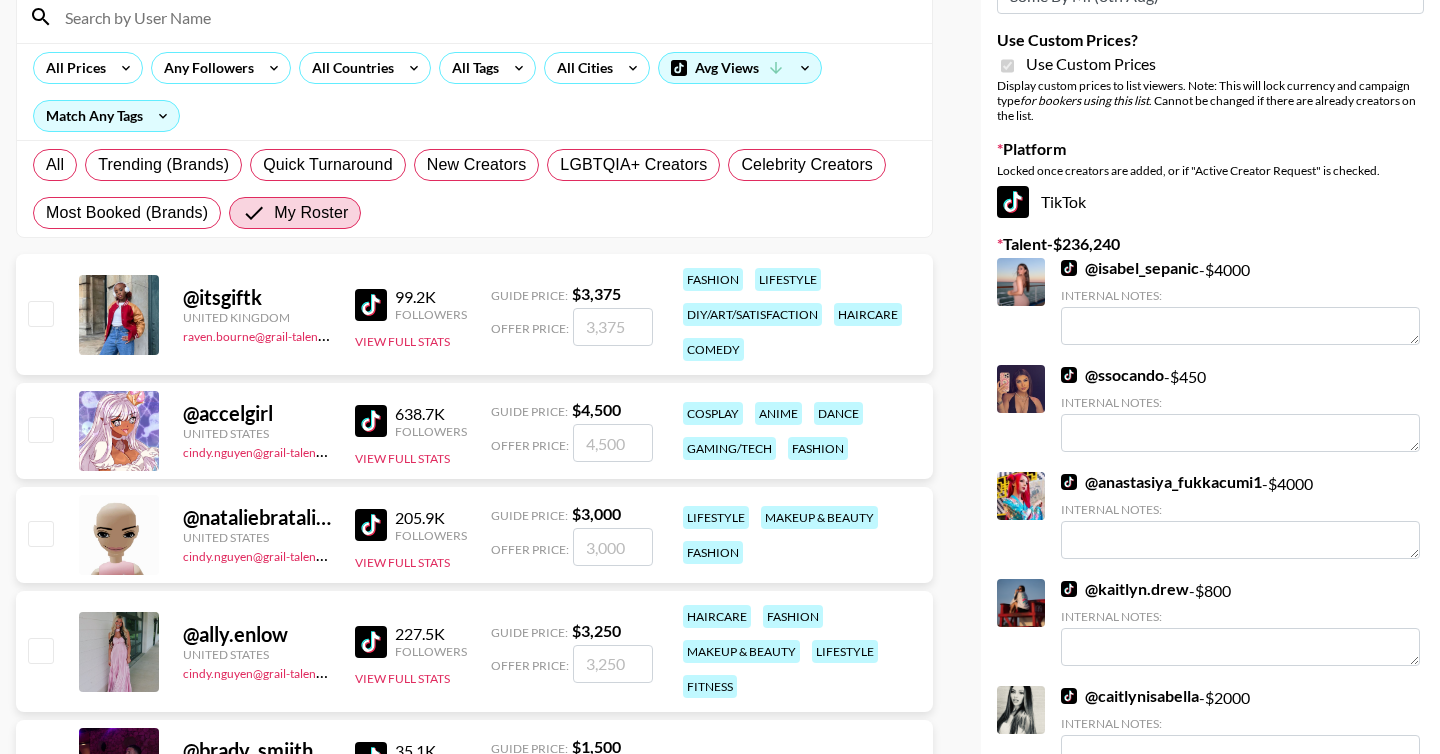 scroll, scrollTop: 202, scrollLeft: 0, axis: vertical 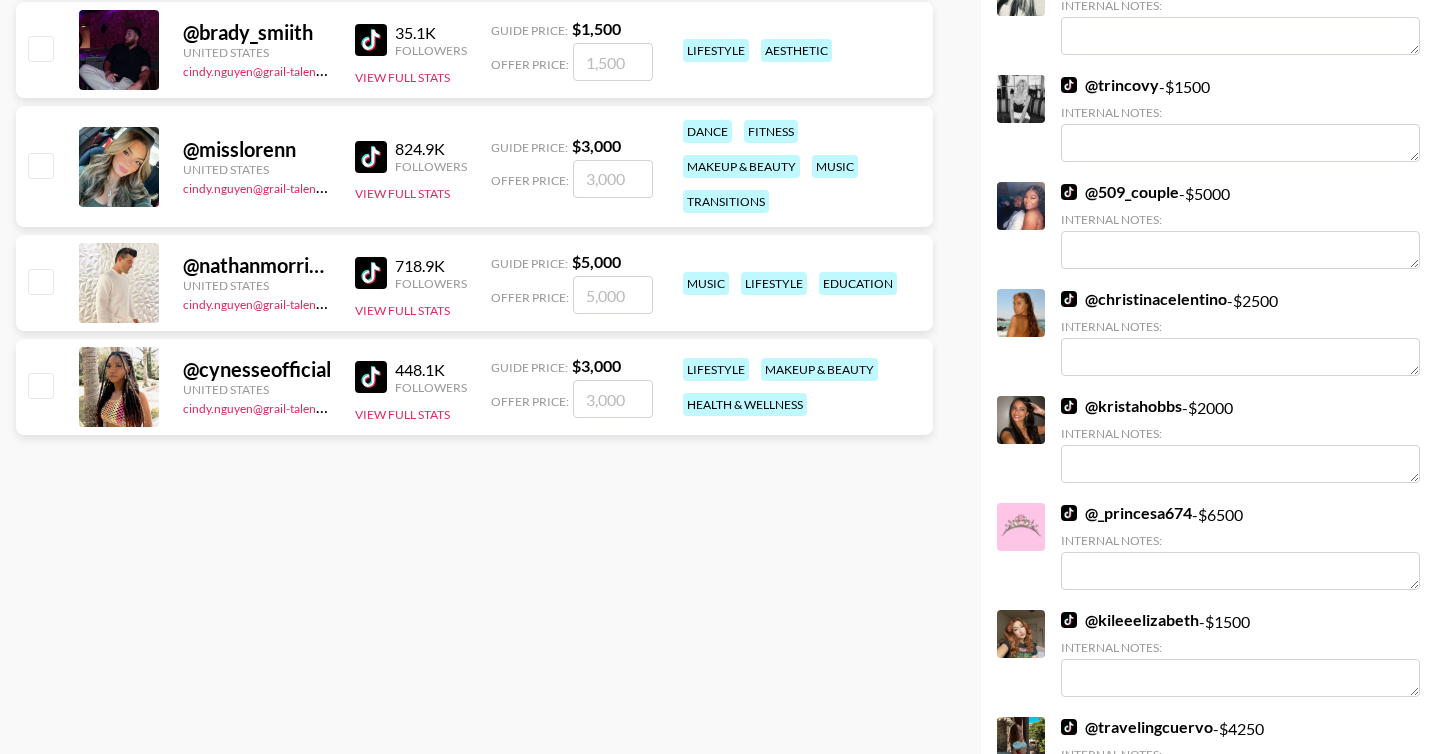 click at bounding box center (40, 385) 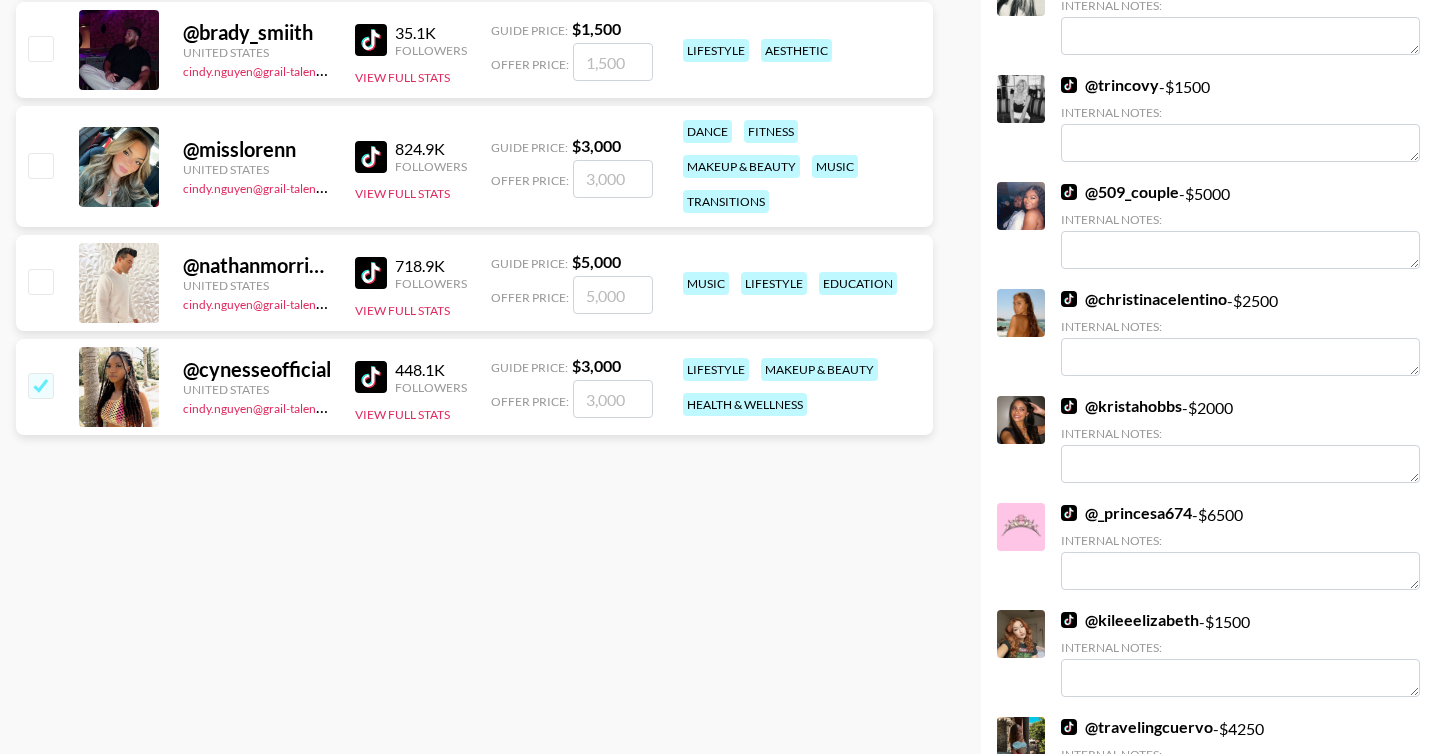 checkbox on "true" 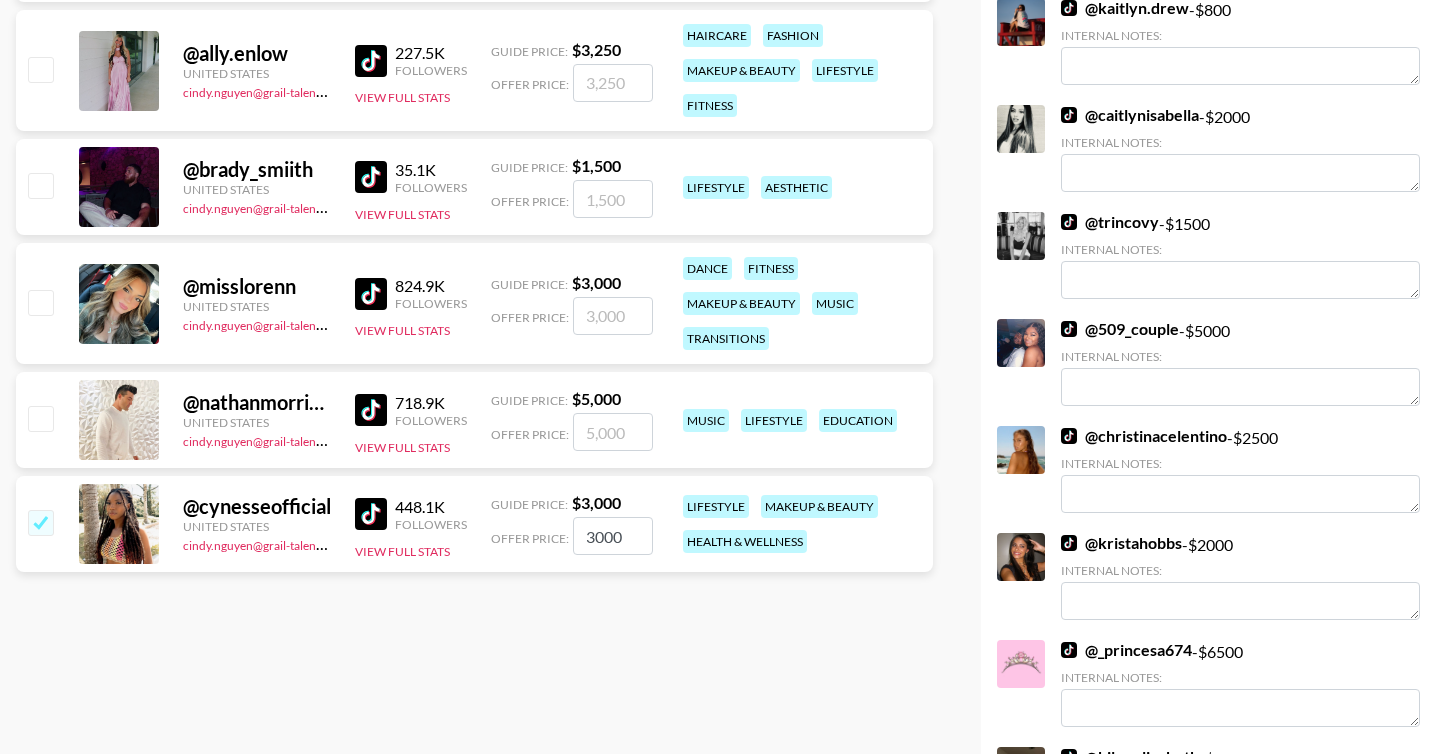 scroll, scrollTop: 769, scrollLeft: 0, axis: vertical 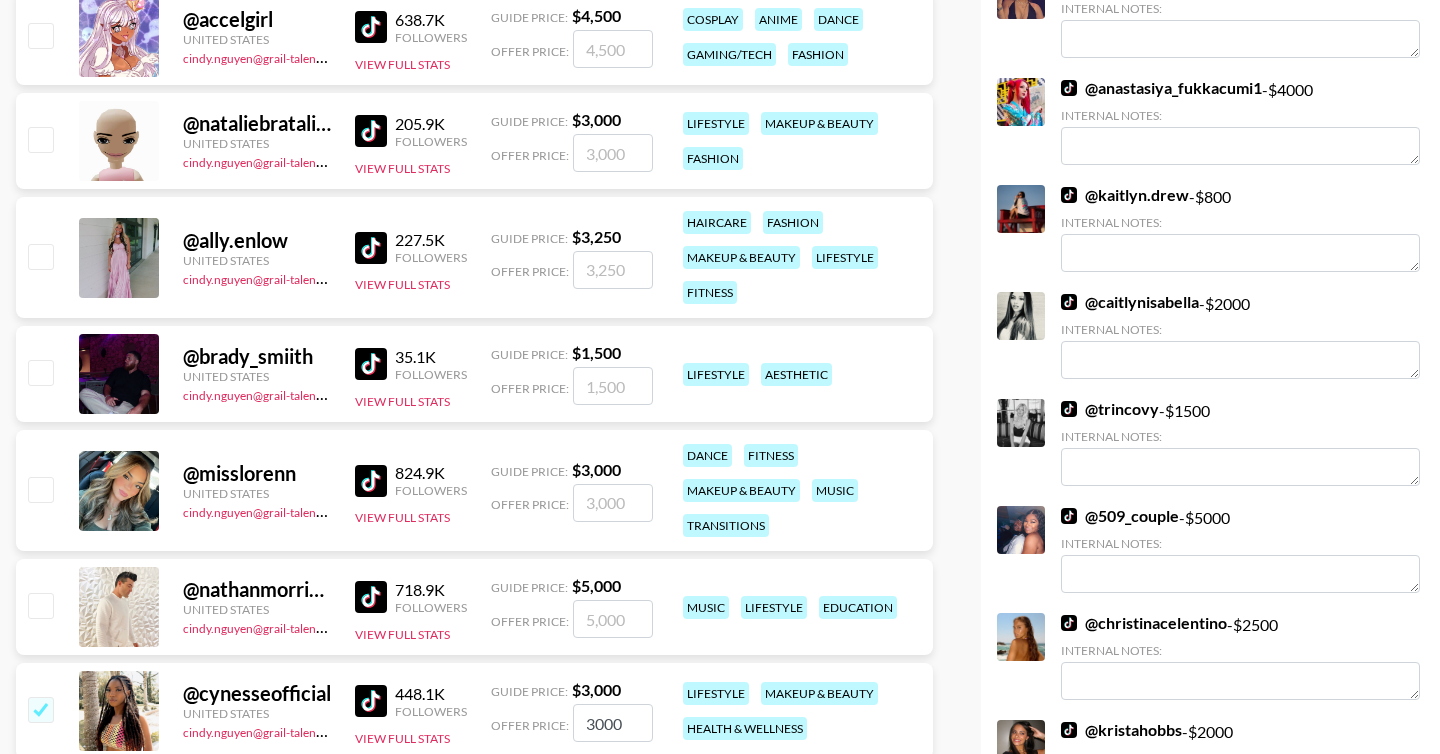 click at bounding box center [40, 489] 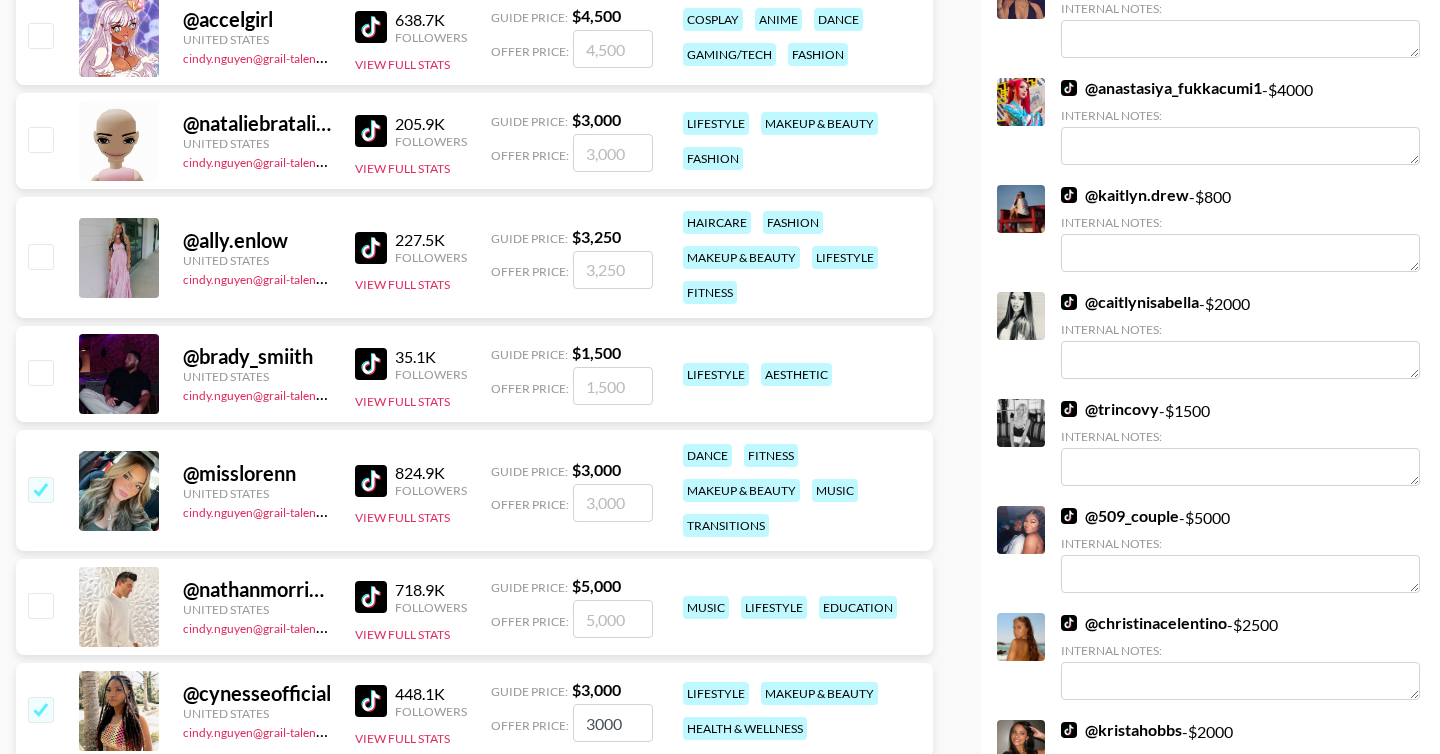 checkbox on "true" 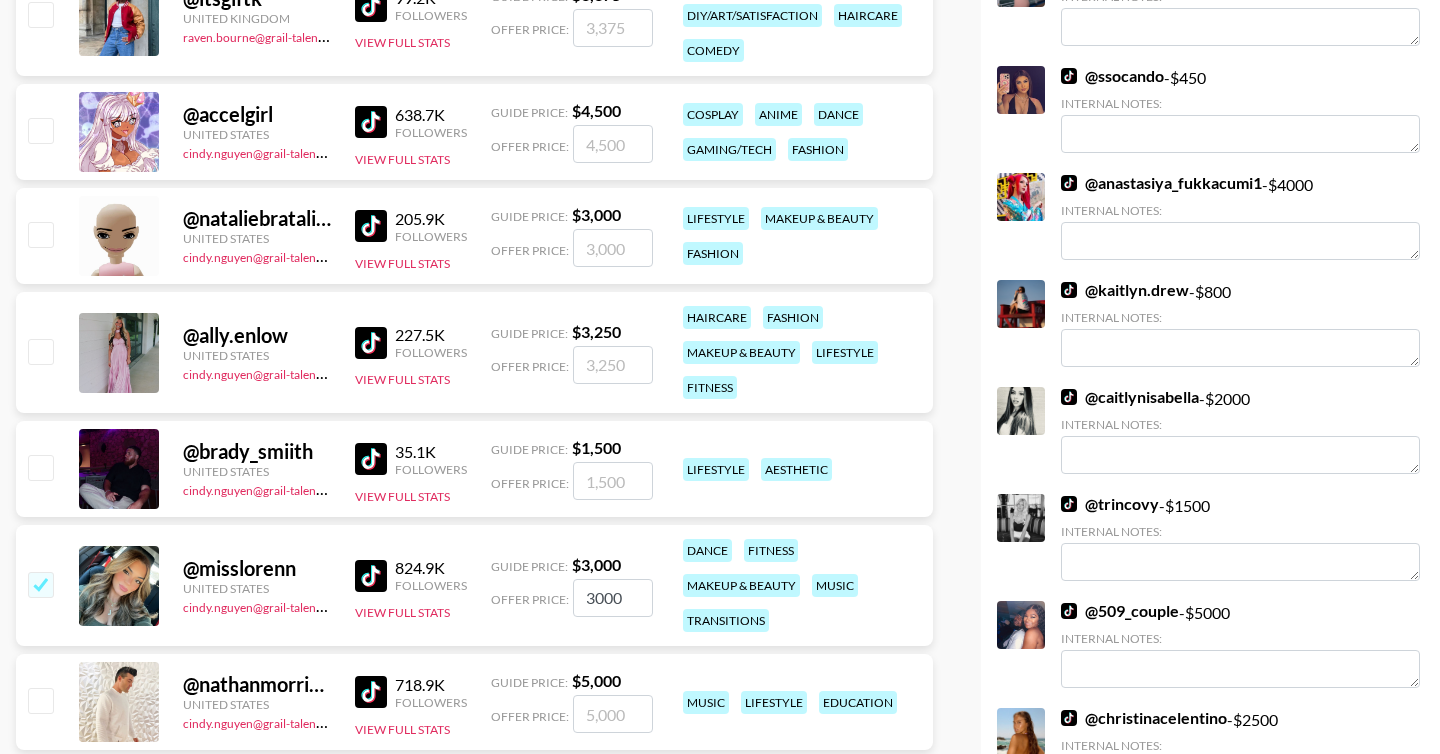 scroll, scrollTop: 497, scrollLeft: 0, axis: vertical 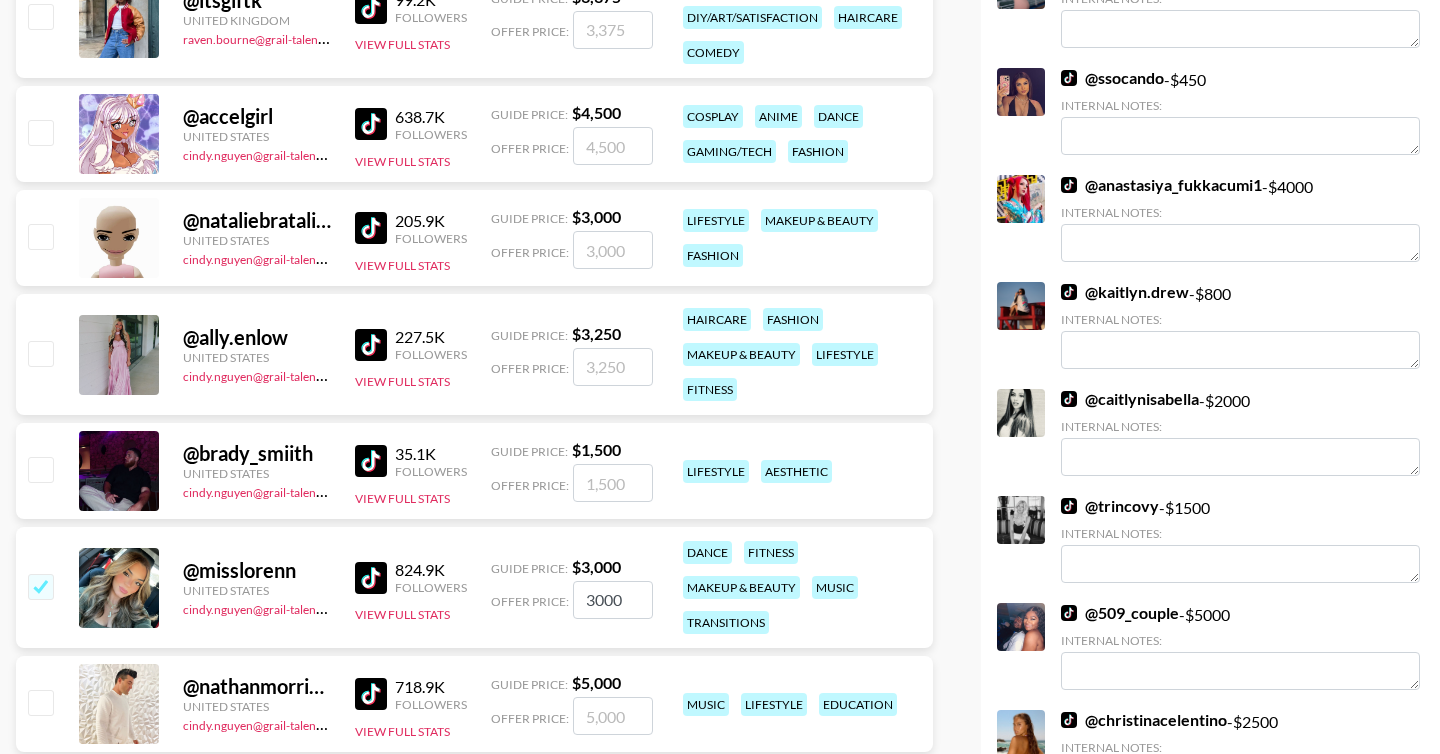click at bounding box center [40, 353] 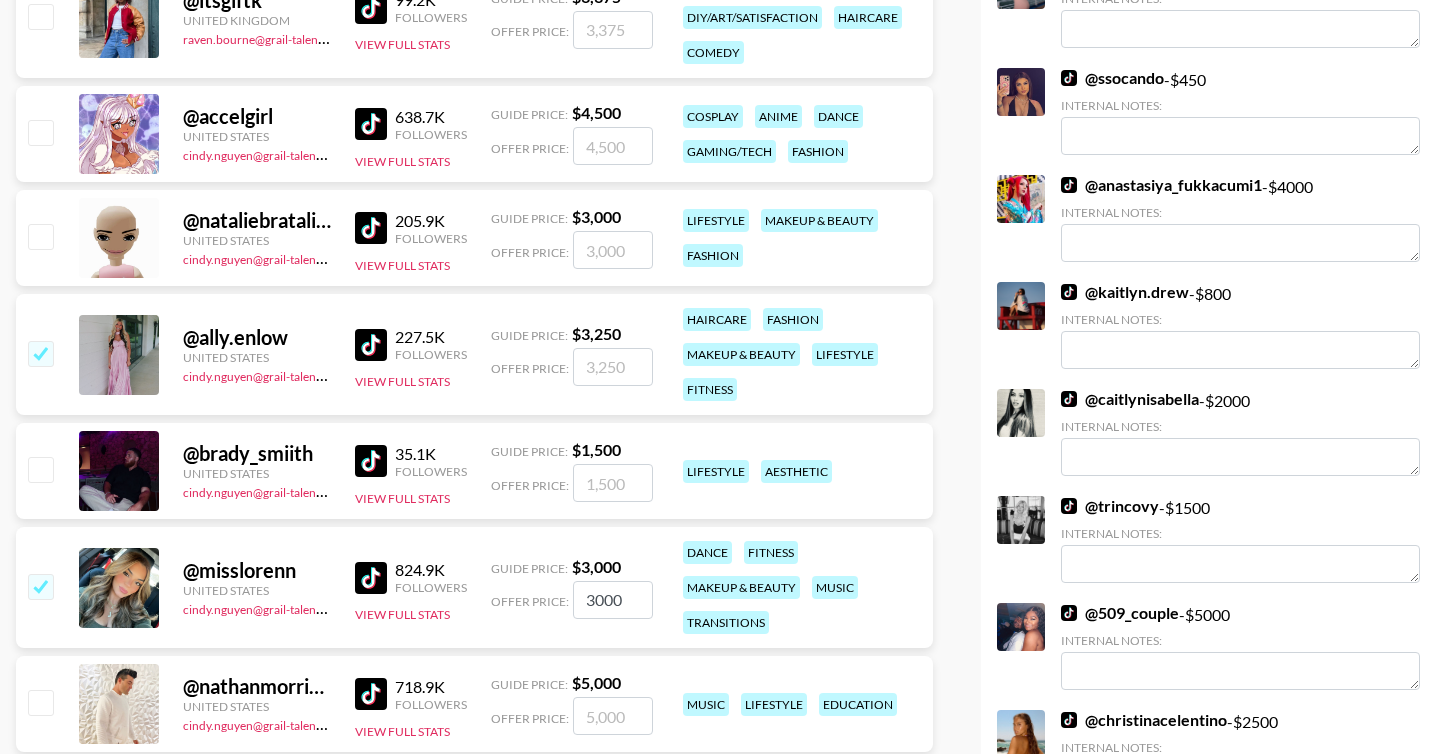 checkbox on "true" 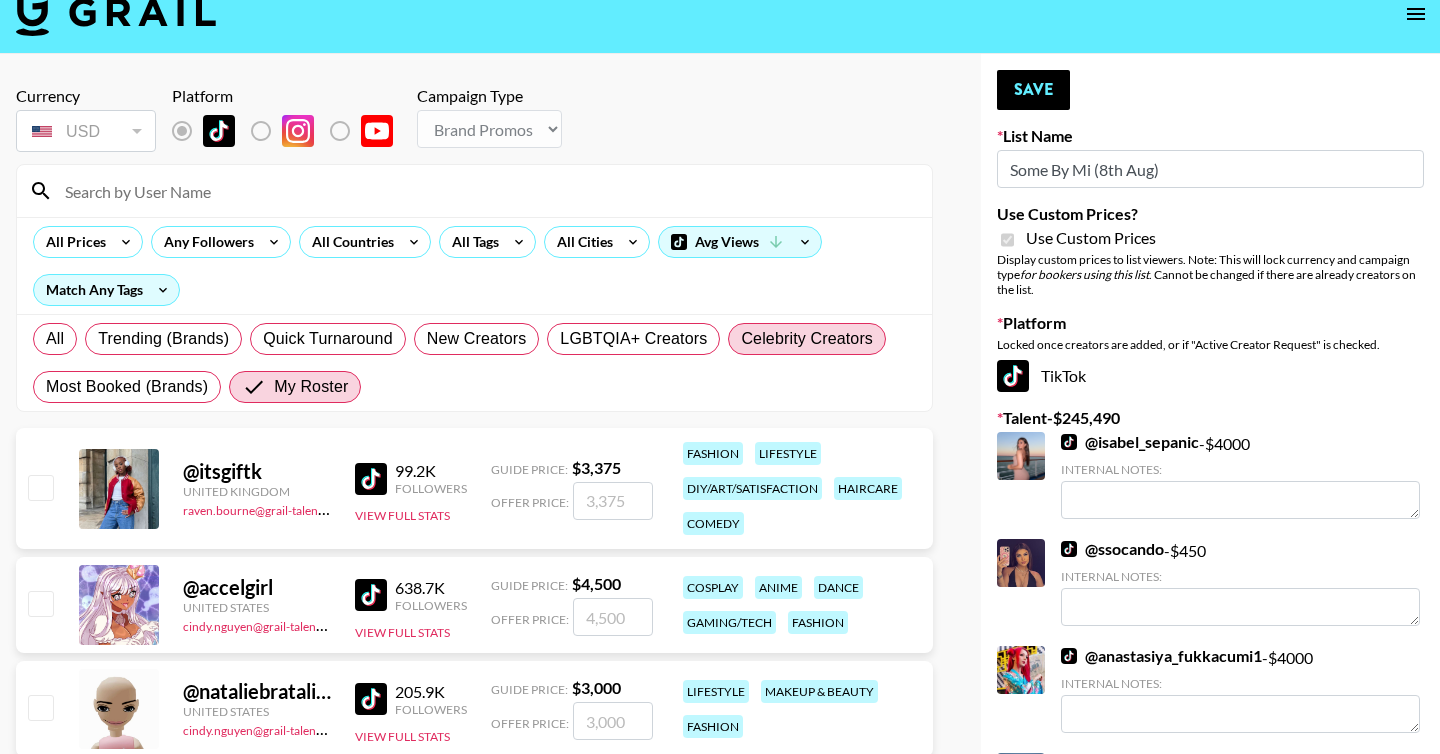 scroll, scrollTop: 0, scrollLeft: 0, axis: both 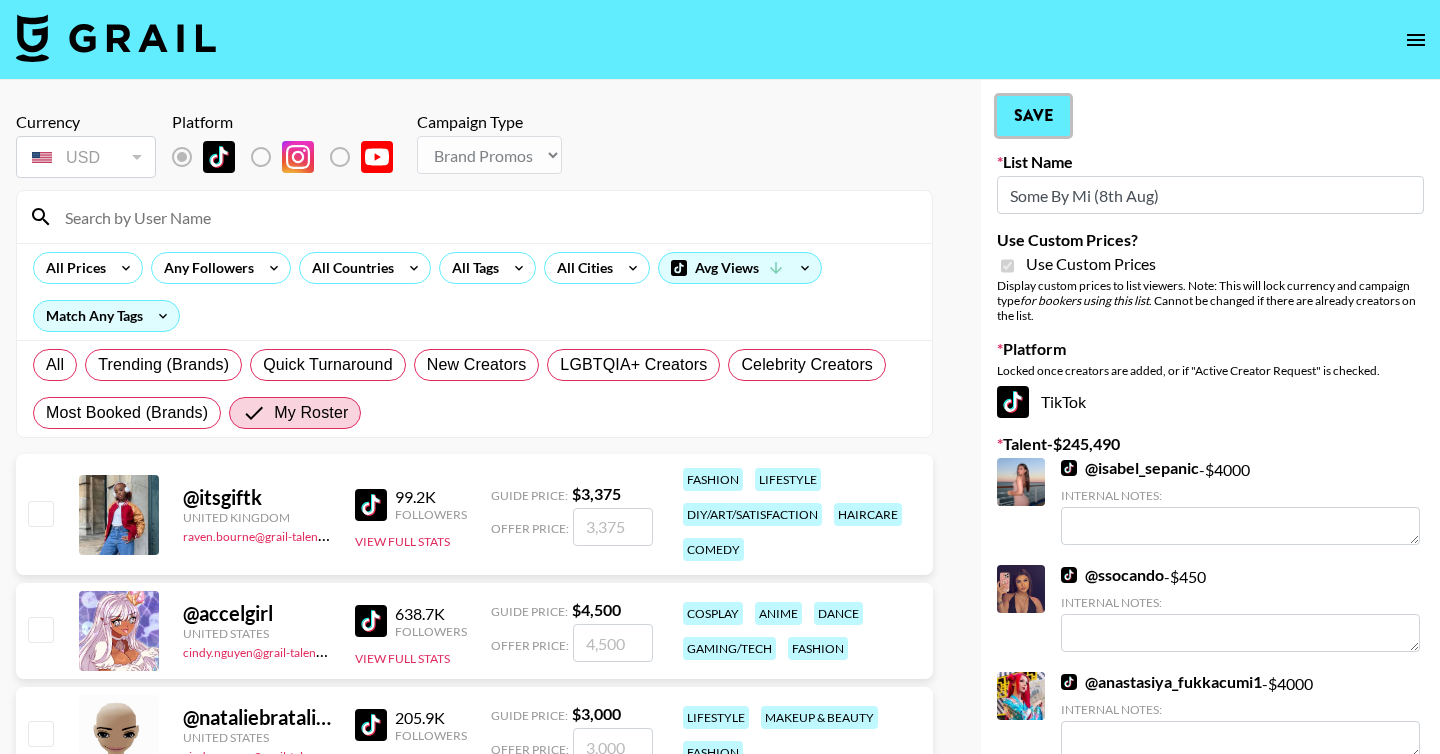 click on "Save" at bounding box center (1033, 116) 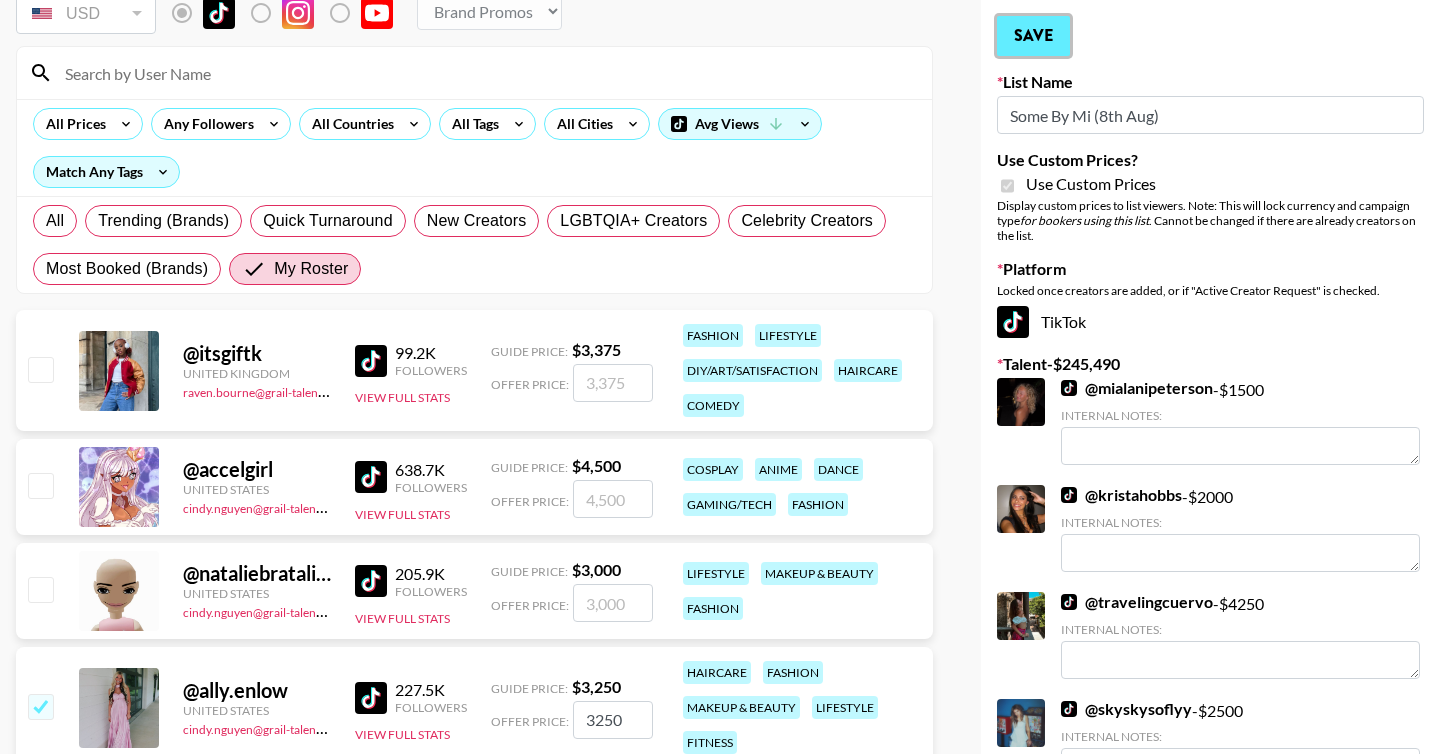 scroll, scrollTop: 85, scrollLeft: 0, axis: vertical 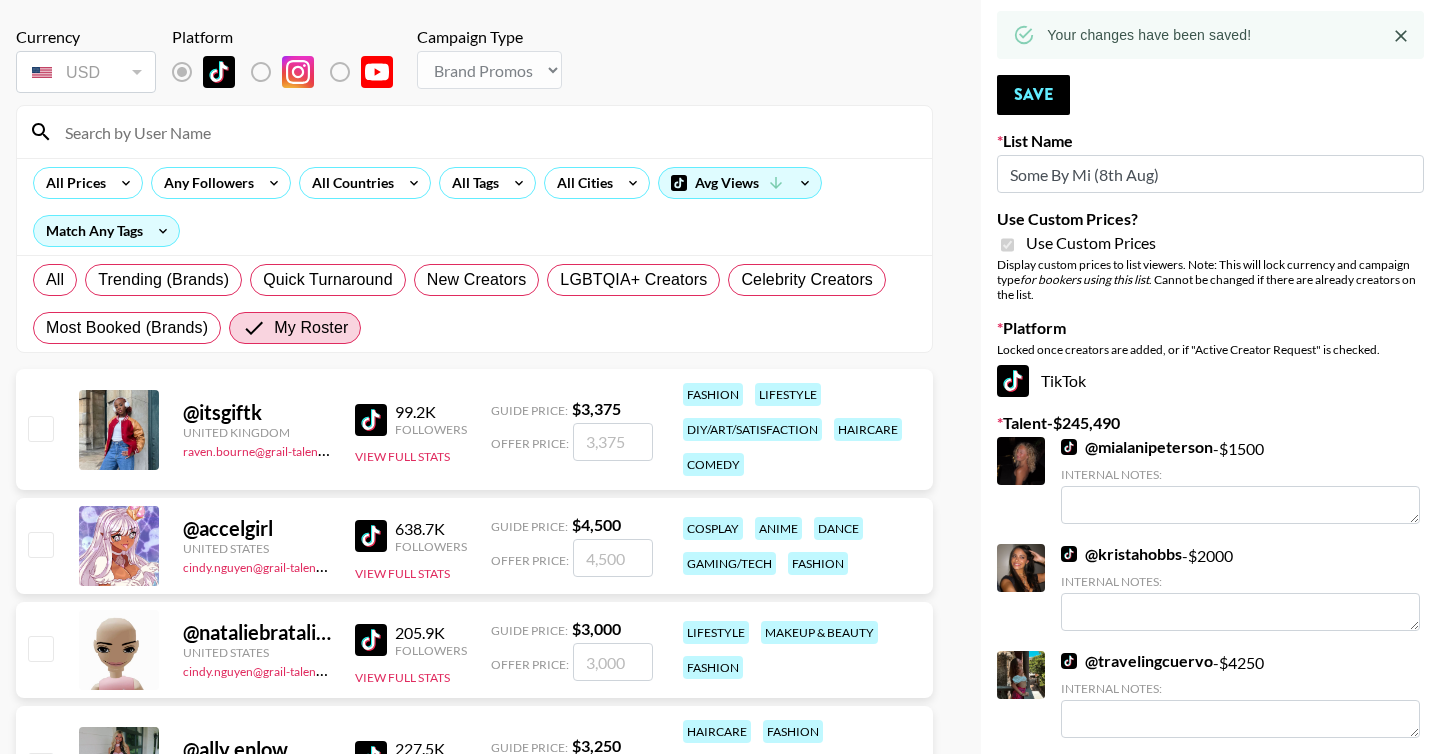 click at bounding box center (486, 132) 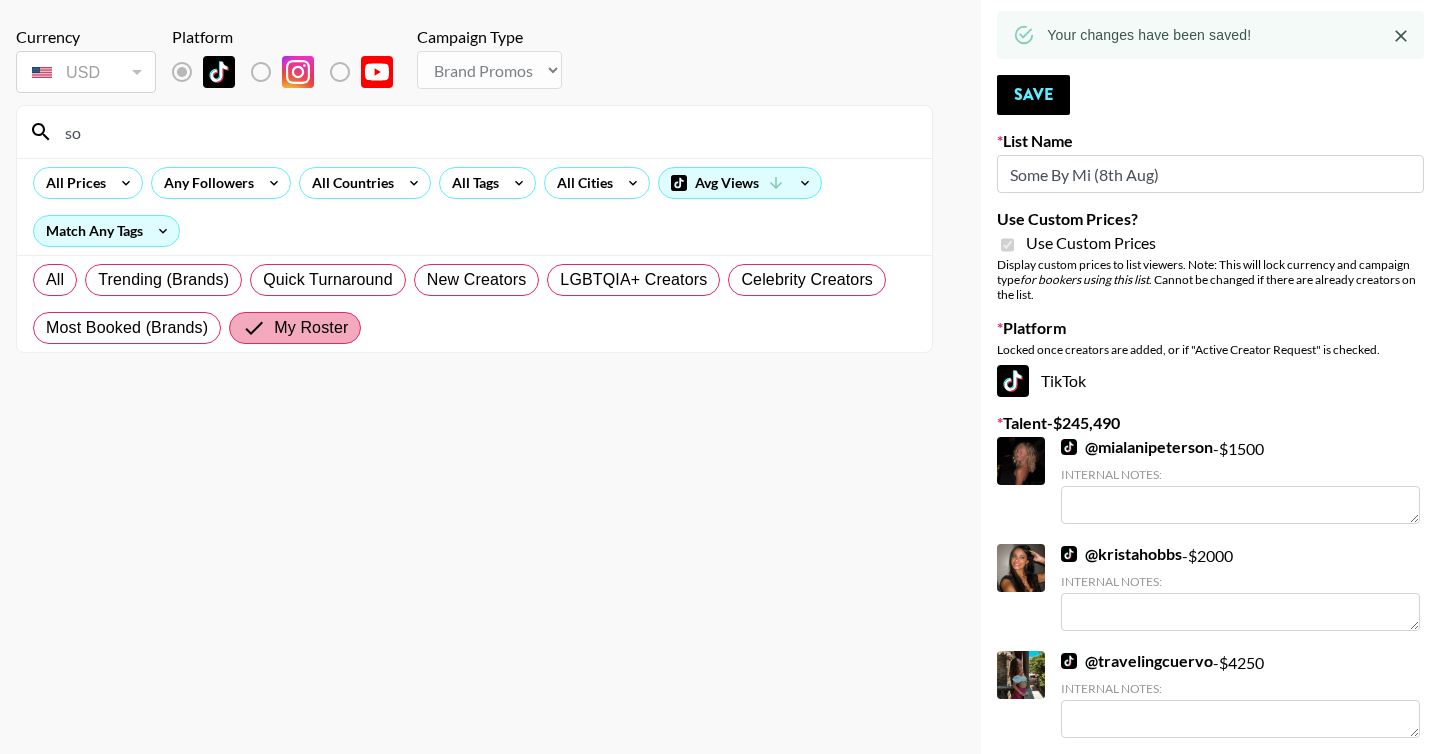 type on "so" 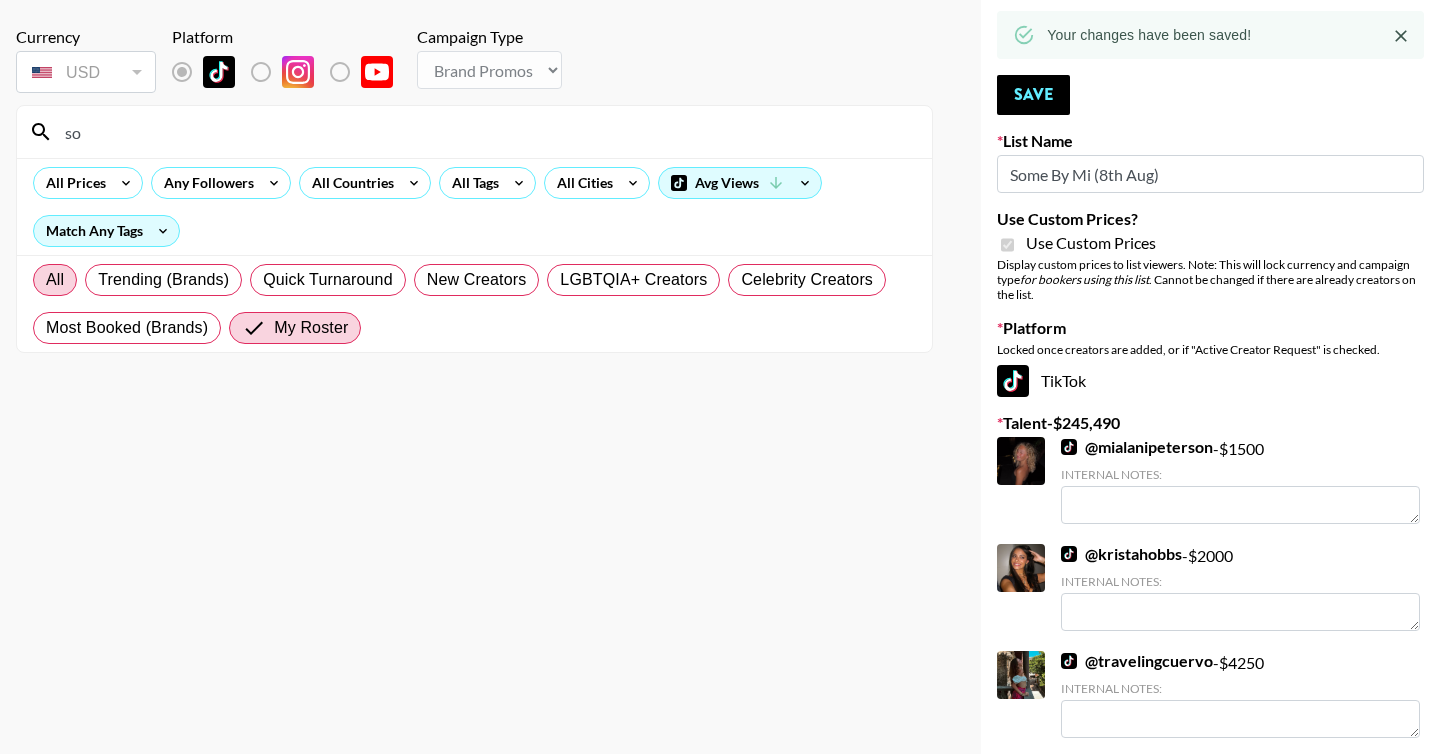 click on "All" at bounding box center [55, 280] 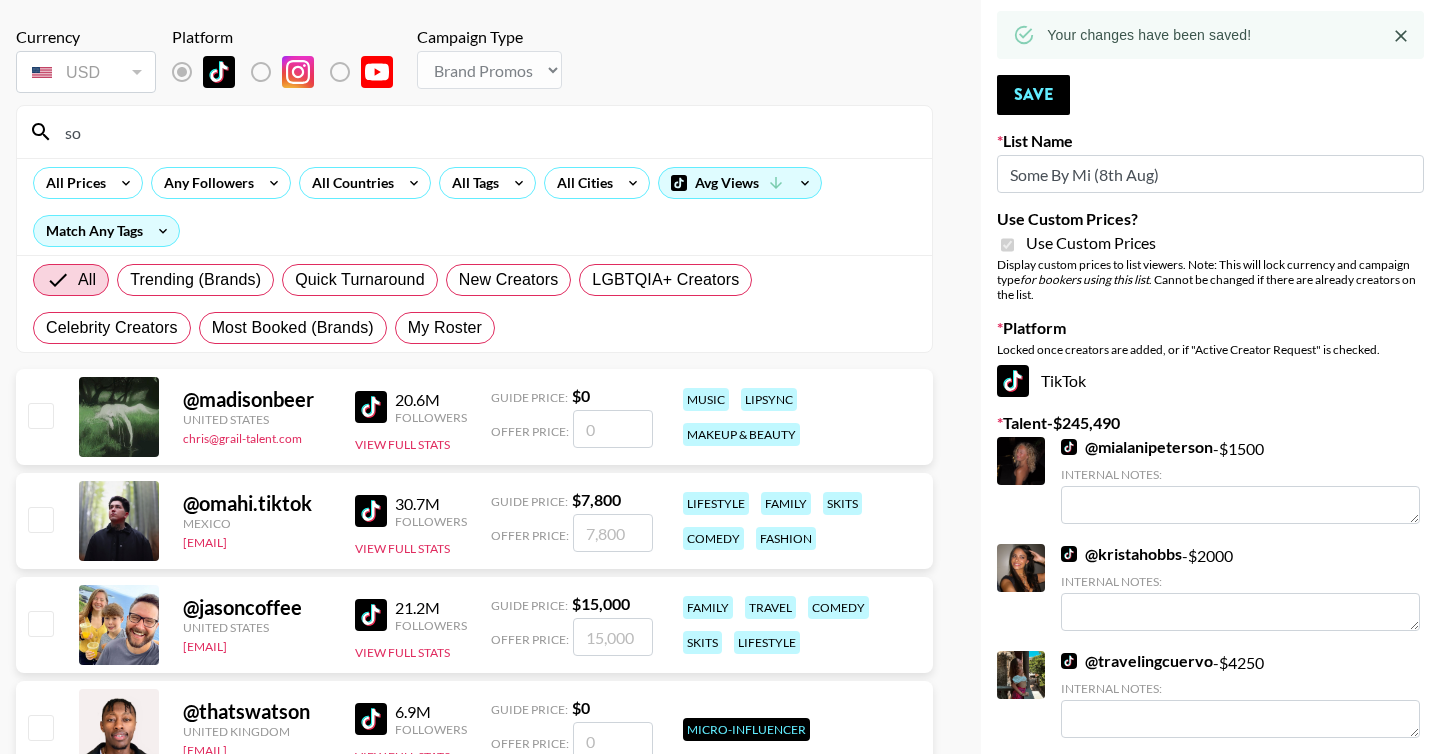 scroll, scrollTop: 60, scrollLeft: 0, axis: vertical 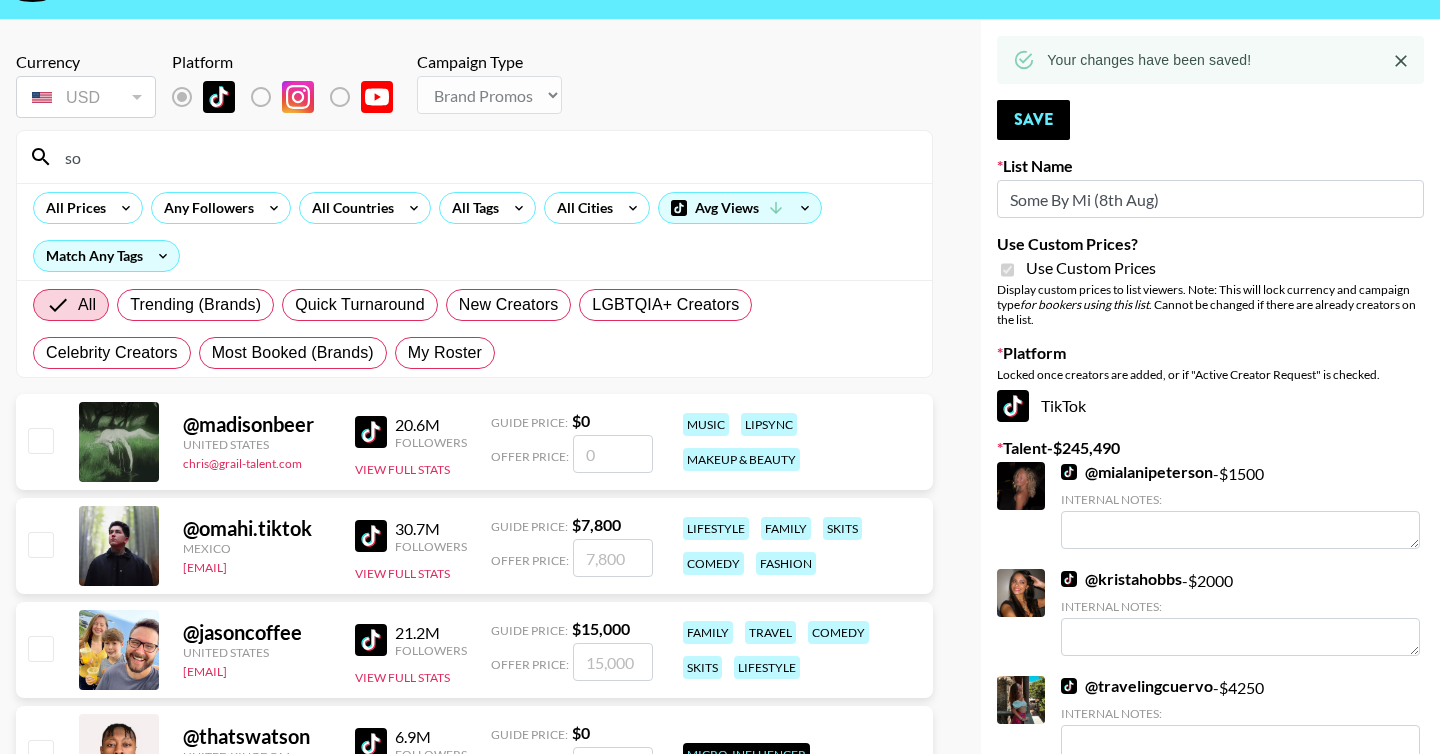 click on "so" at bounding box center [486, 157] 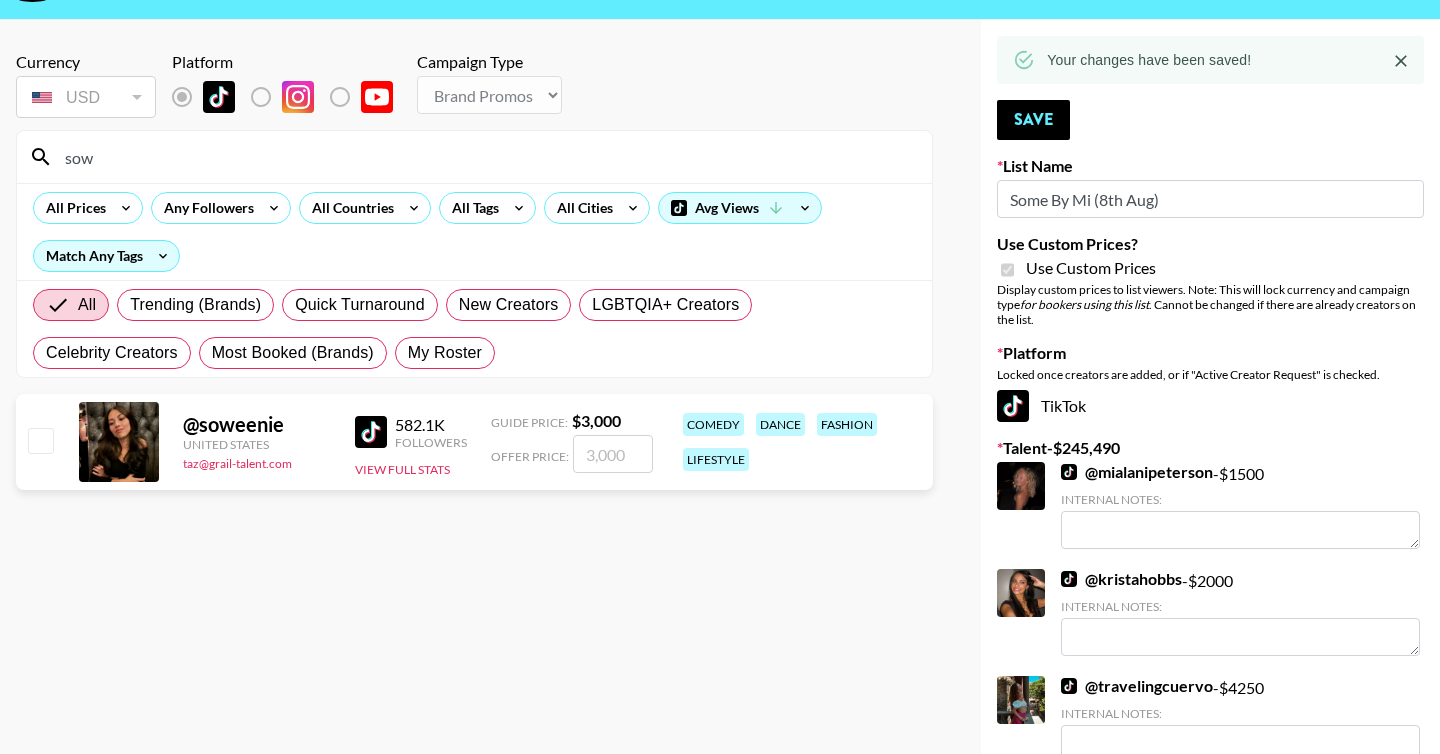 type on "sow" 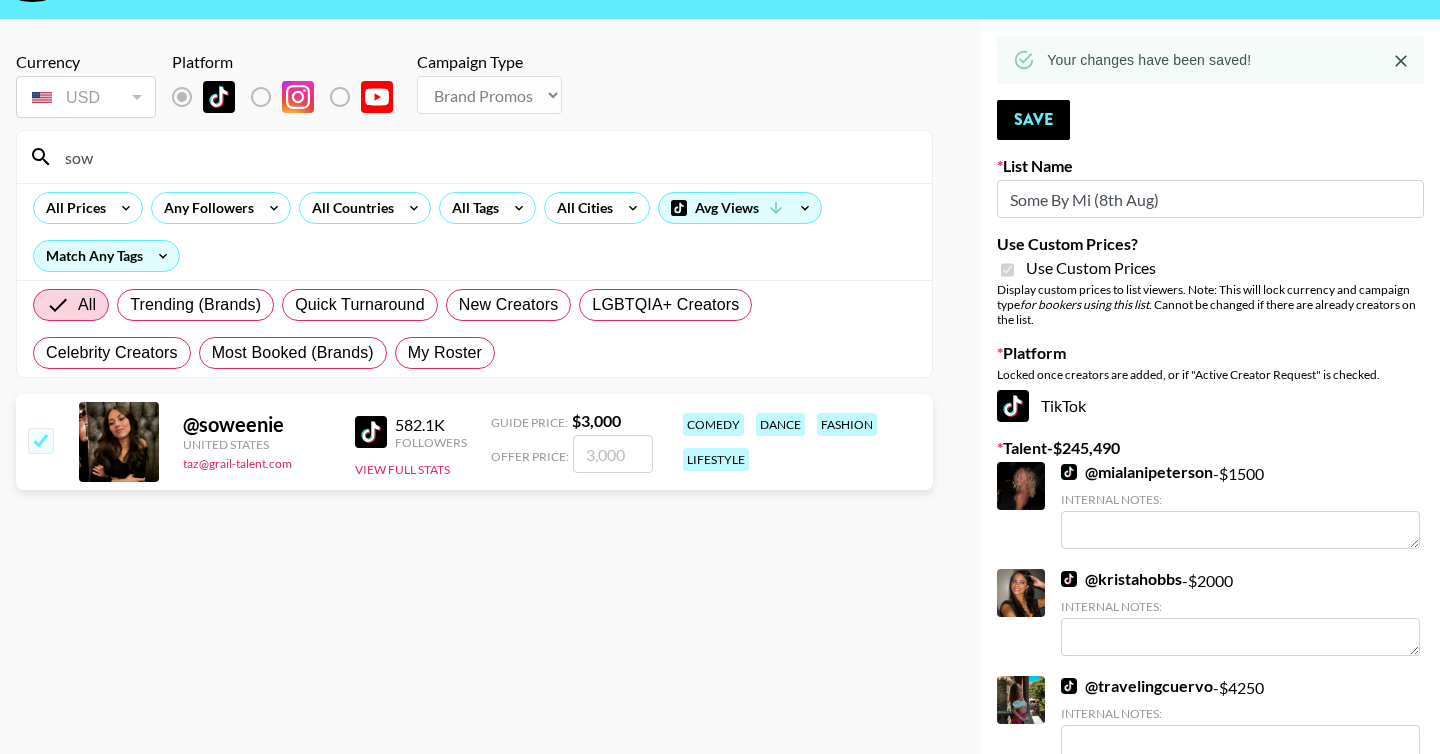 checkbox on "true" 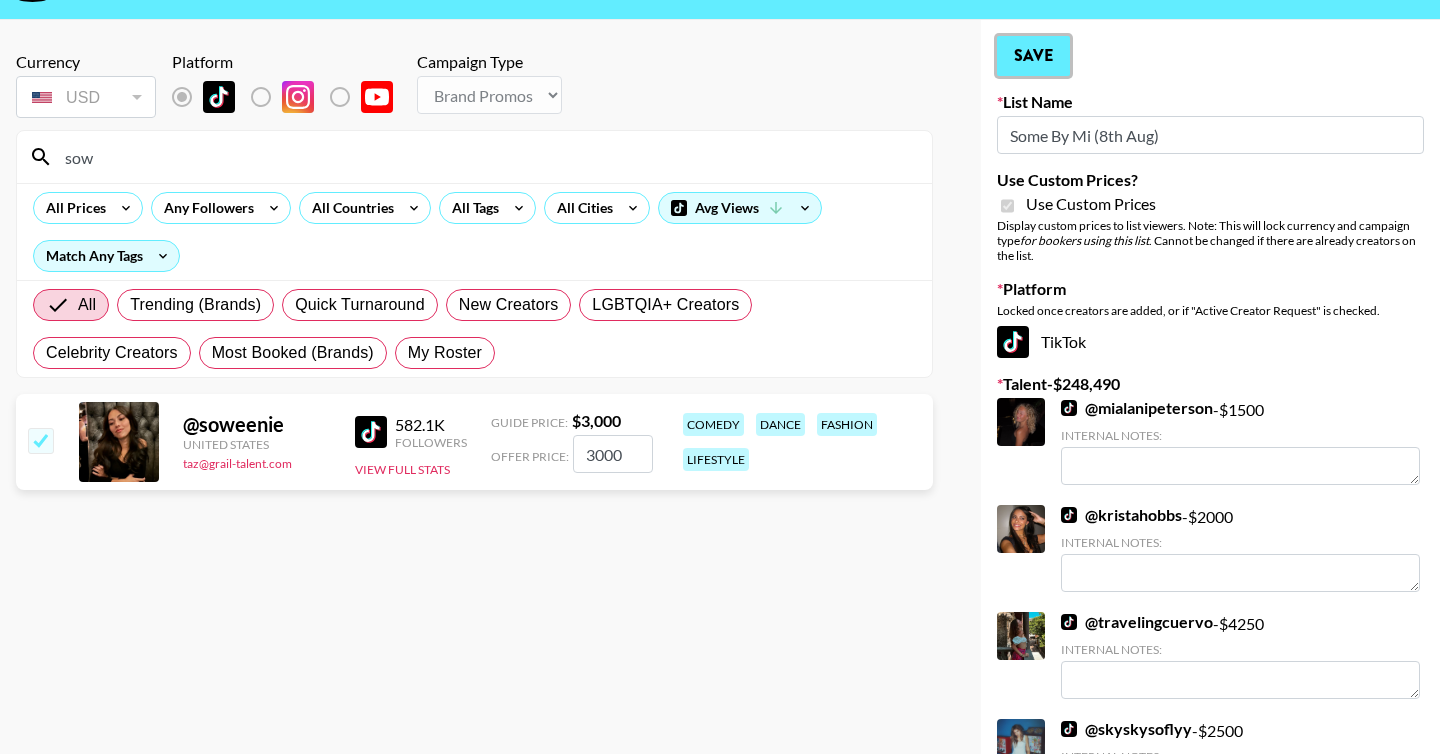 click on "Save" at bounding box center (1033, 56) 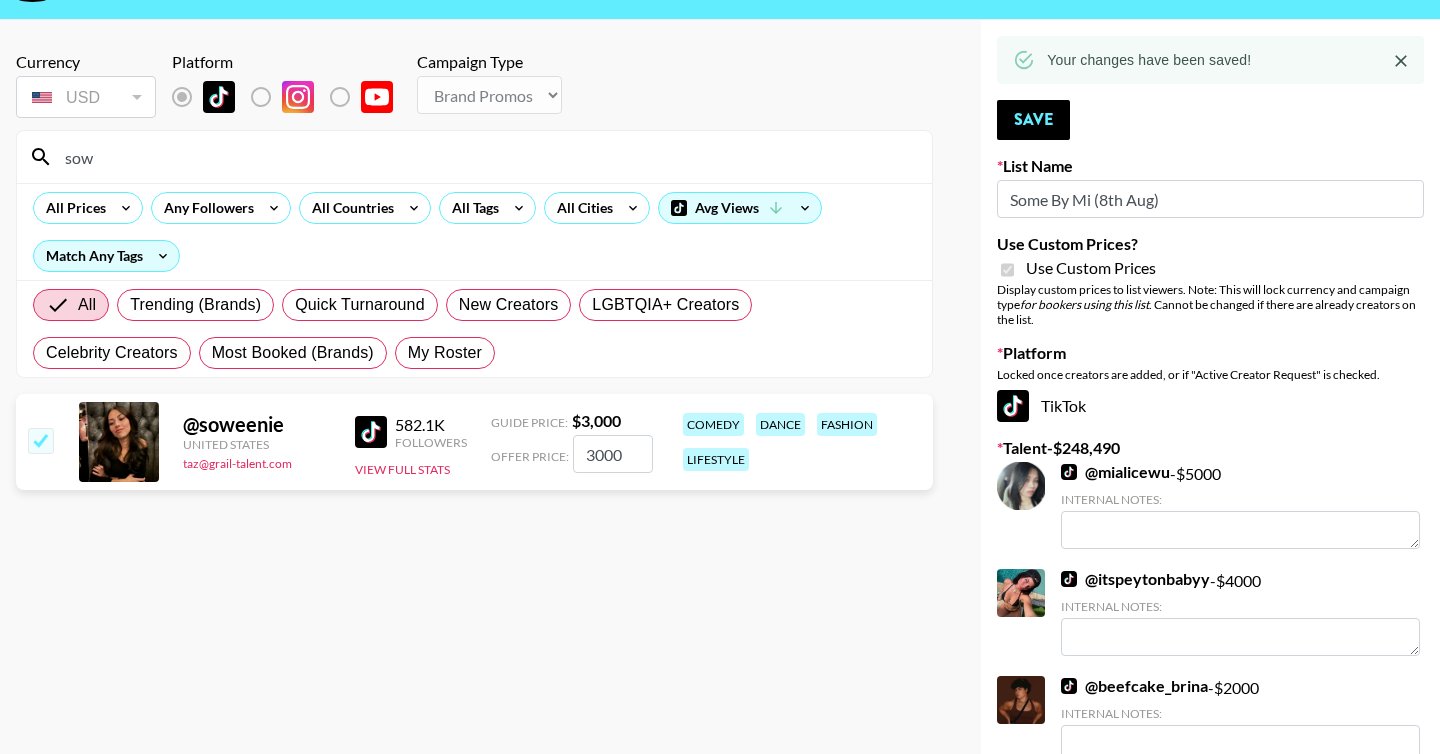 click on "sow" at bounding box center [486, 157] 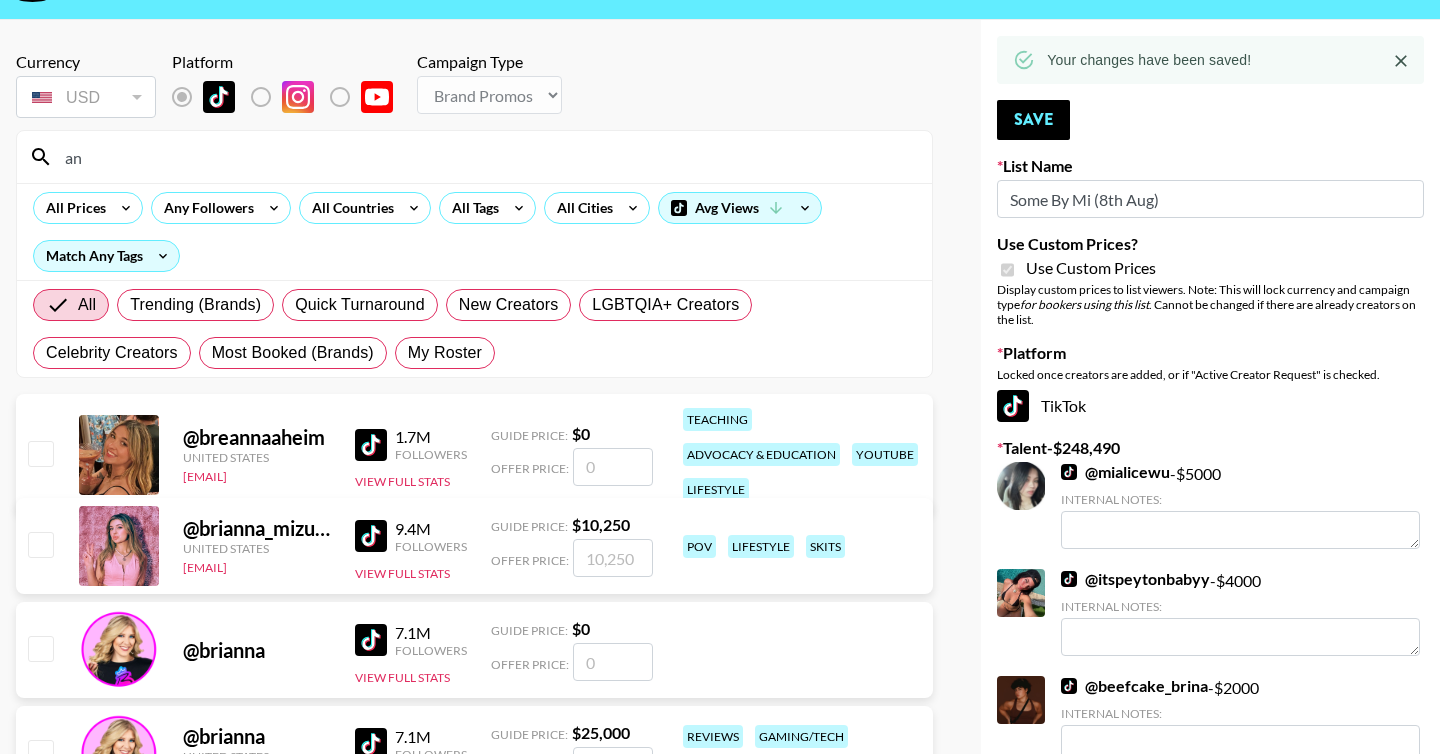 type on "a" 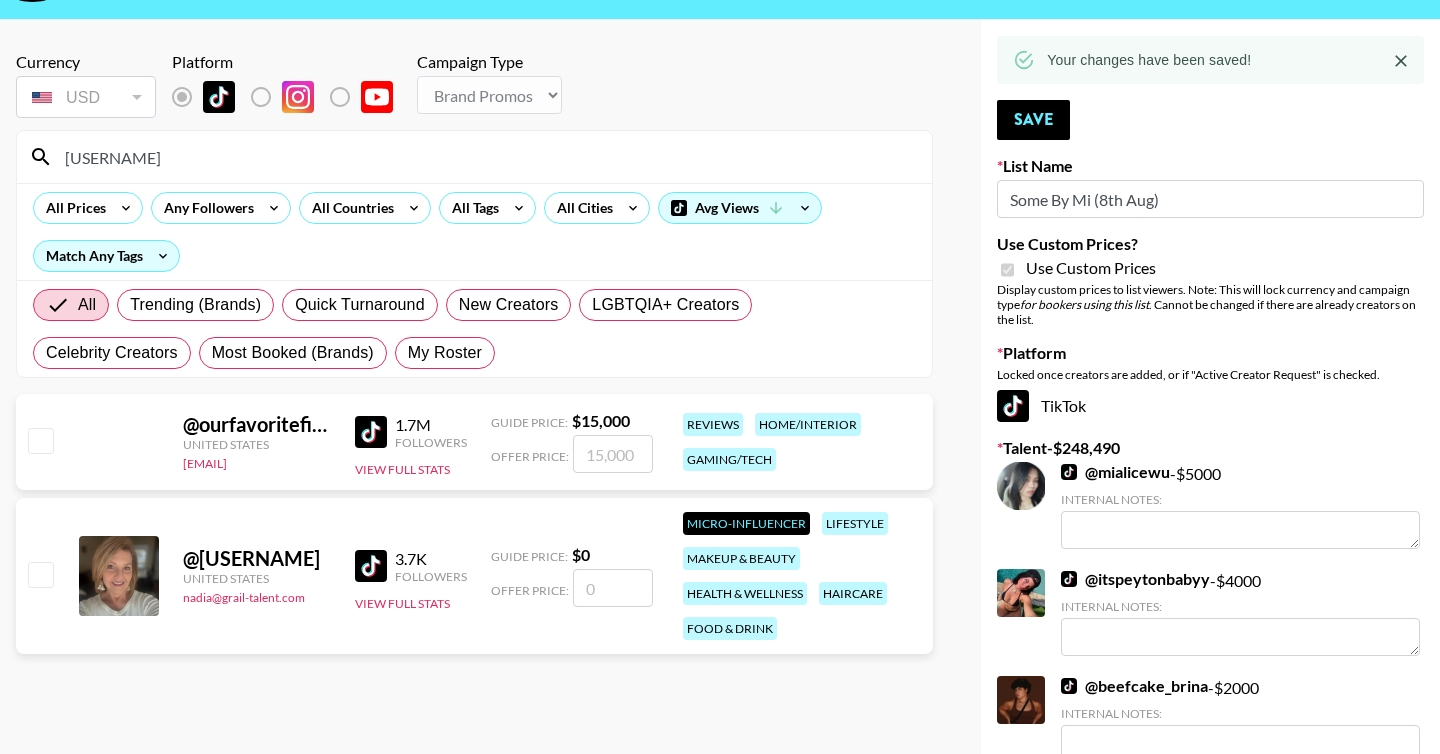 type on "f" 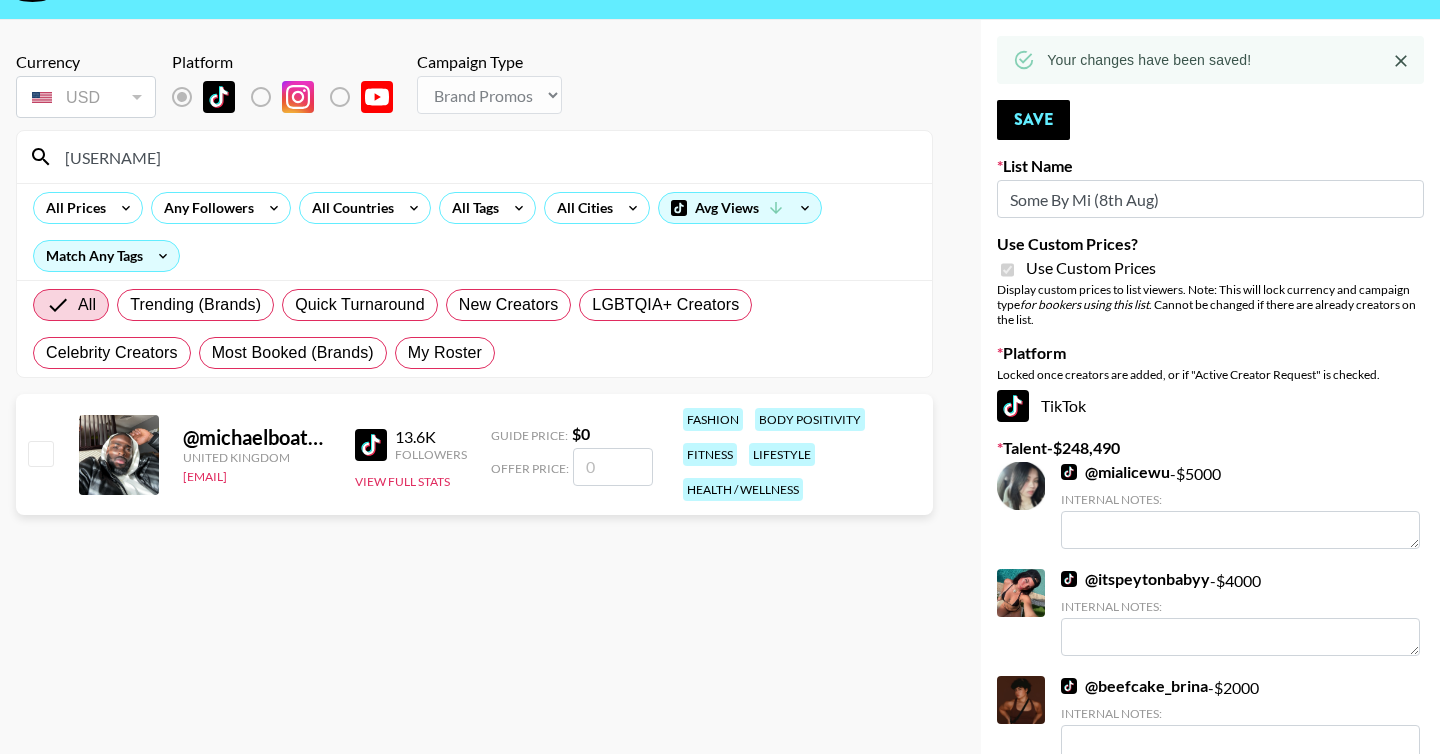 type on "elbow" 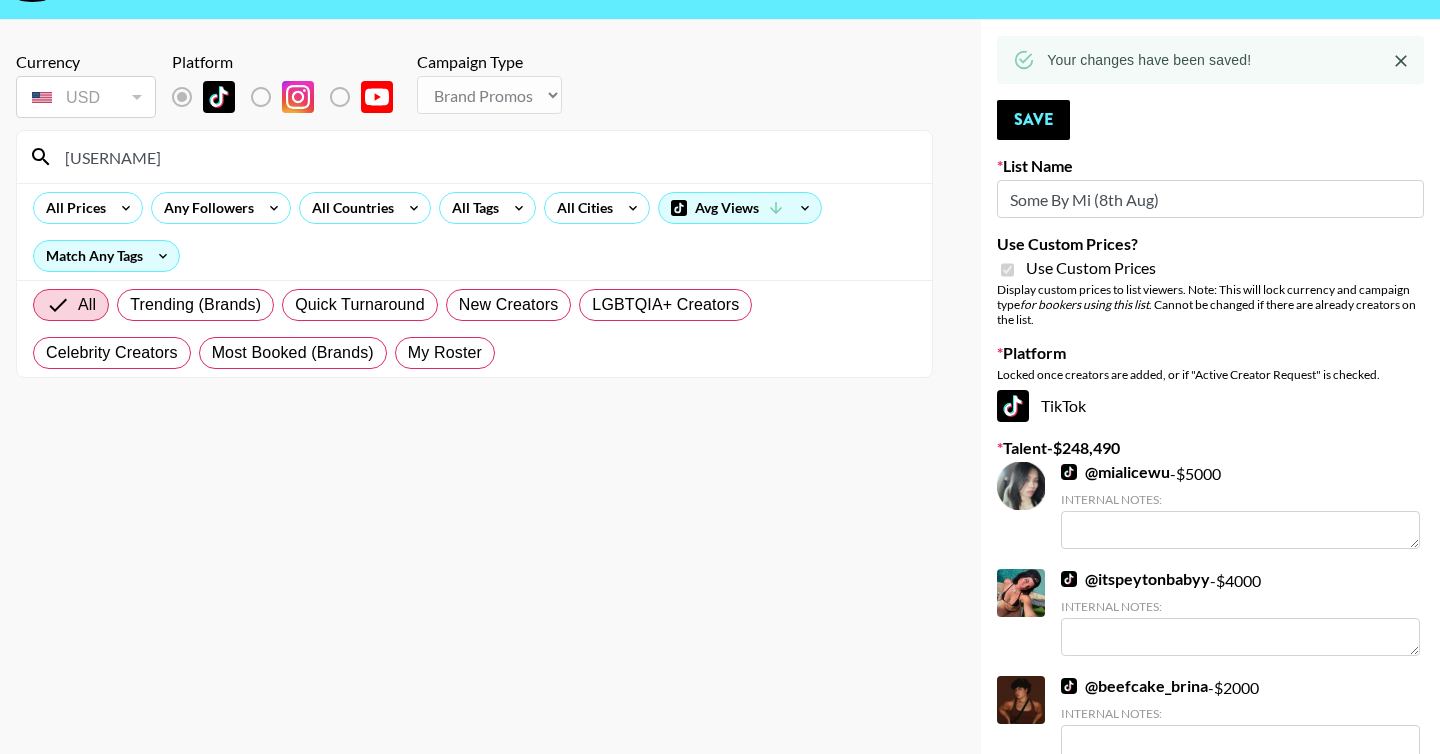click on "Campaign Type" at bounding box center [489, 62] 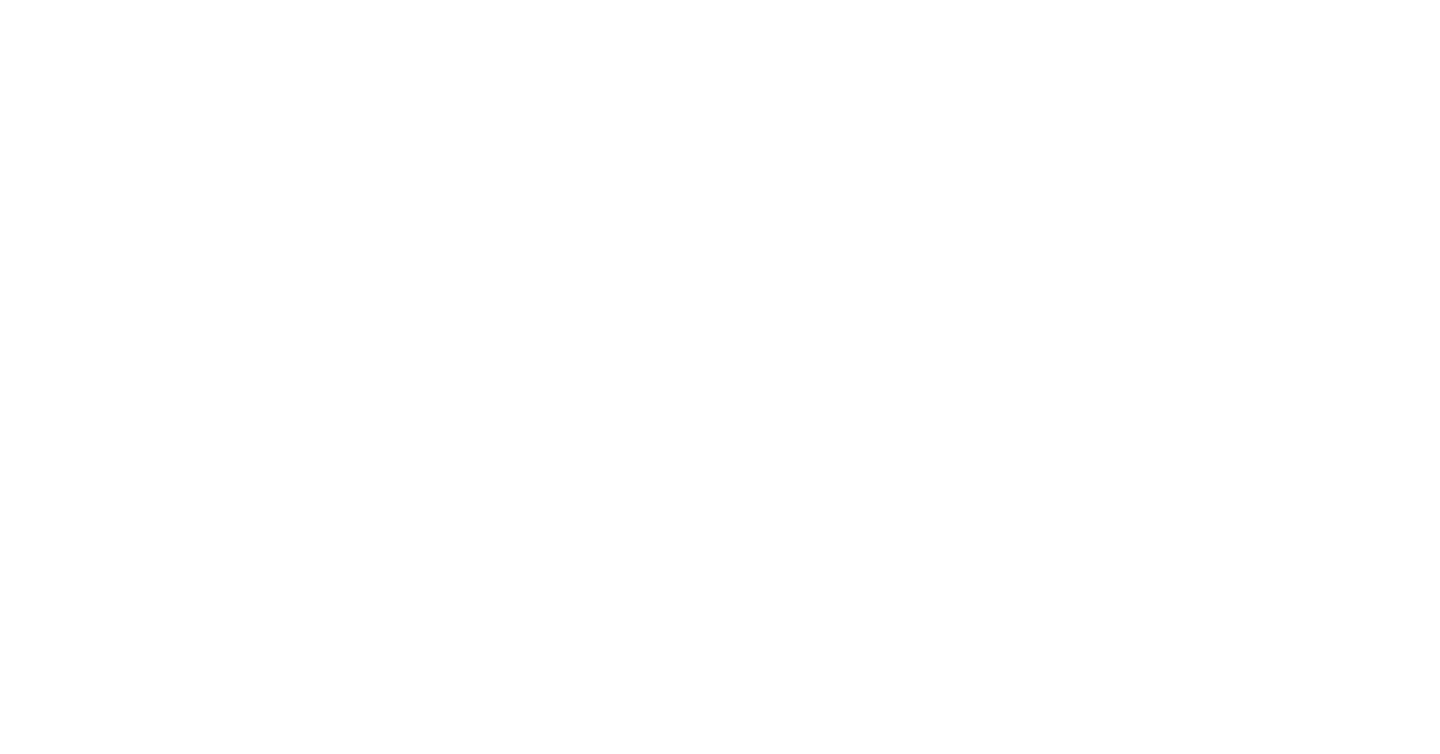 scroll, scrollTop: 0, scrollLeft: 0, axis: both 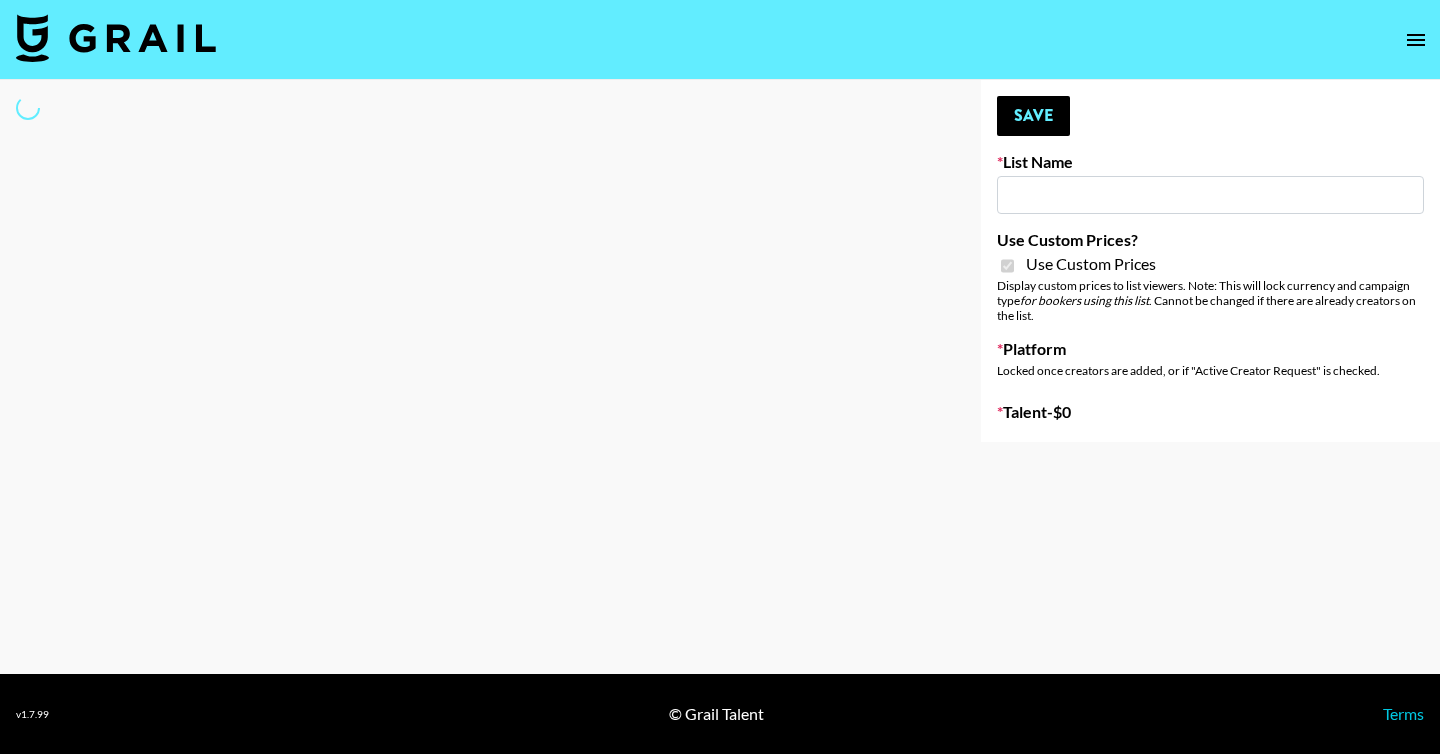 type on "Some By Mi (8th Aug)" 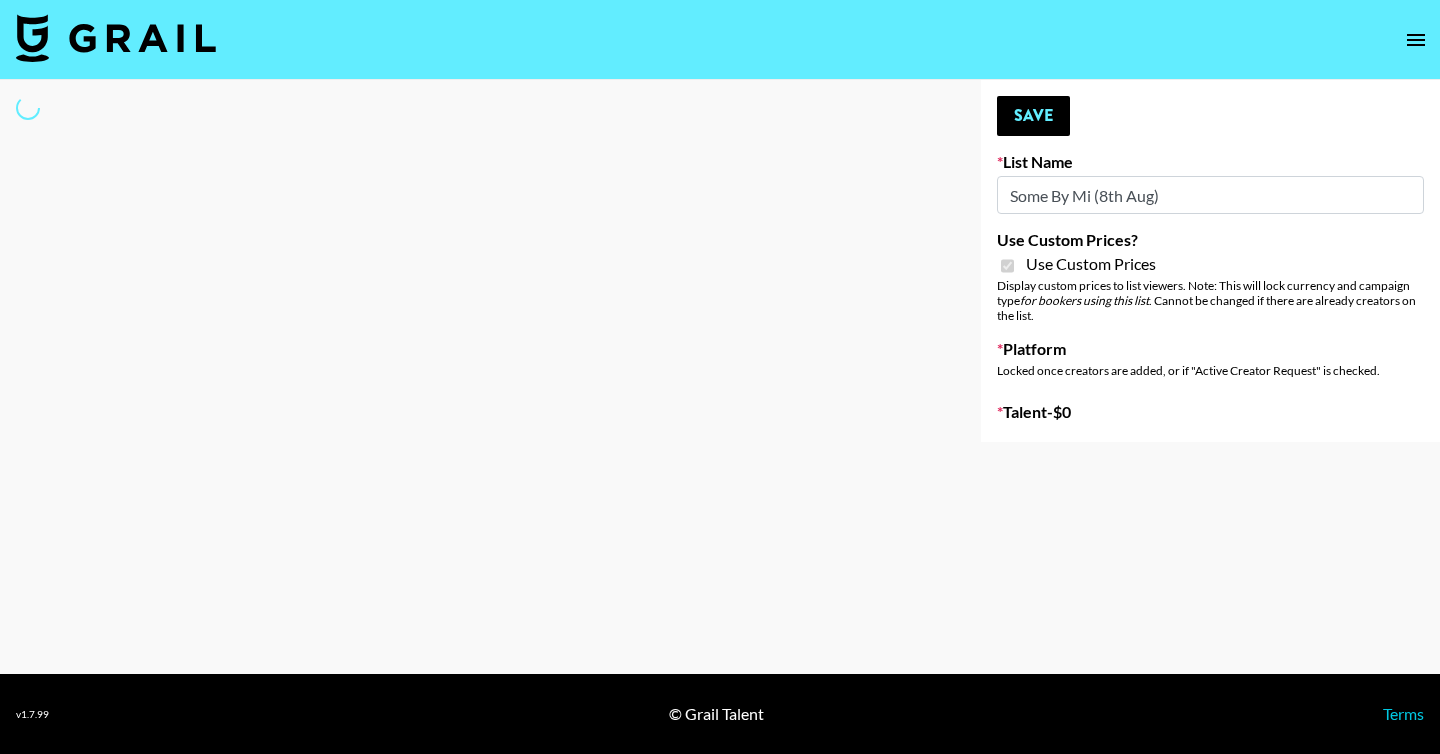 select on "Brand" 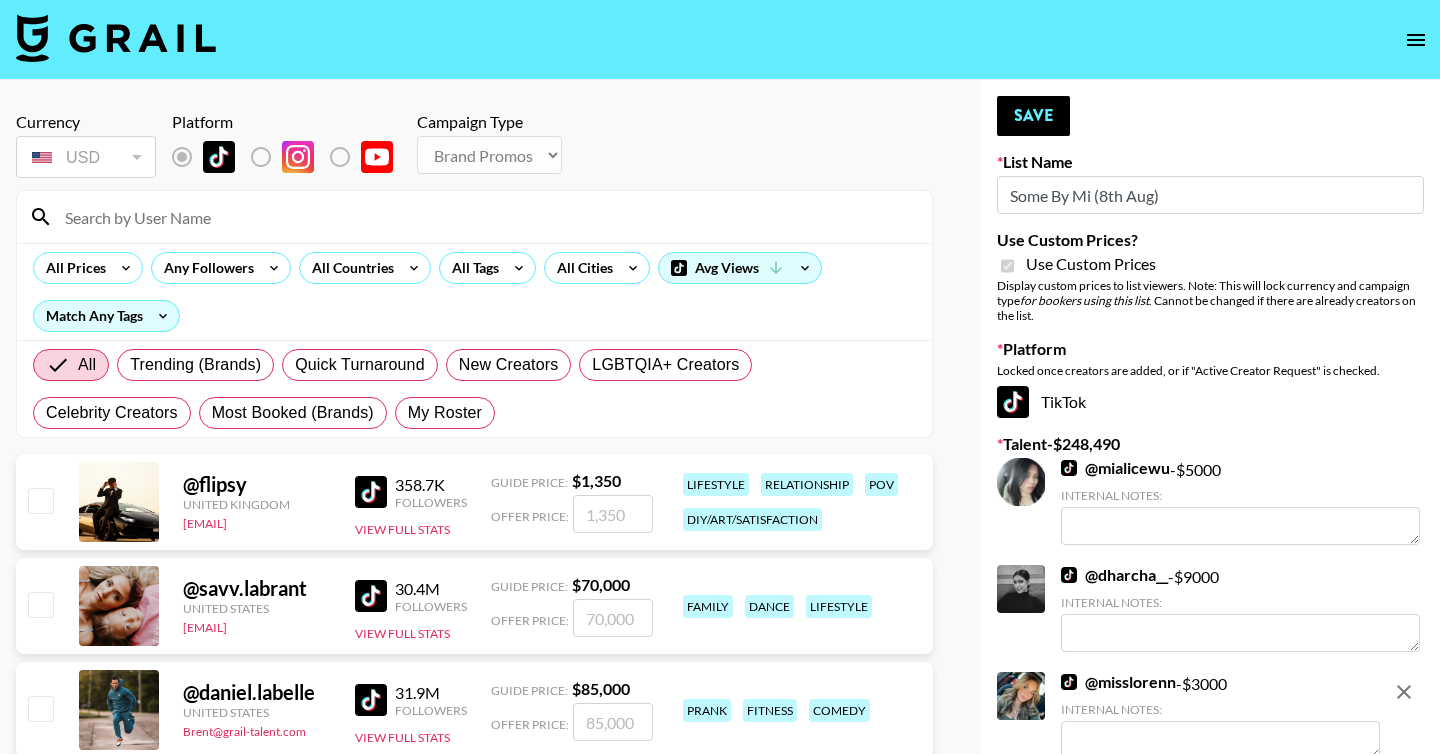 click at bounding box center [486, 217] 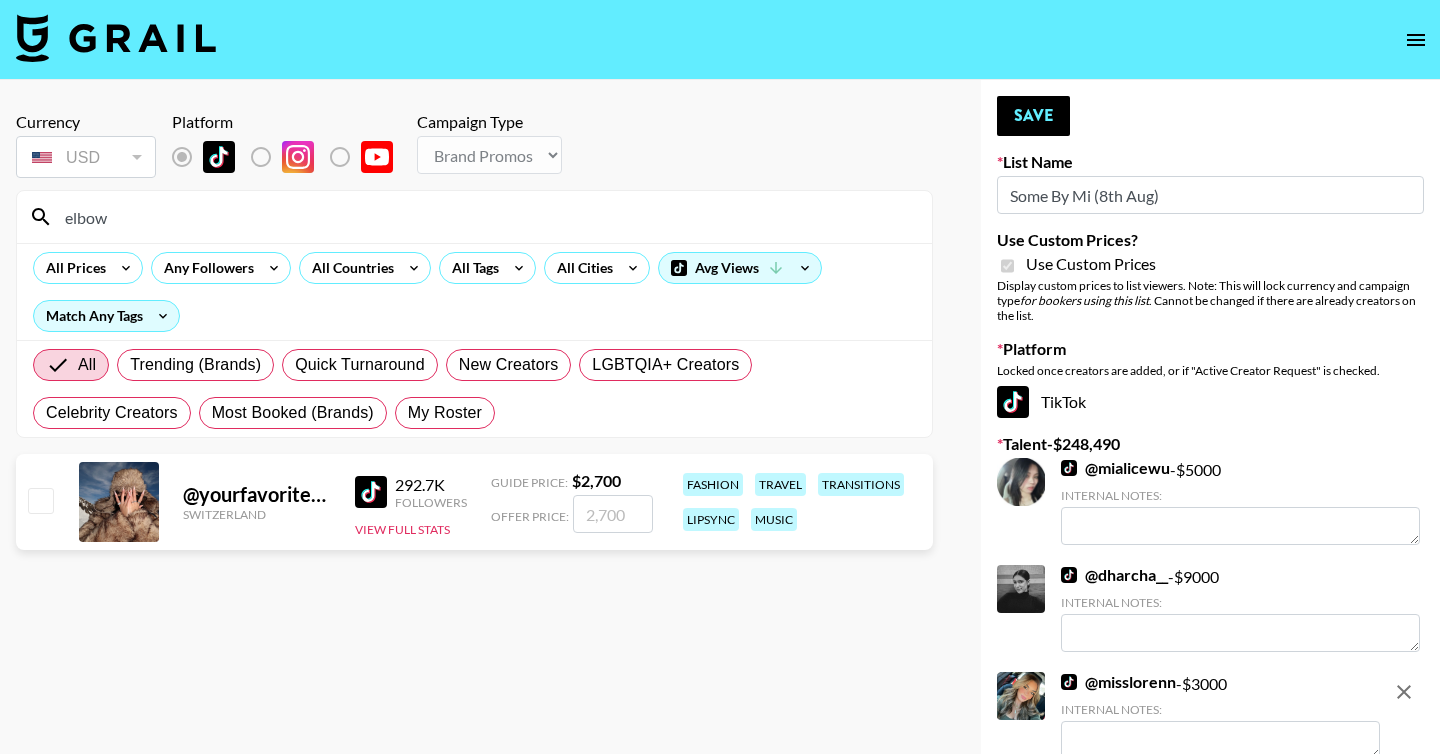 type on "elbow" 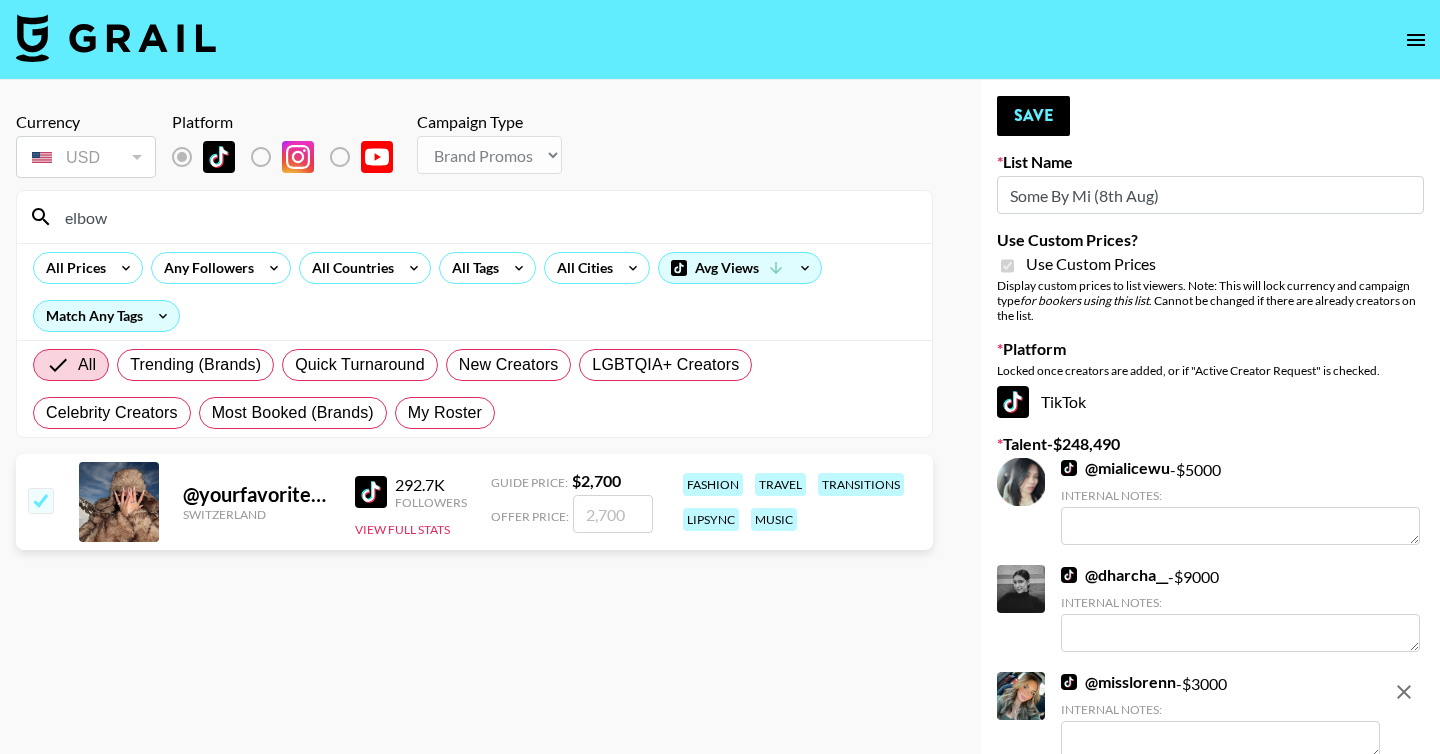 checkbox on "true" 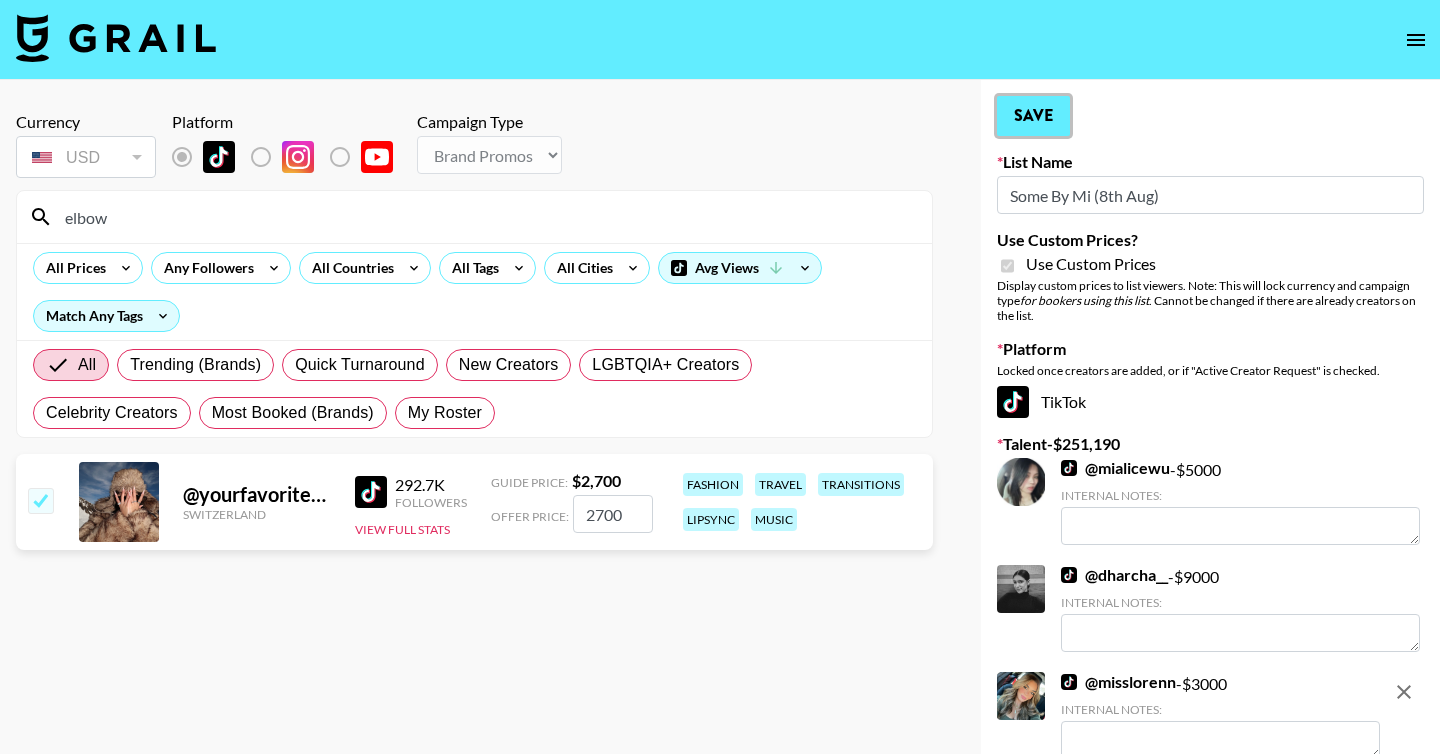 click on "Save" at bounding box center [1033, 116] 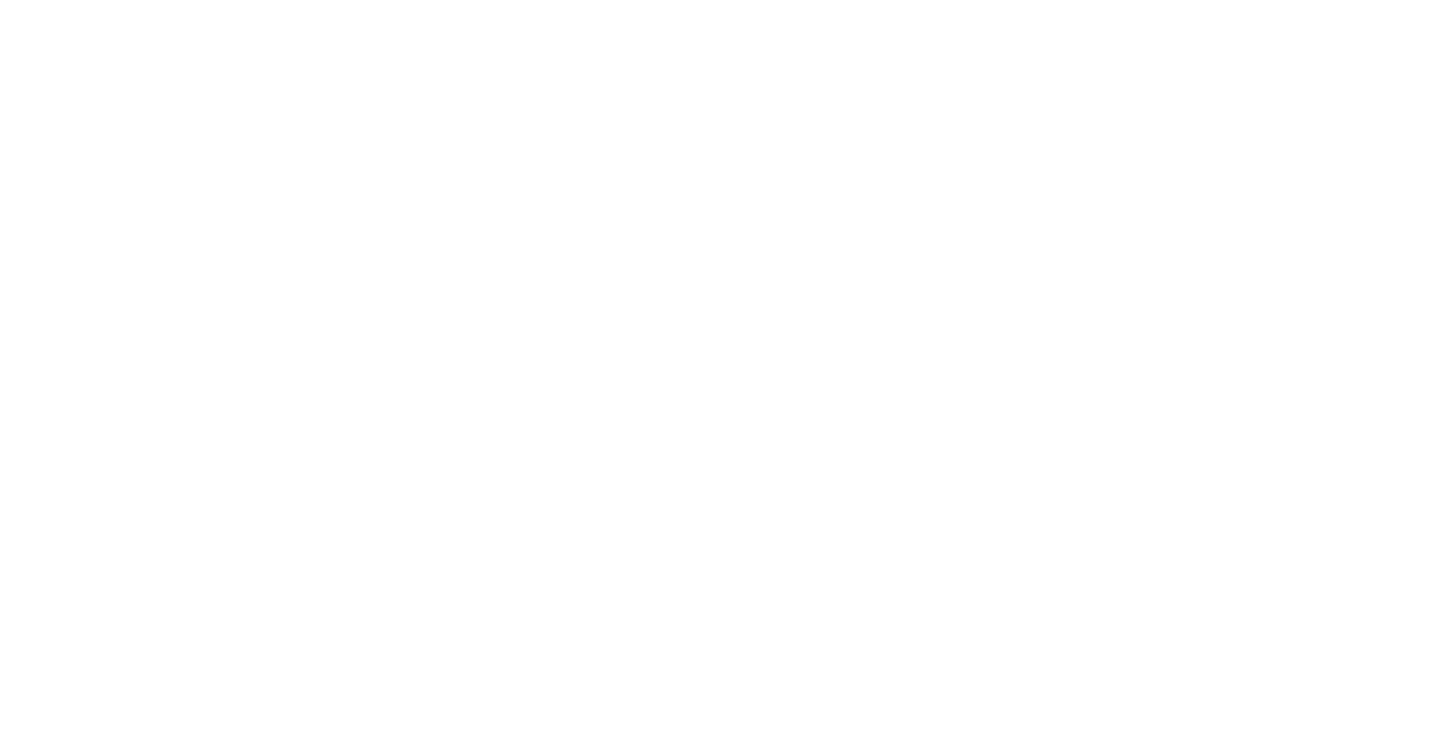scroll, scrollTop: 0, scrollLeft: 0, axis: both 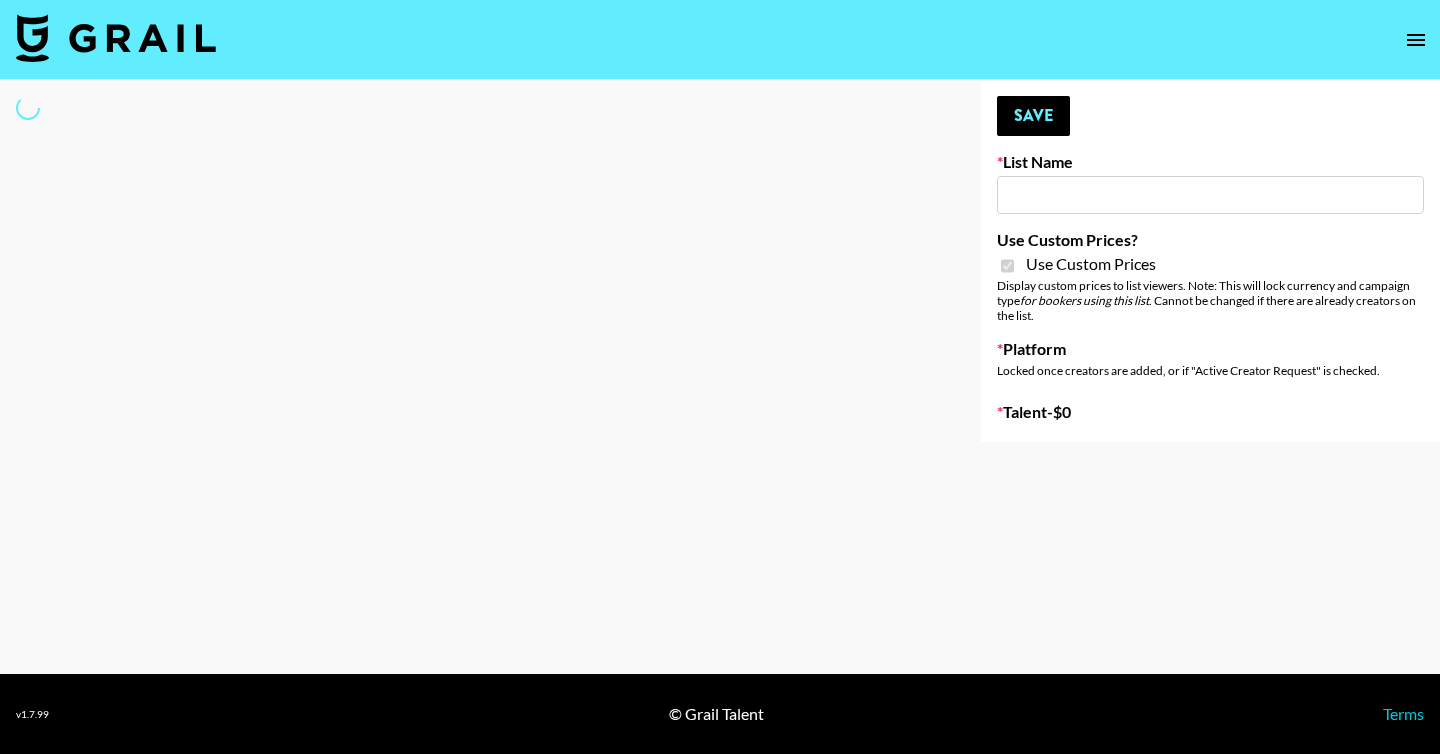 type on "Solitaire Harverst (8th Aug)" 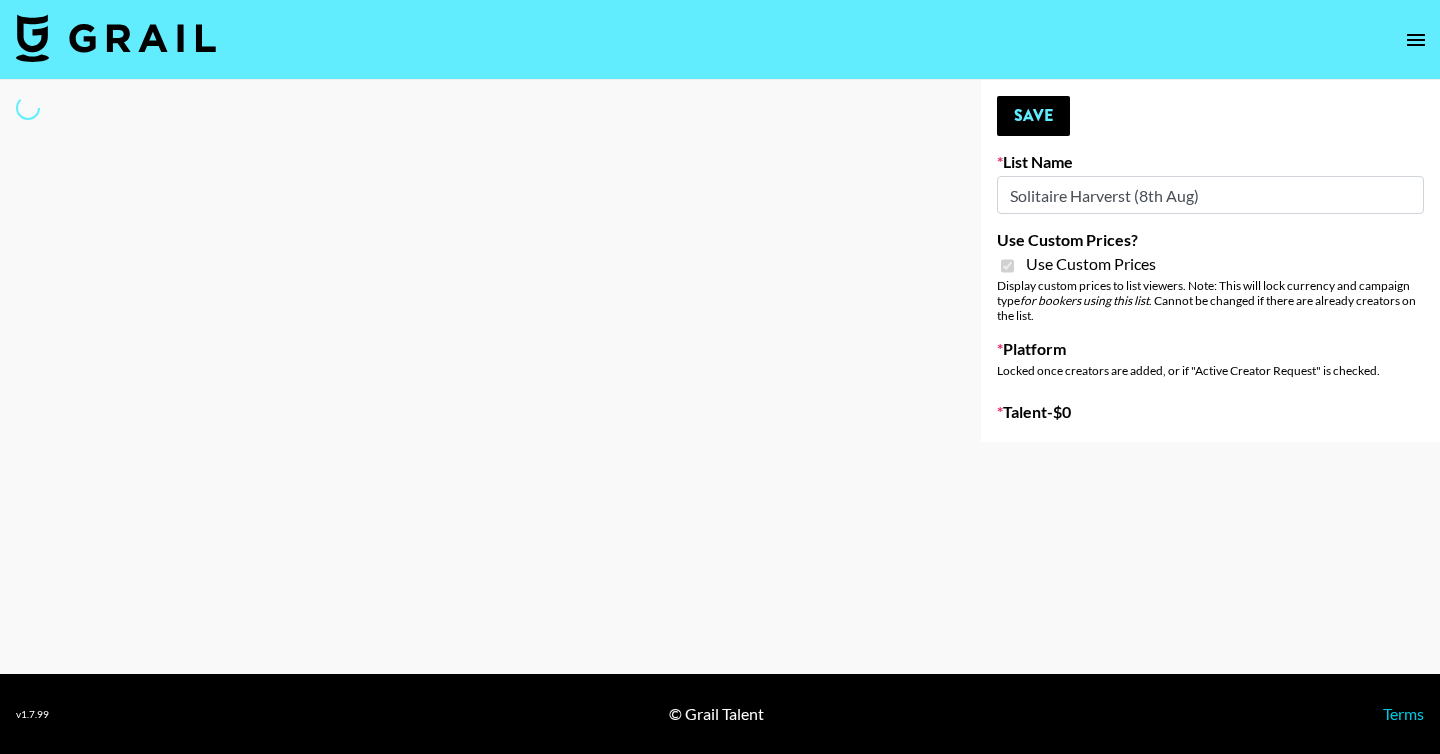 select on "Brand" 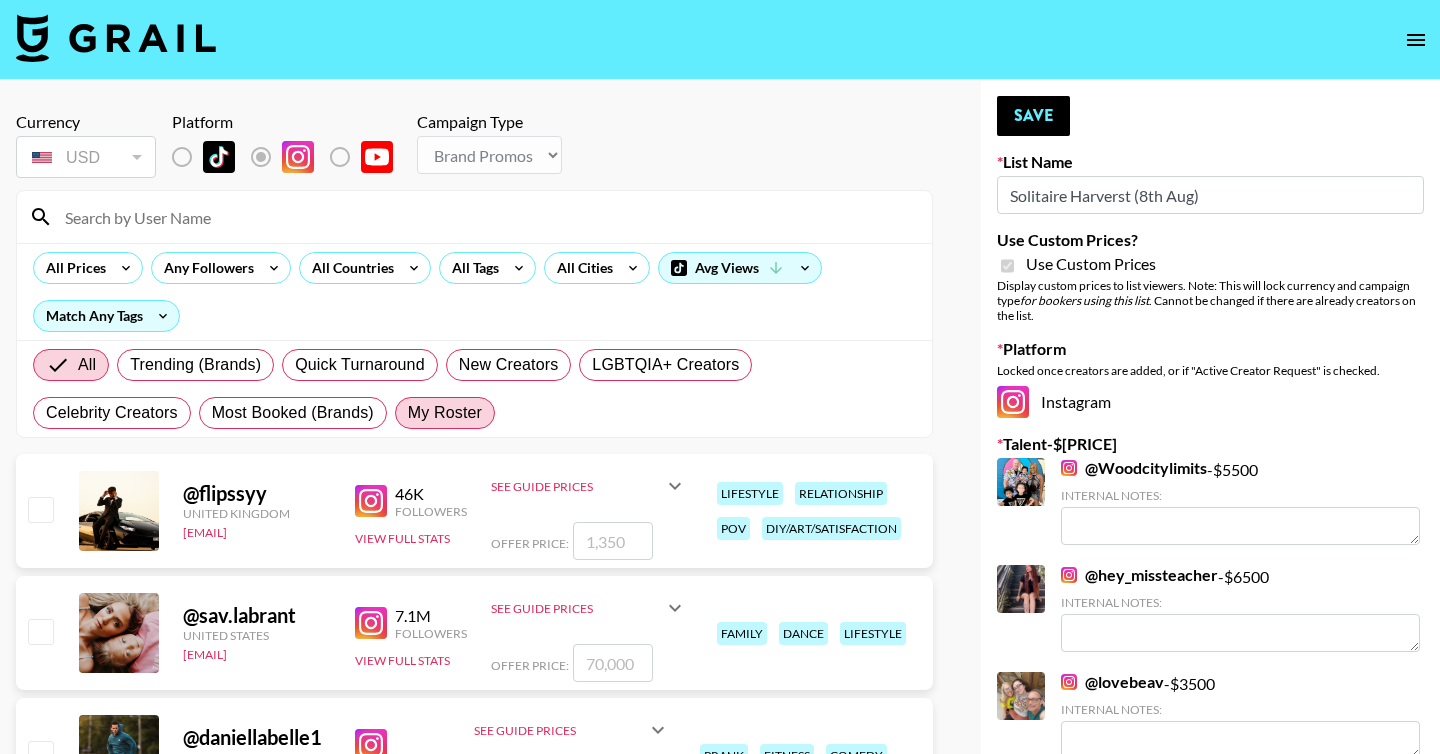 click on "My Roster" at bounding box center (445, 413) 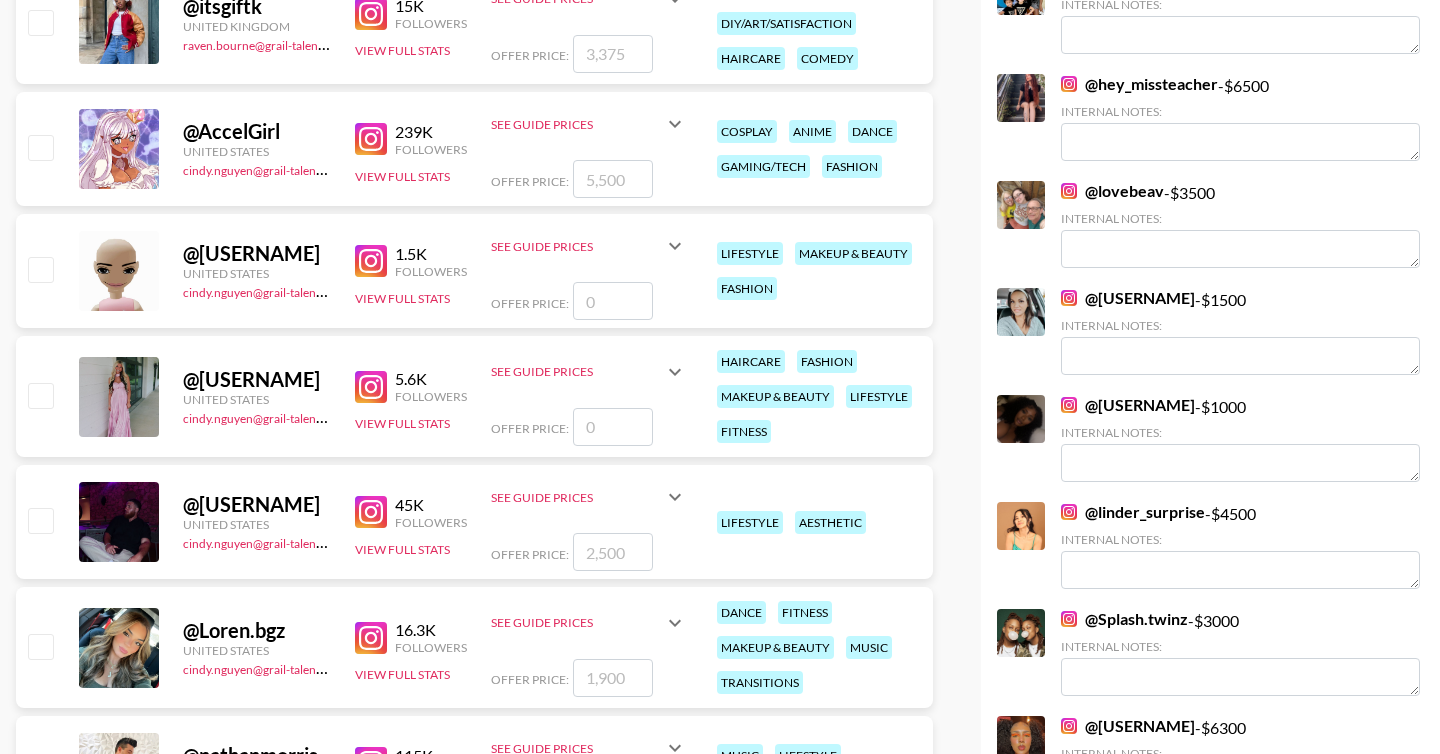 scroll, scrollTop: 521, scrollLeft: 0, axis: vertical 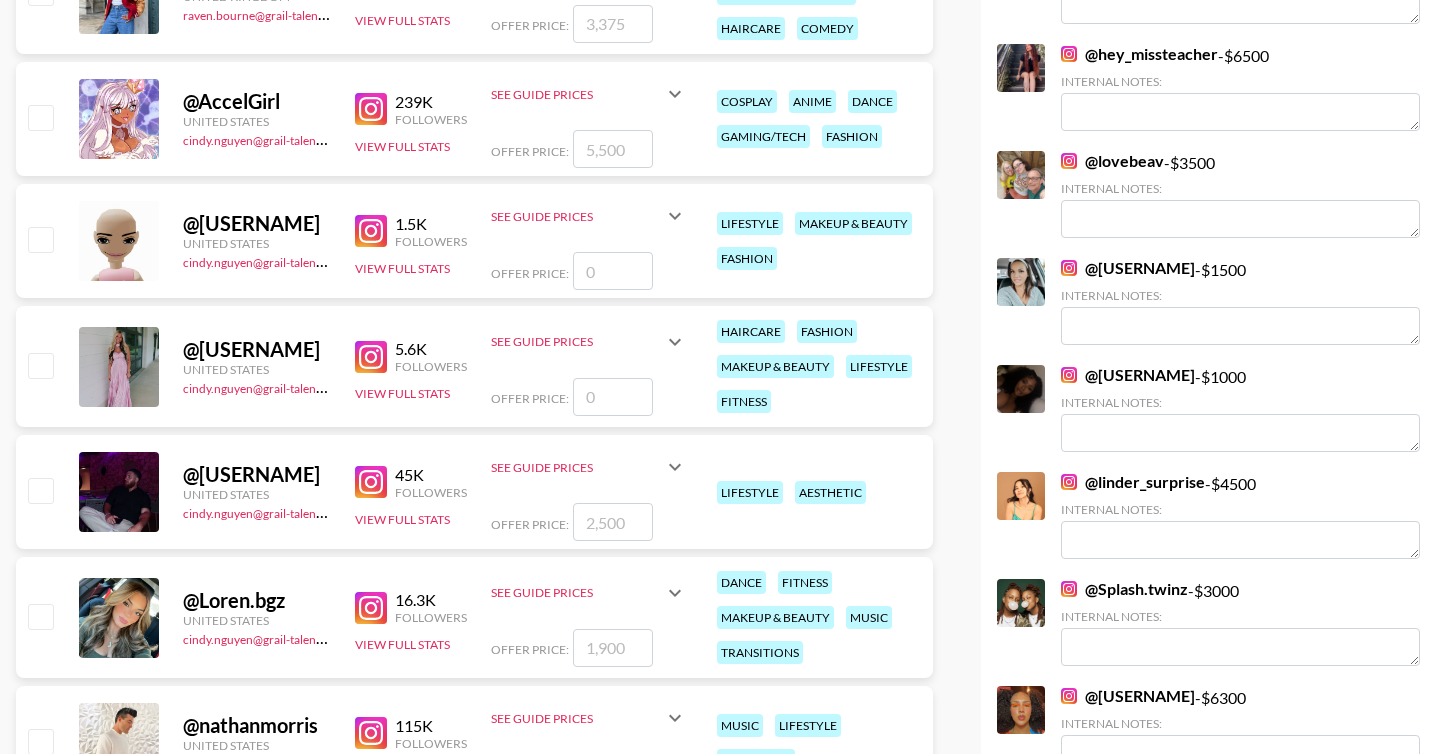 click at bounding box center [40, 616] 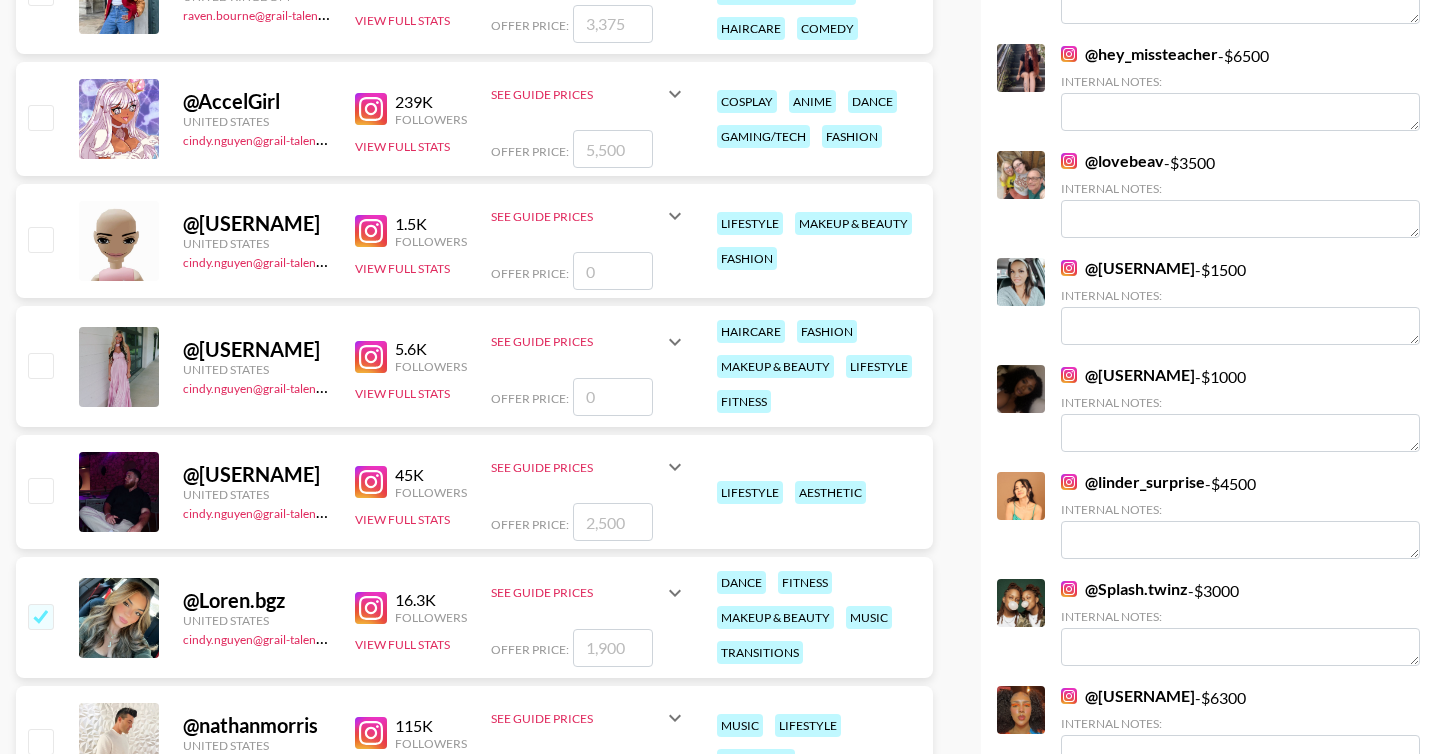 checkbox on "true" 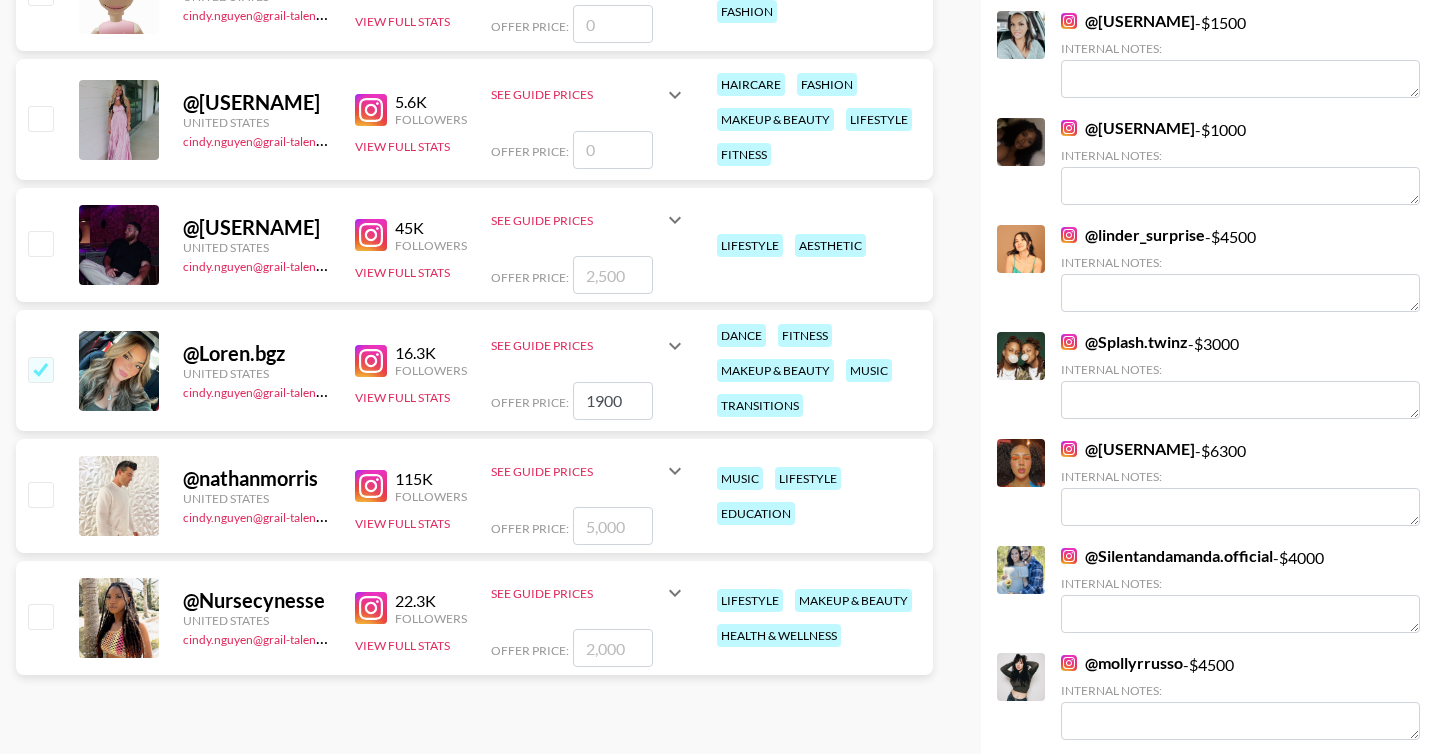 scroll, scrollTop: 761, scrollLeft: 0, axis: vertical 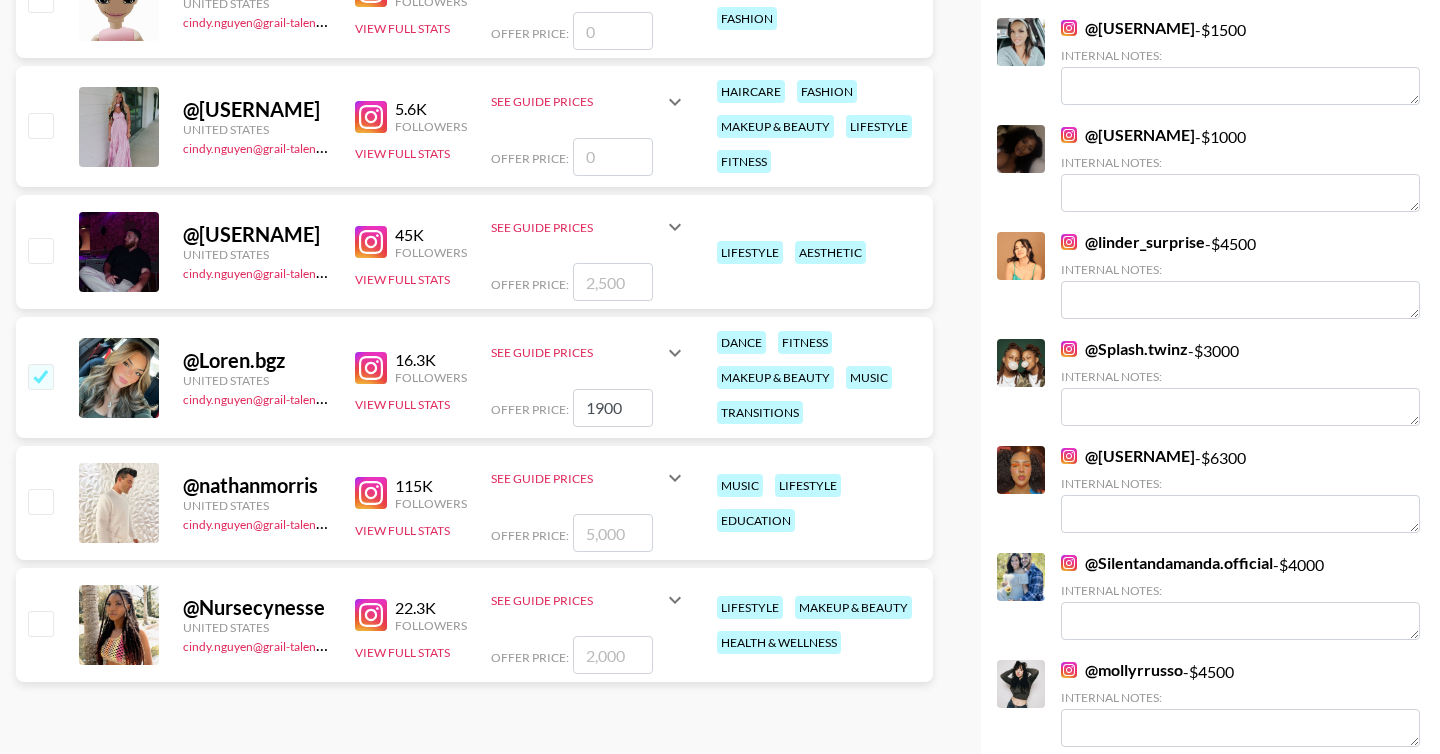 click at bounding box center [40, 623] 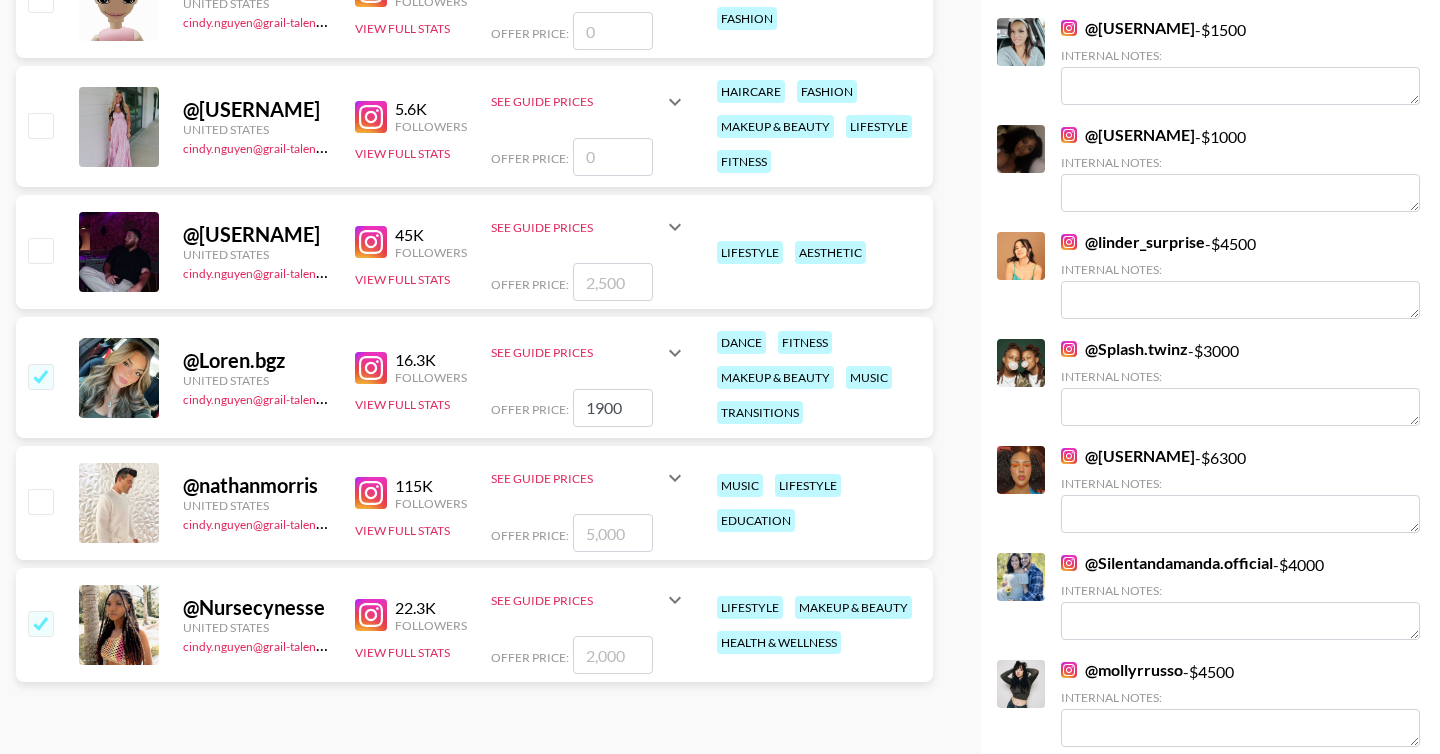 checkbox on "true" 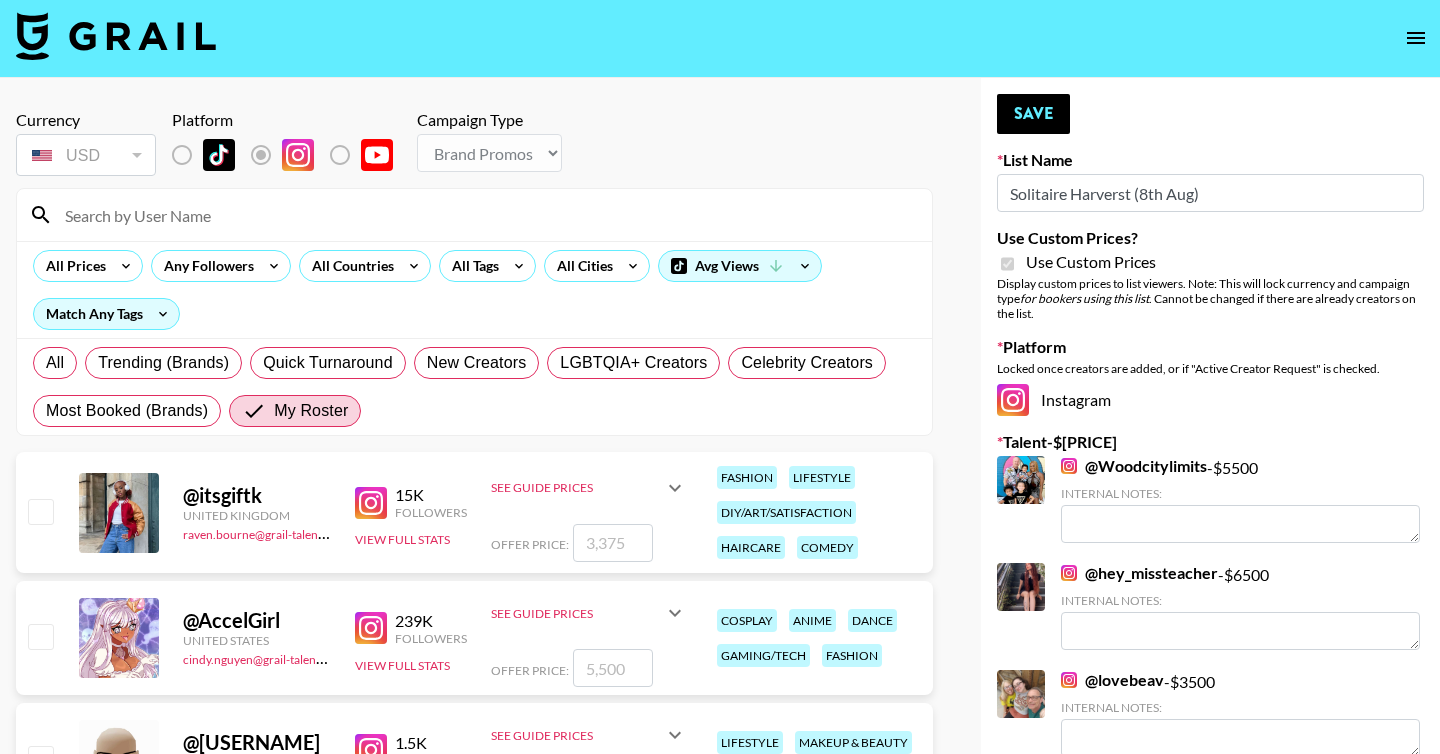 scroll, scrollTop: 0, scrollLeft: 0, axis: both 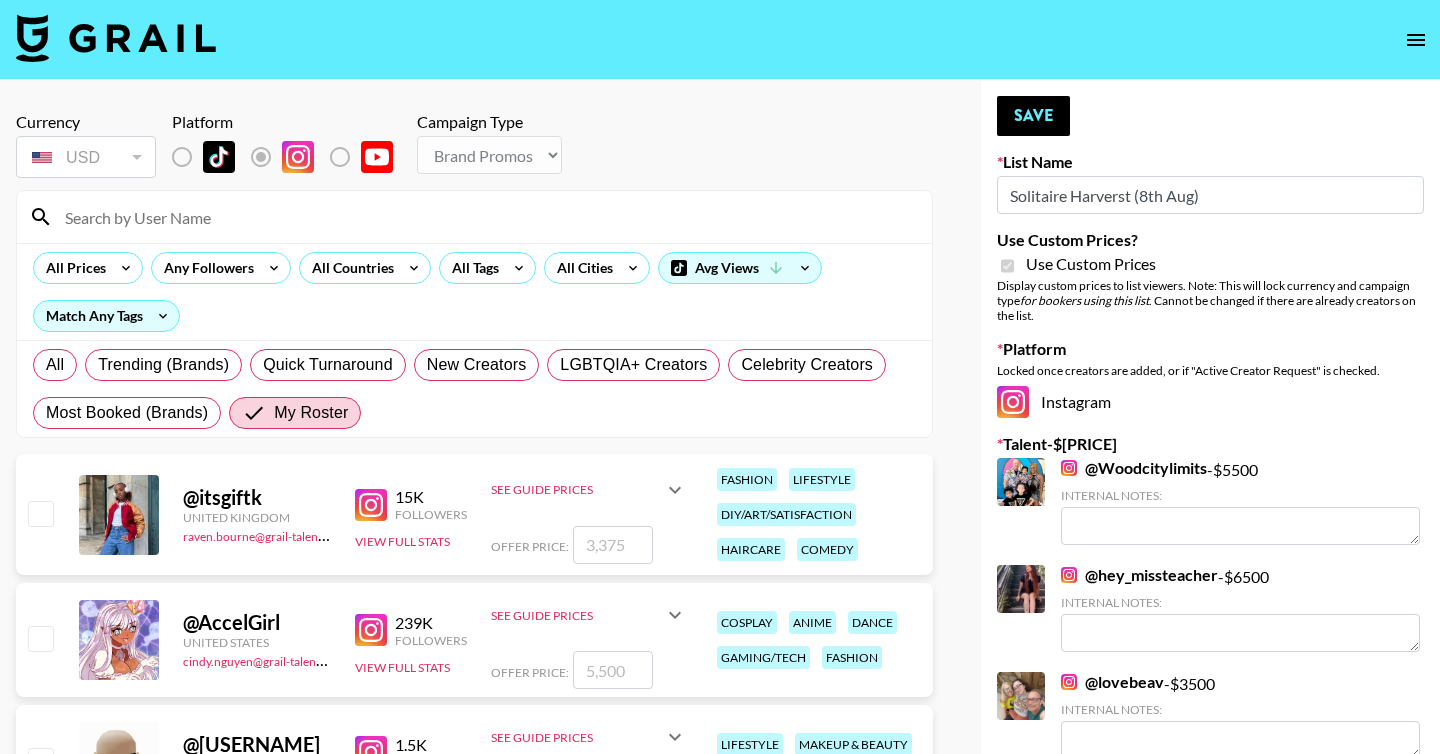 click on "Your changes have been saved! Save List Name Solitaire Harverst (8th Aug) Use Custom Prices? Use Custom Prices Display custom prices to list viewers. Note: This will lock currency and campaign type  for bookers using this list . Cannot be changed if there are already creators on the list. Platform Locked once creators are added, or if "Active Creator Request" is checked.  Instagram Talent -  $ 133,150 @ Woodcitylimits  -  $ 5500 Internal Notes: @ hey_missteacher  -  $ 6500 Internal Notes: @ lovebeav  -  $ 3500 Internal Notes: @ olivia_ohno  -  $ 1500 Internal Notes: @ Ashlynnedith  -  $ 1000 Internal Notes: @ linder_surprise  -  $ 4500 Internal Notes: @ Splash.twinz  -  $ 3000 Internal Notes: @ holyhippy  -  $ 6300 Internal Notes: @ Silentandamanda.official  -  $ 4000 Internal Notes: @ mollyrrusso  -  $ 4500 Internal Notes: @ anastasiya_fukkacumi  -  $ 5000 Internal Notes: @ elephantssintheroom  -  $ 3000 Internal Notes: @ joyee.yangg  -  $ 3200 Internal Notes: @ saralwollner  -  $ 2500 @  -  $" at bounding box center (1210, 2470) 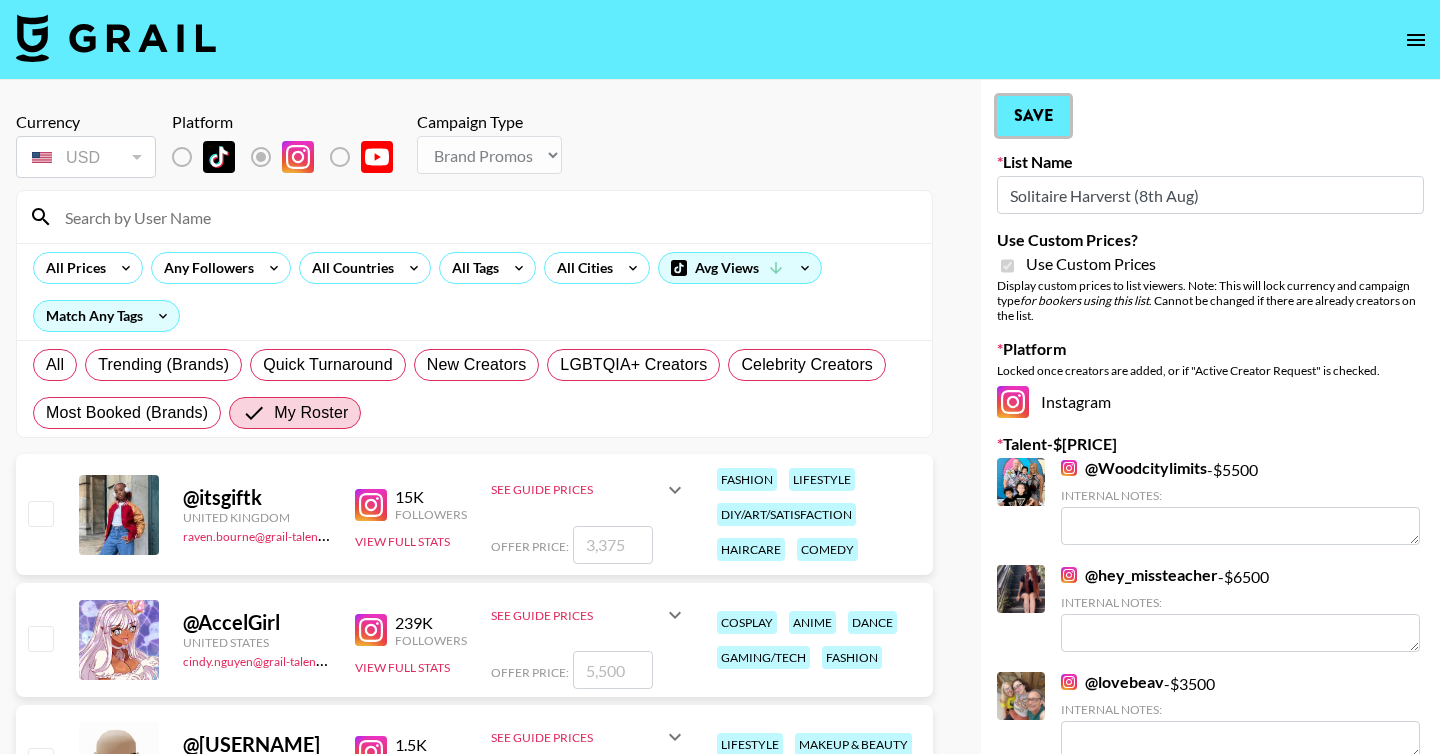 click on "Save" at bounding box center [1033, 116] 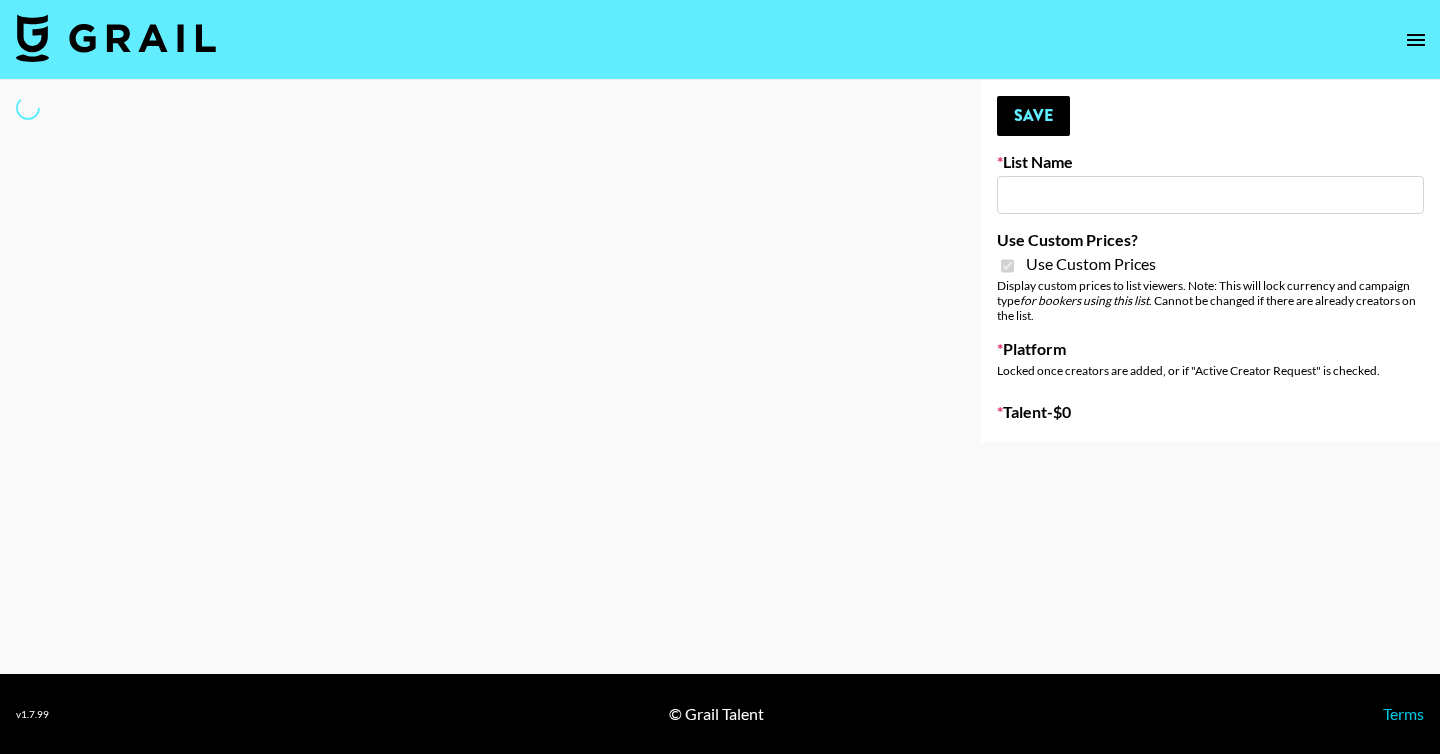 type on "[PRODUCT] ([DAY] [MONTH])" 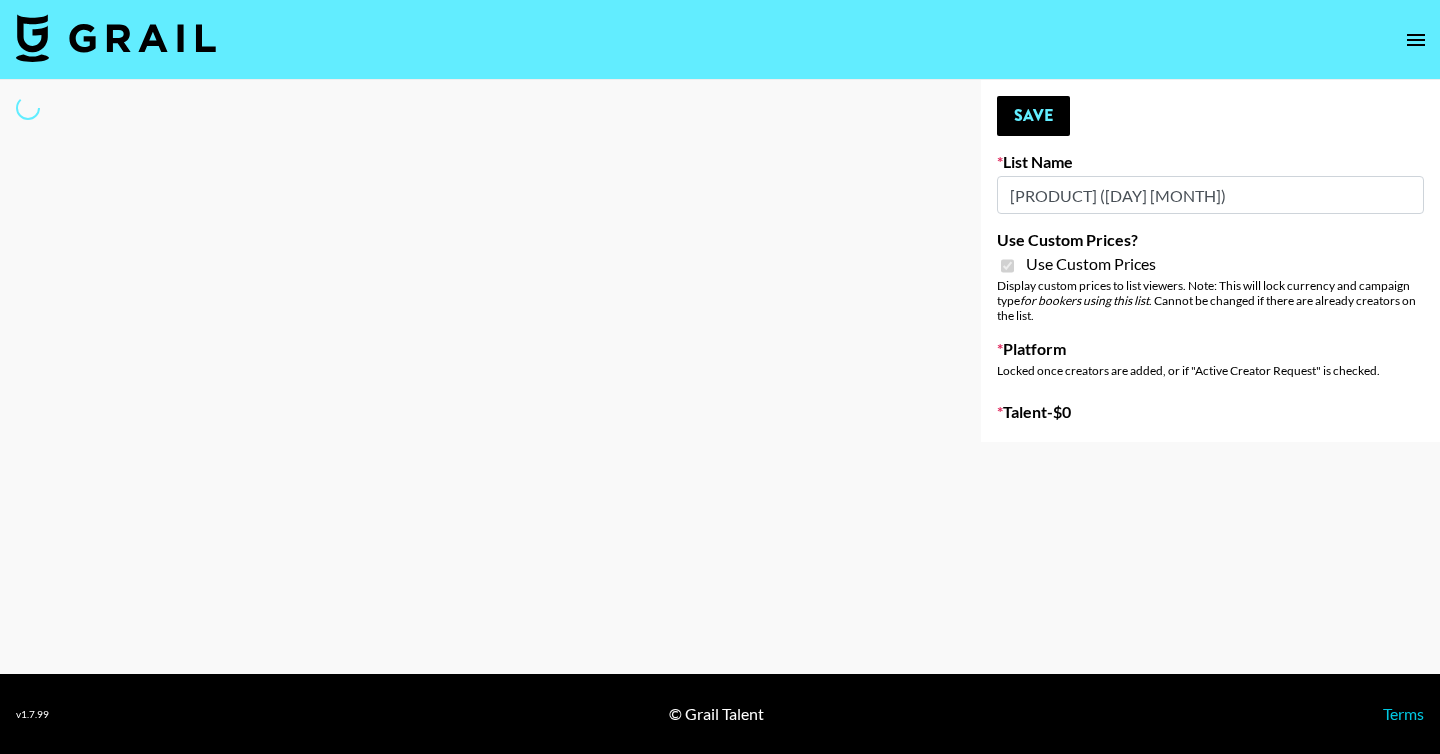 checkbox on "true" 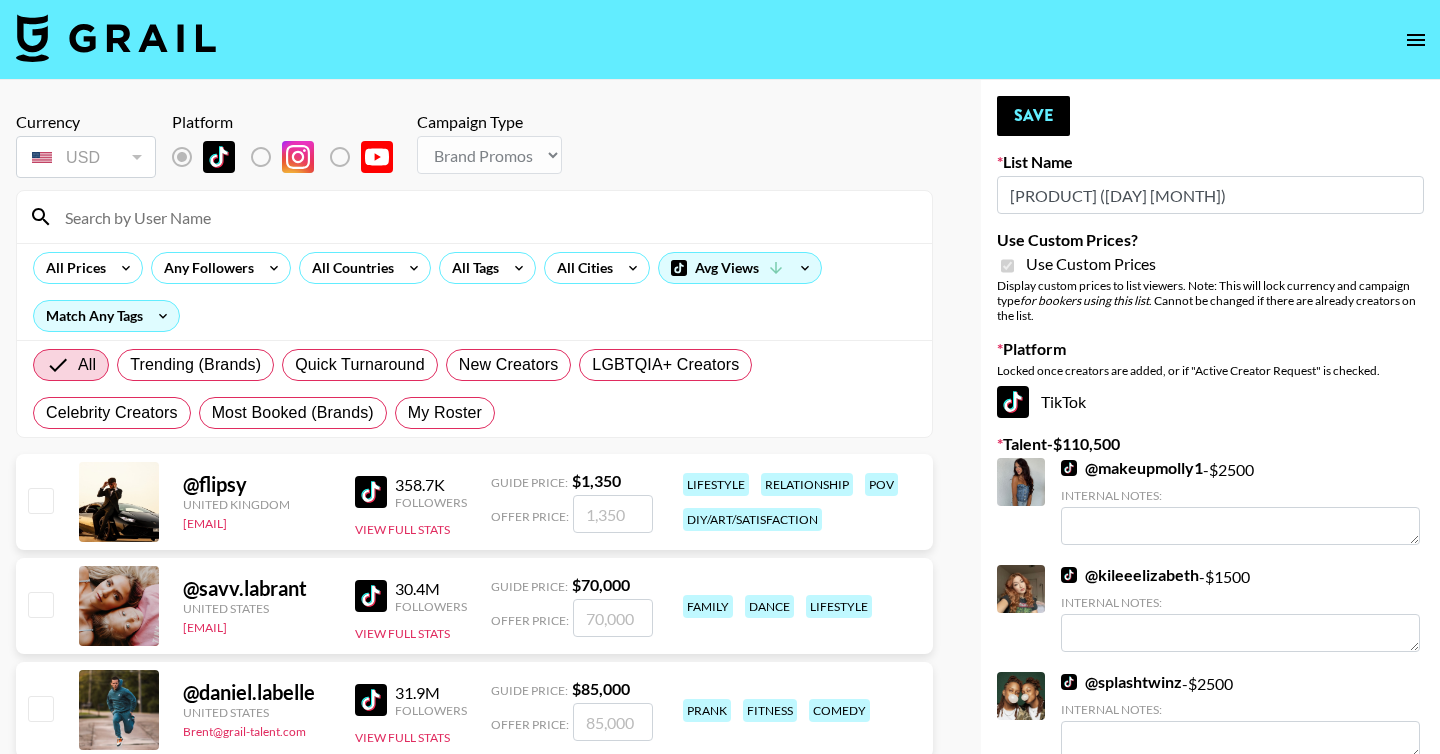 scroll, scrollTop: 0, scrollLeft: 0, axis: both 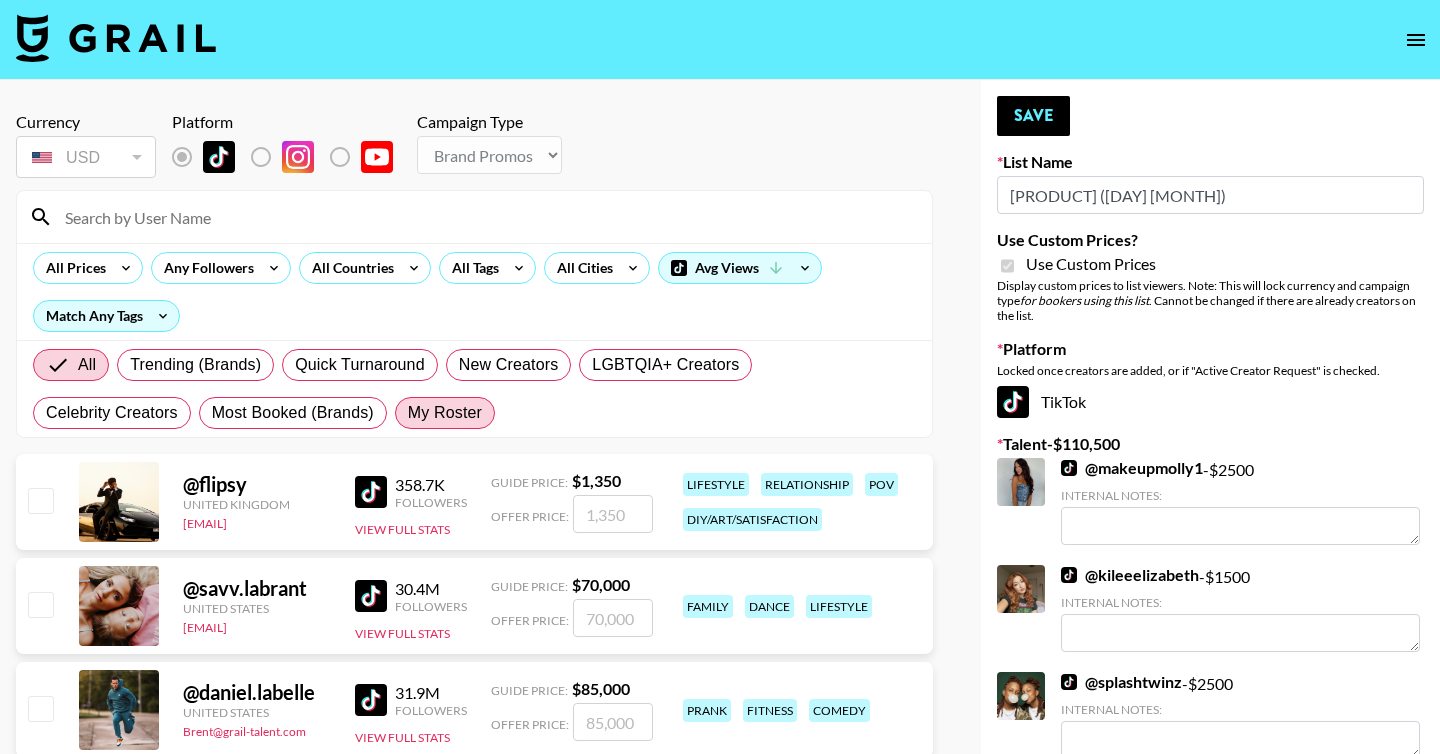 click on "My Roster" at bounding box center (445, 413) 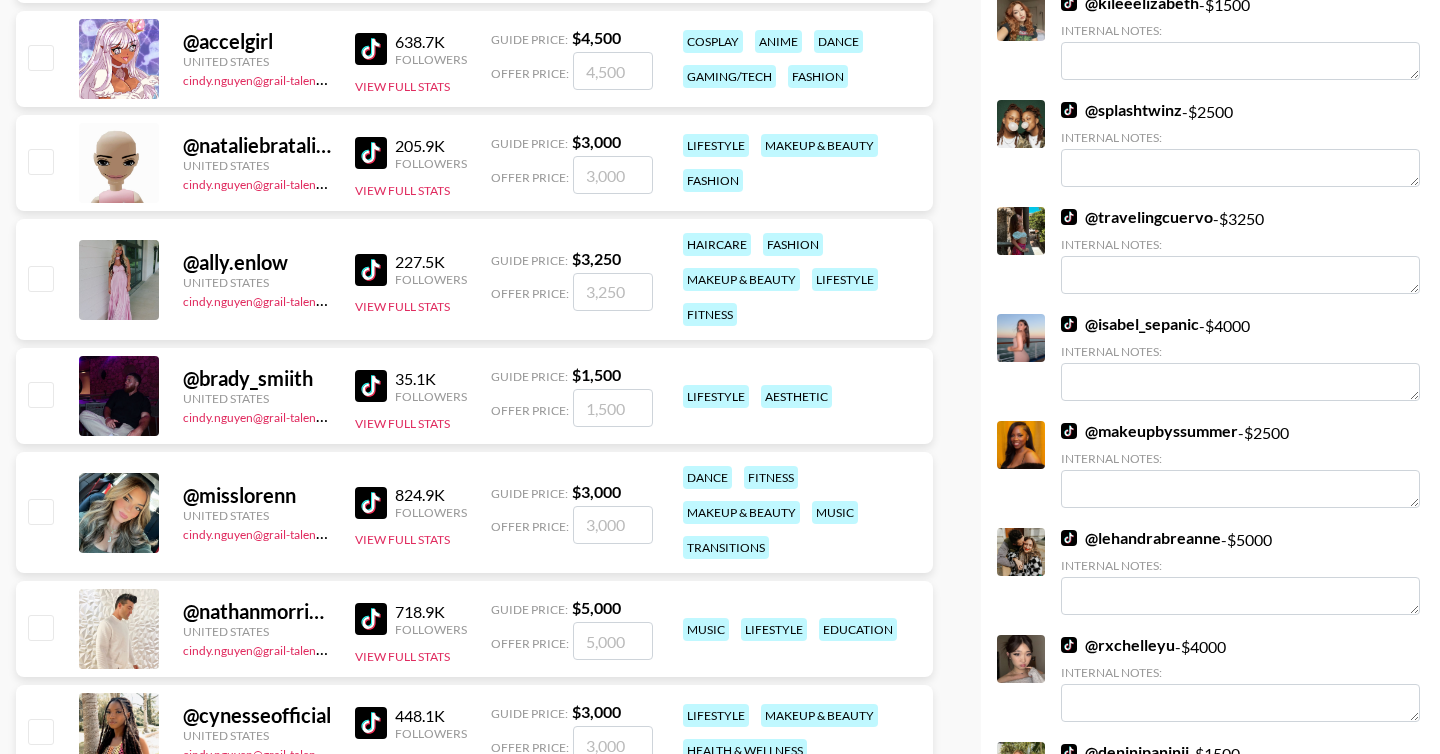 scroll, scrollTop: 662, scrollLeft: 0, axis: vertical 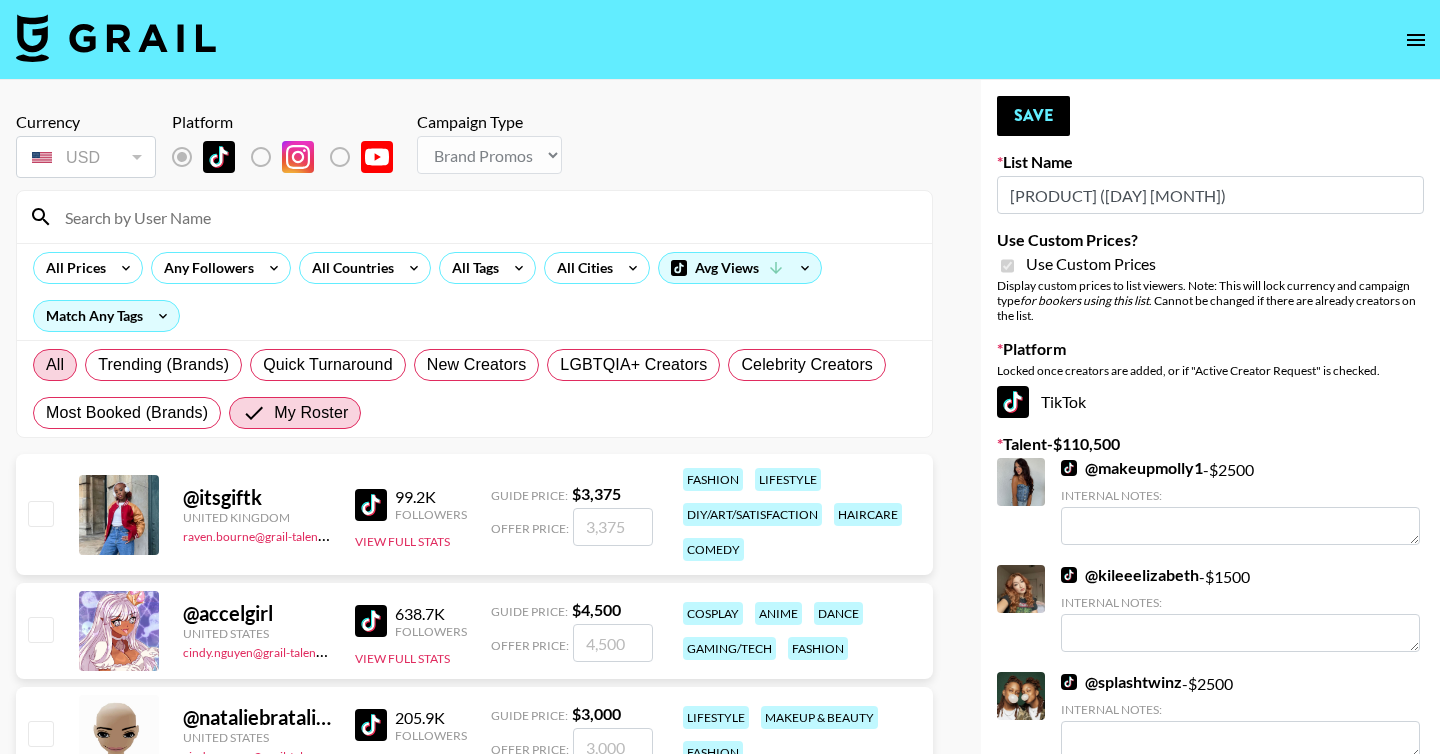 click on "All" at bounding box center [55, 365] 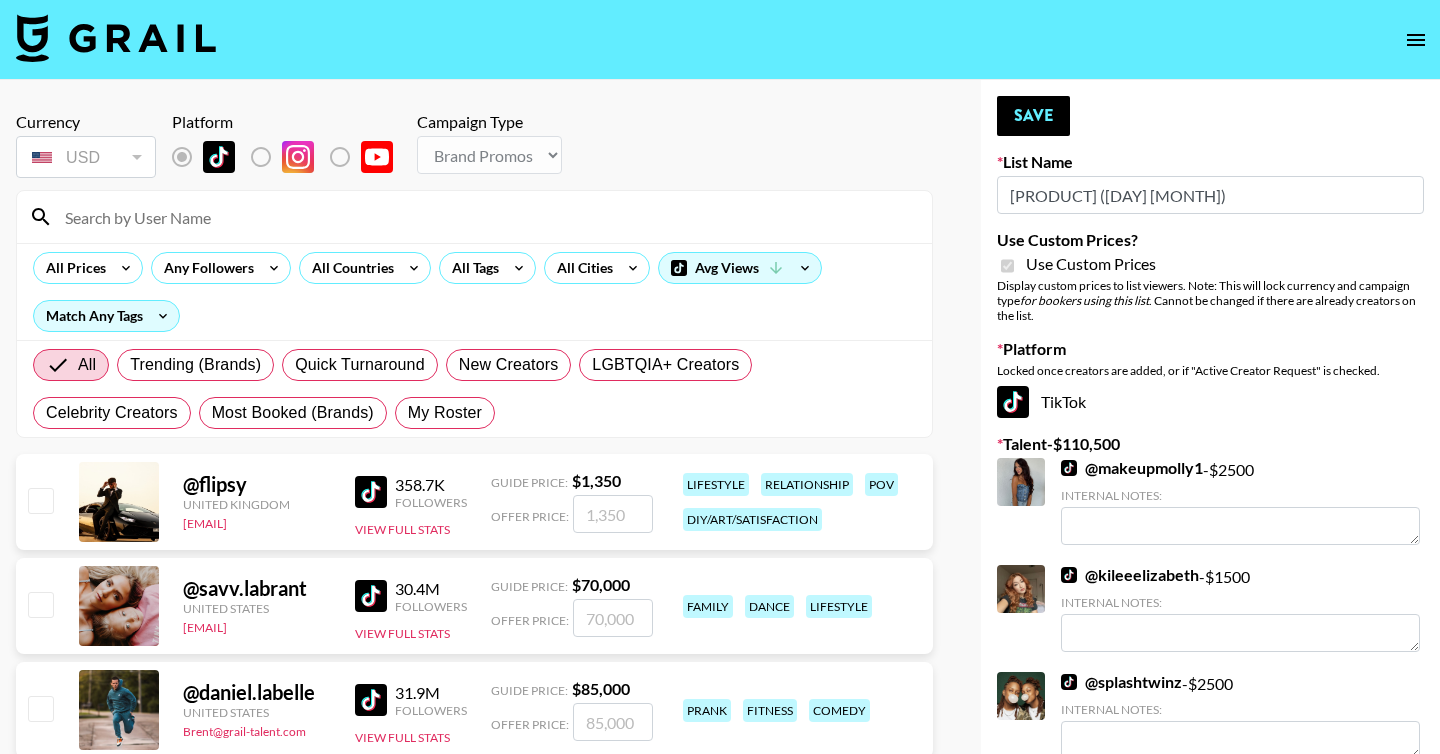 click at bounding box center [486, 217] 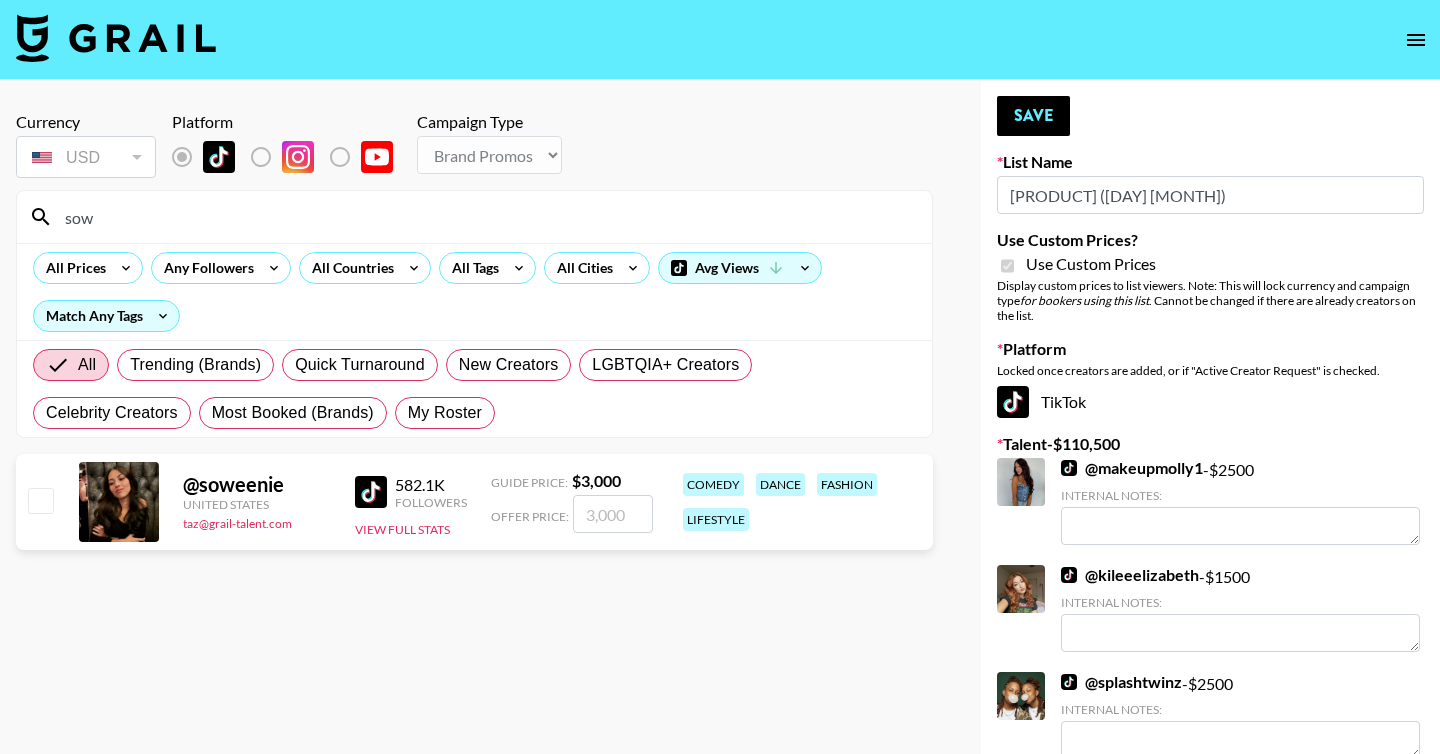 type on "sow" 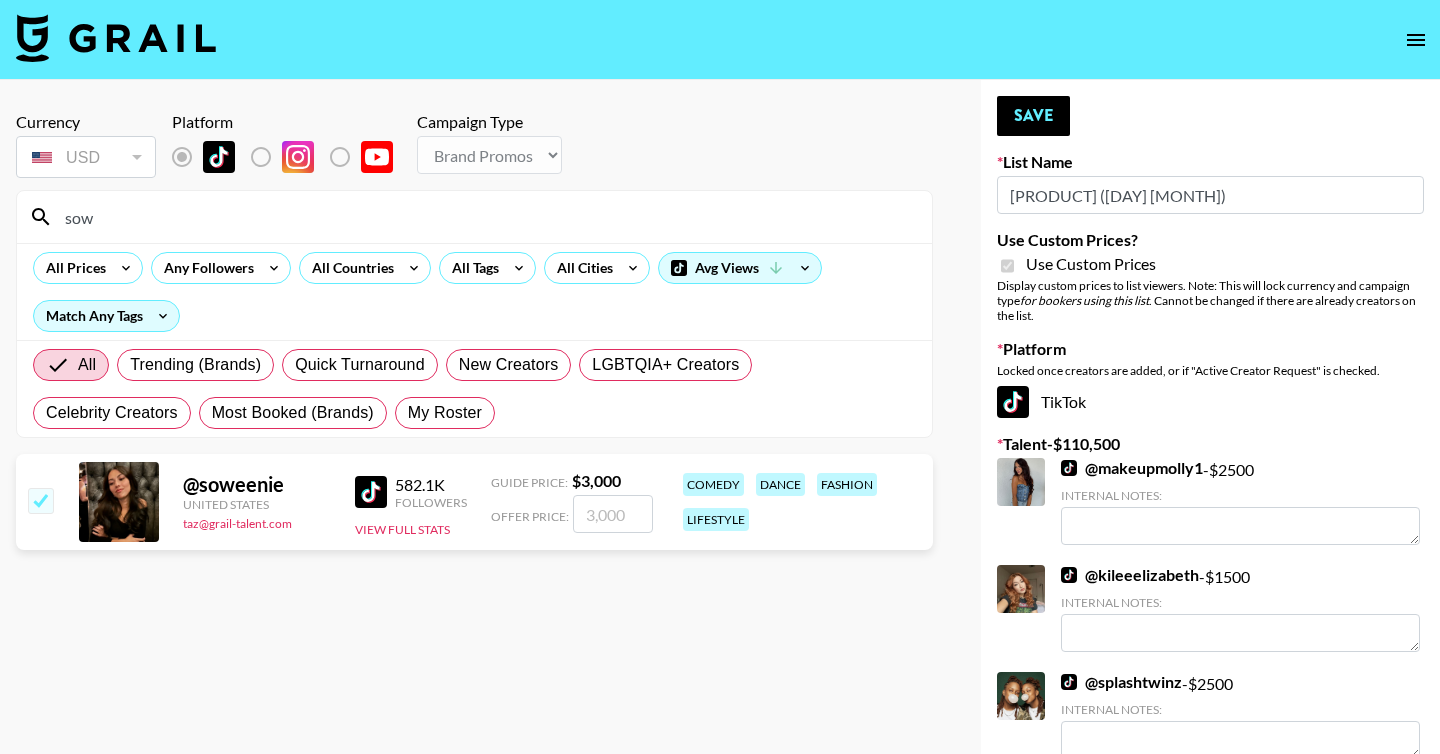 checkbox on "true" 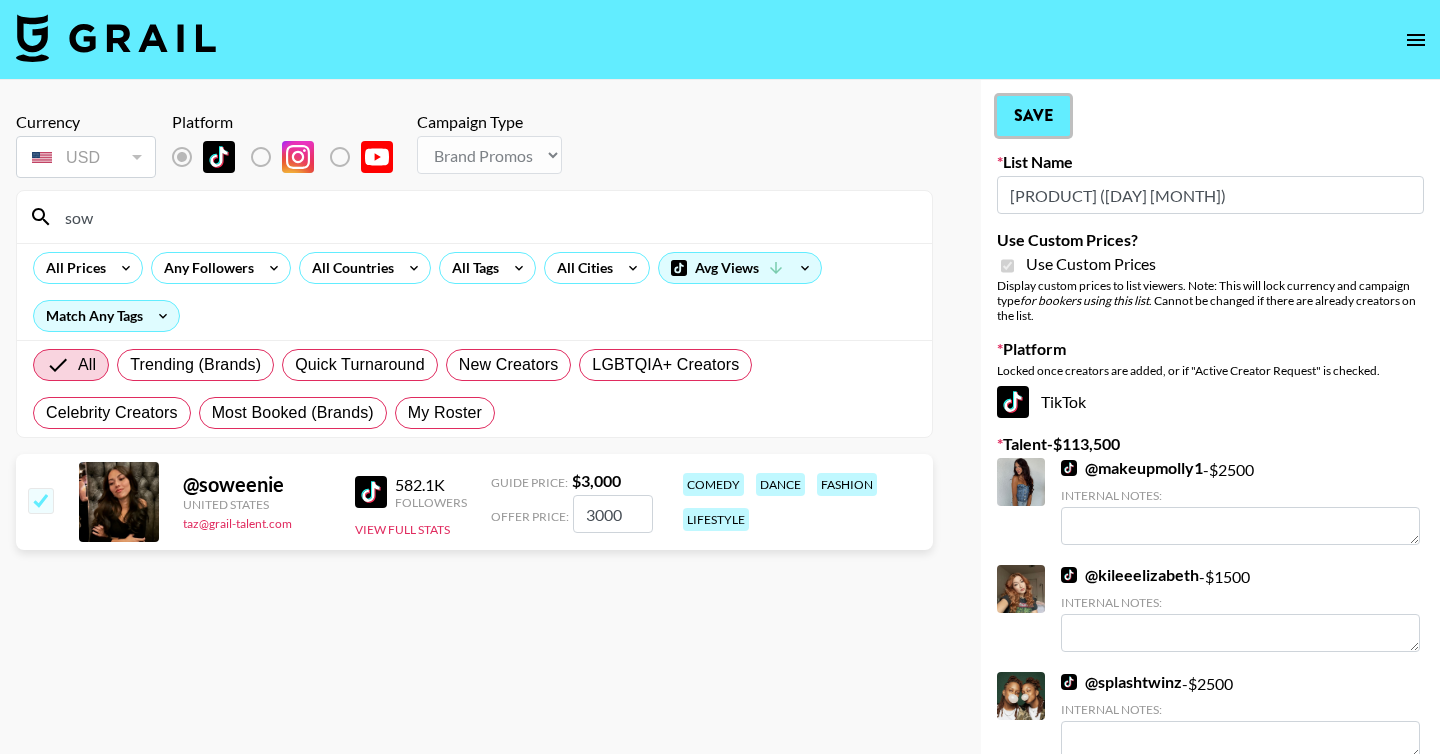 click on "Save" at bounding box center [1033, 116] 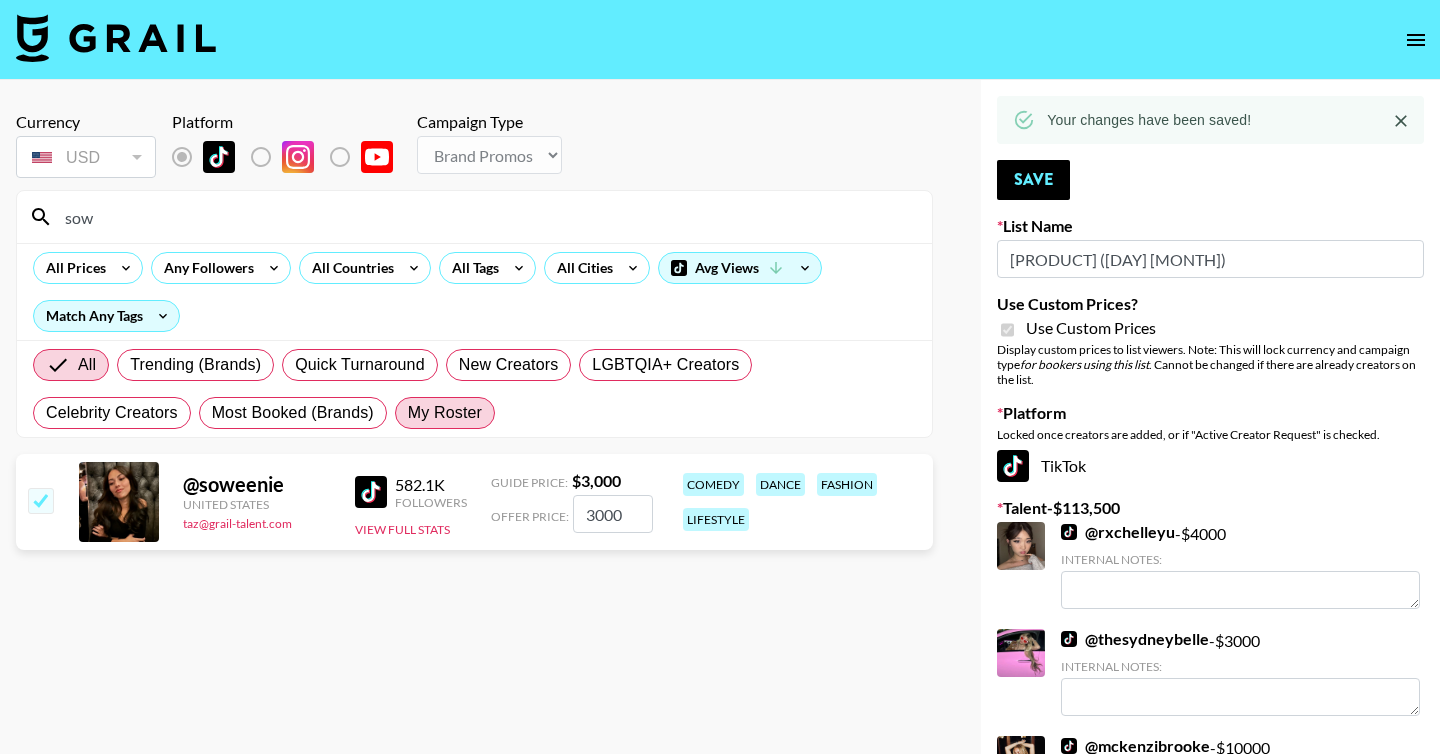 click on "My Roster" at bounding box center (445, 413) 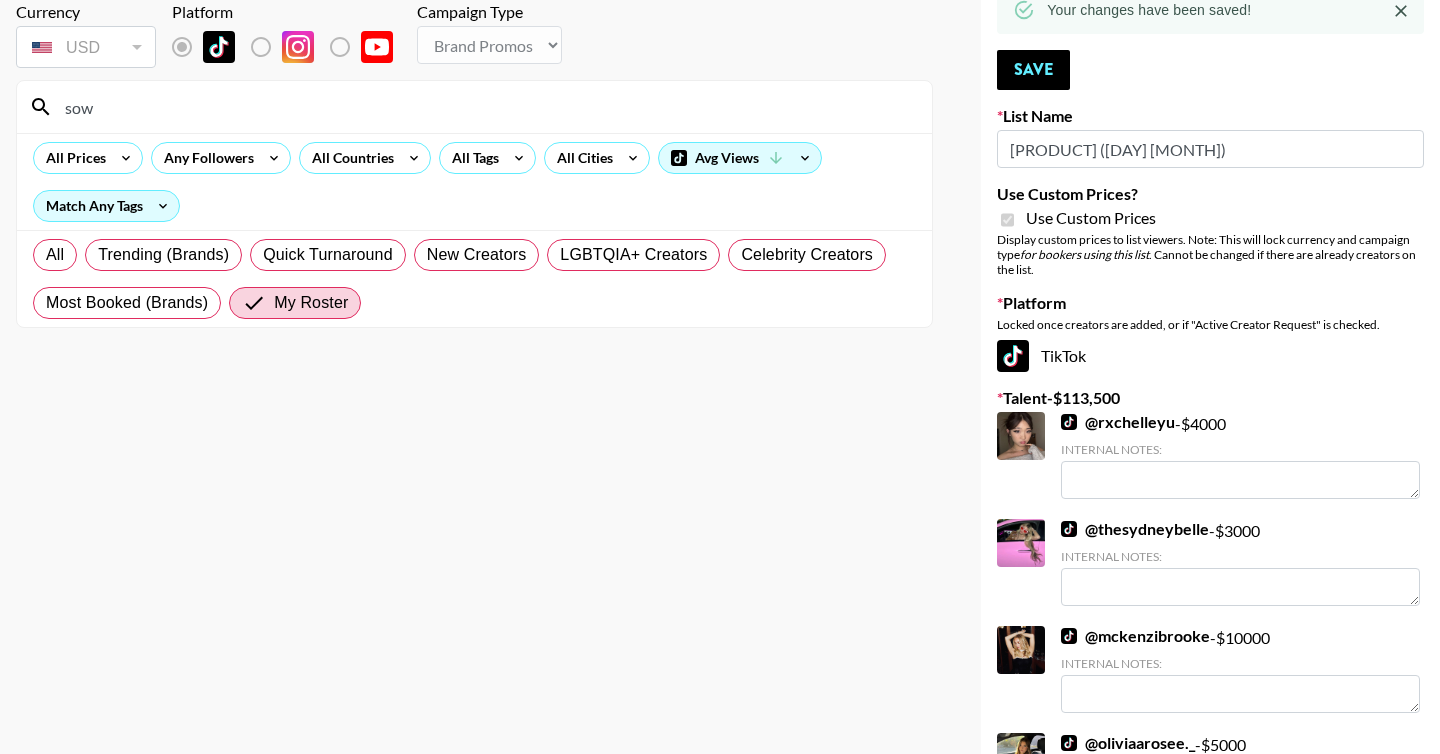 scroll, scrollTop: 130, scrollLeft: 0, axis: vertical 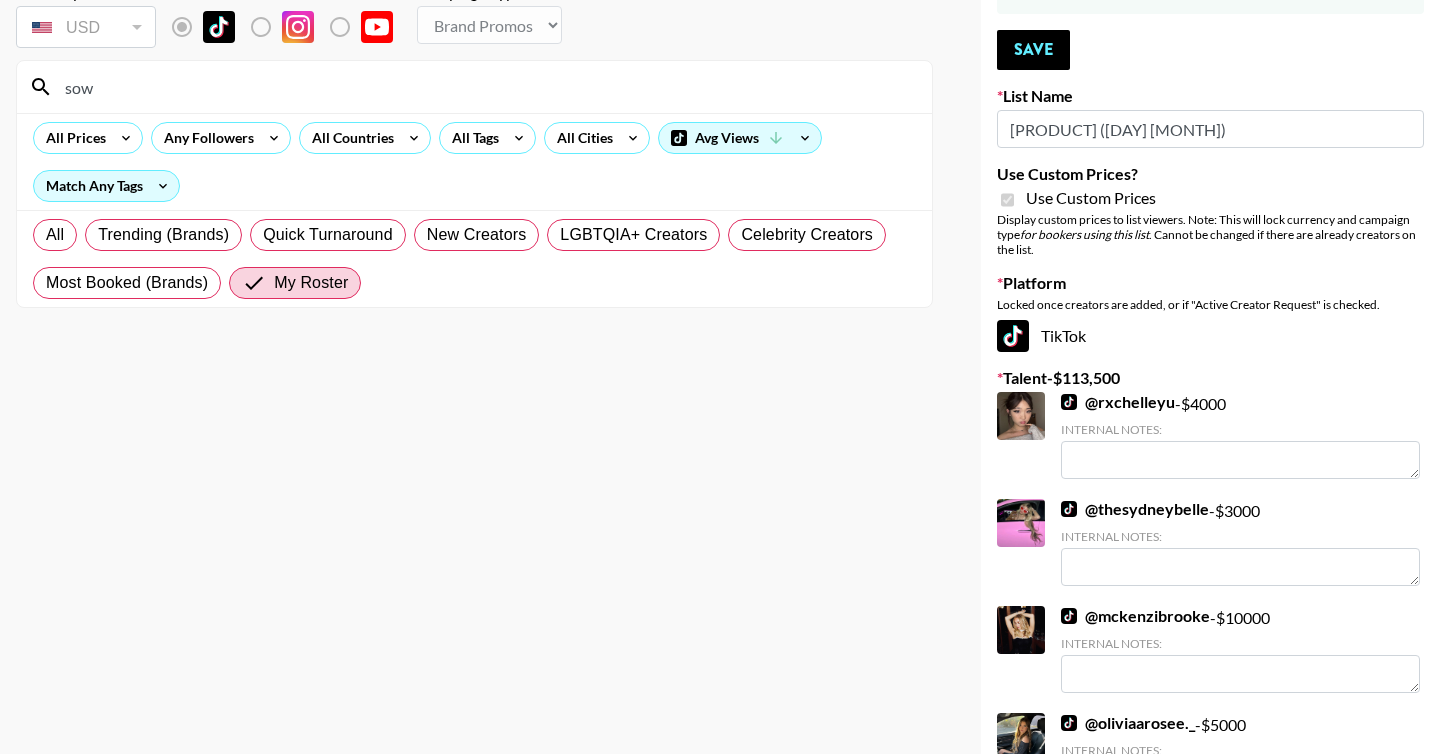 click on "sow" at bounding box center [486, 87] 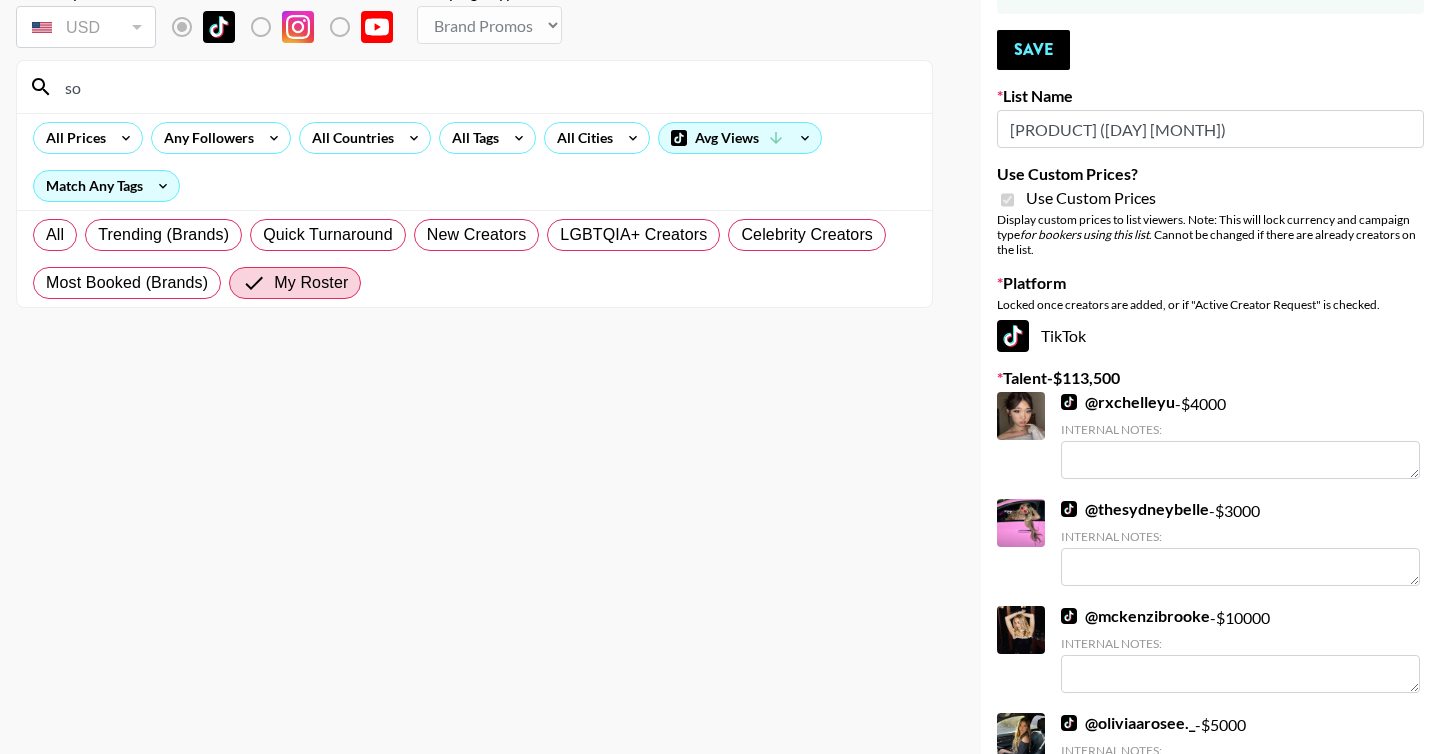 type on "s" 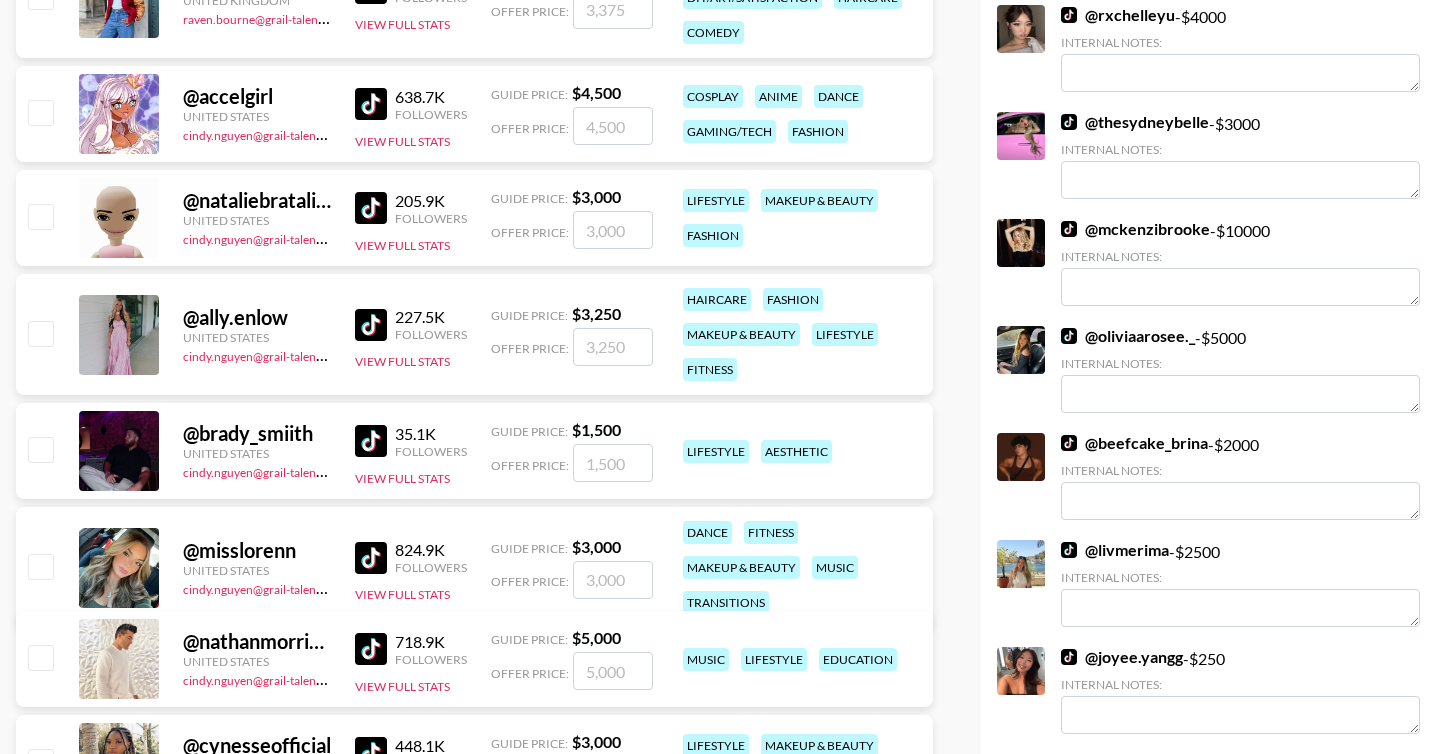 scroll, scrollTop: 519, scrollLeft: 0, axis: vertical 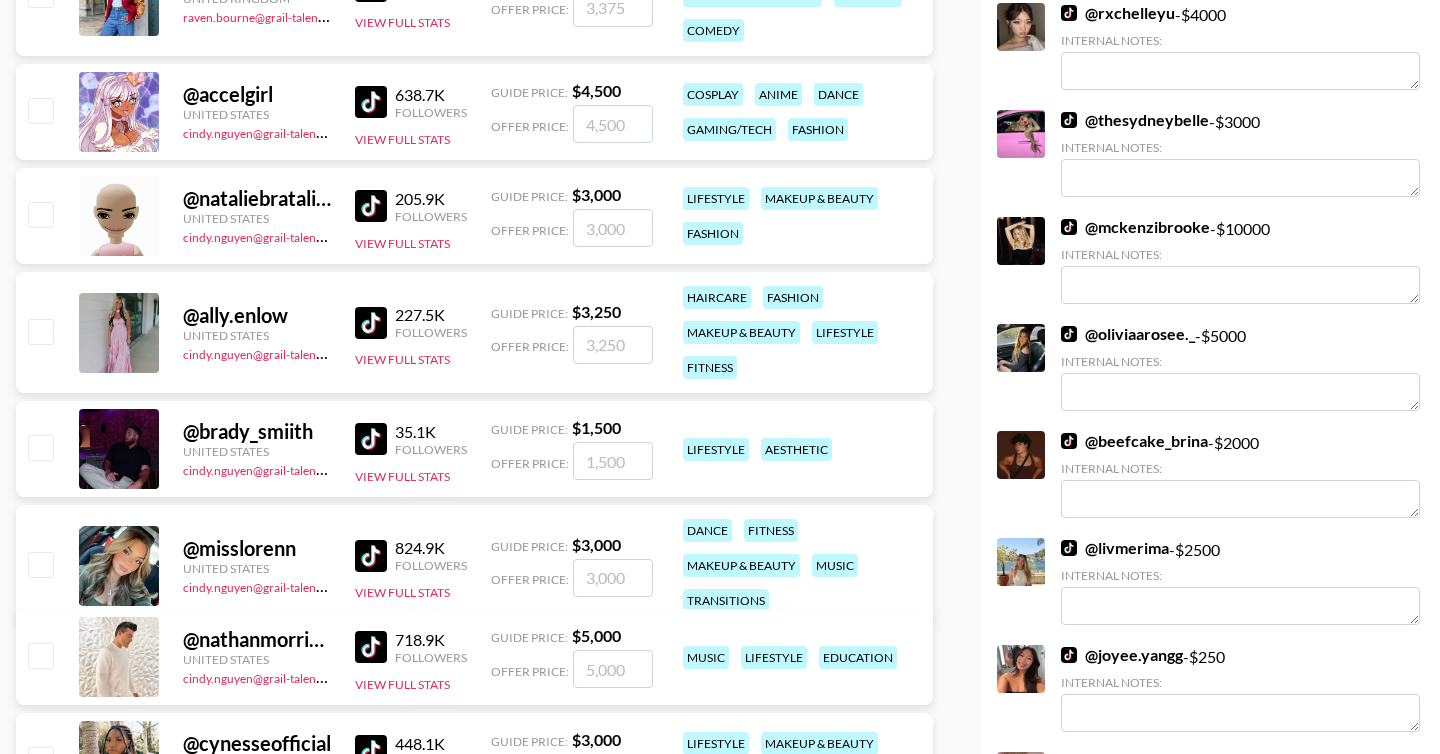 type 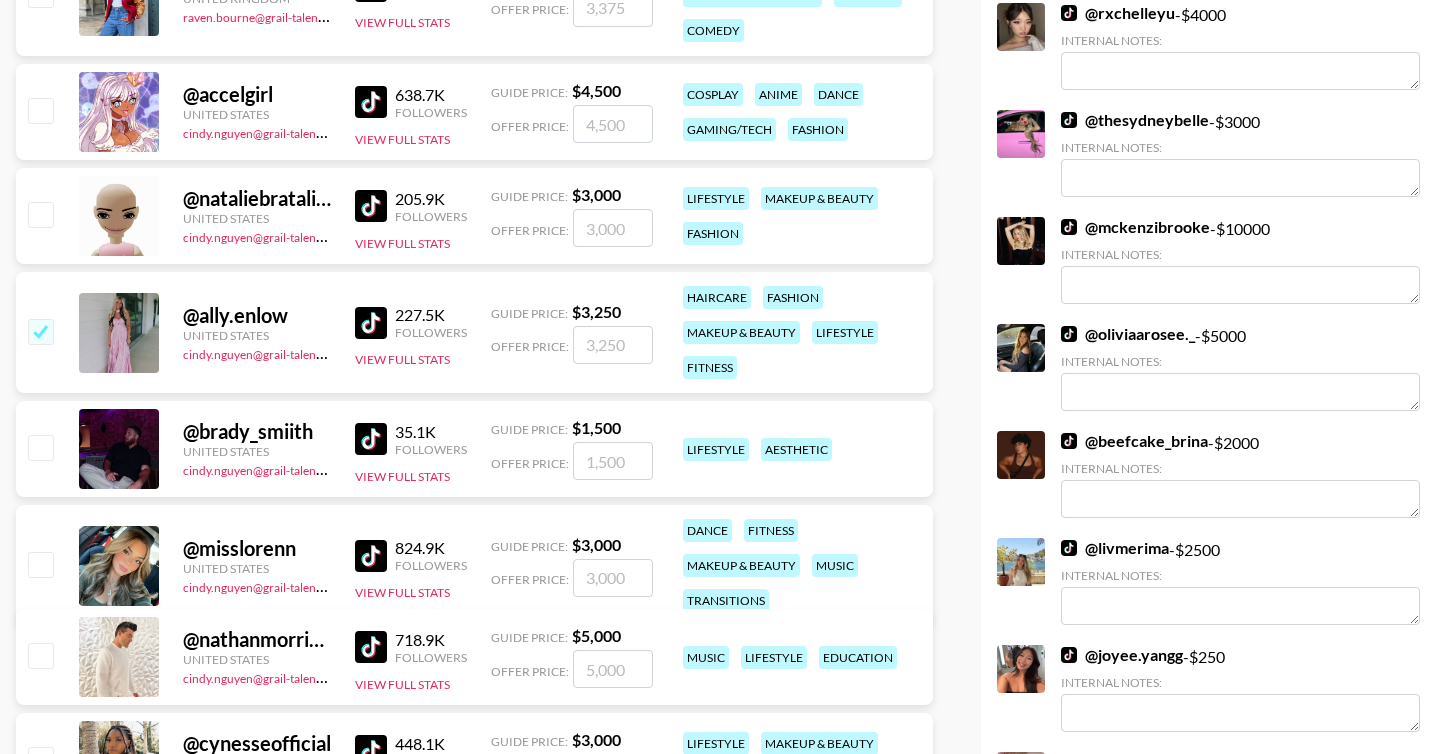 checkbox on "true" 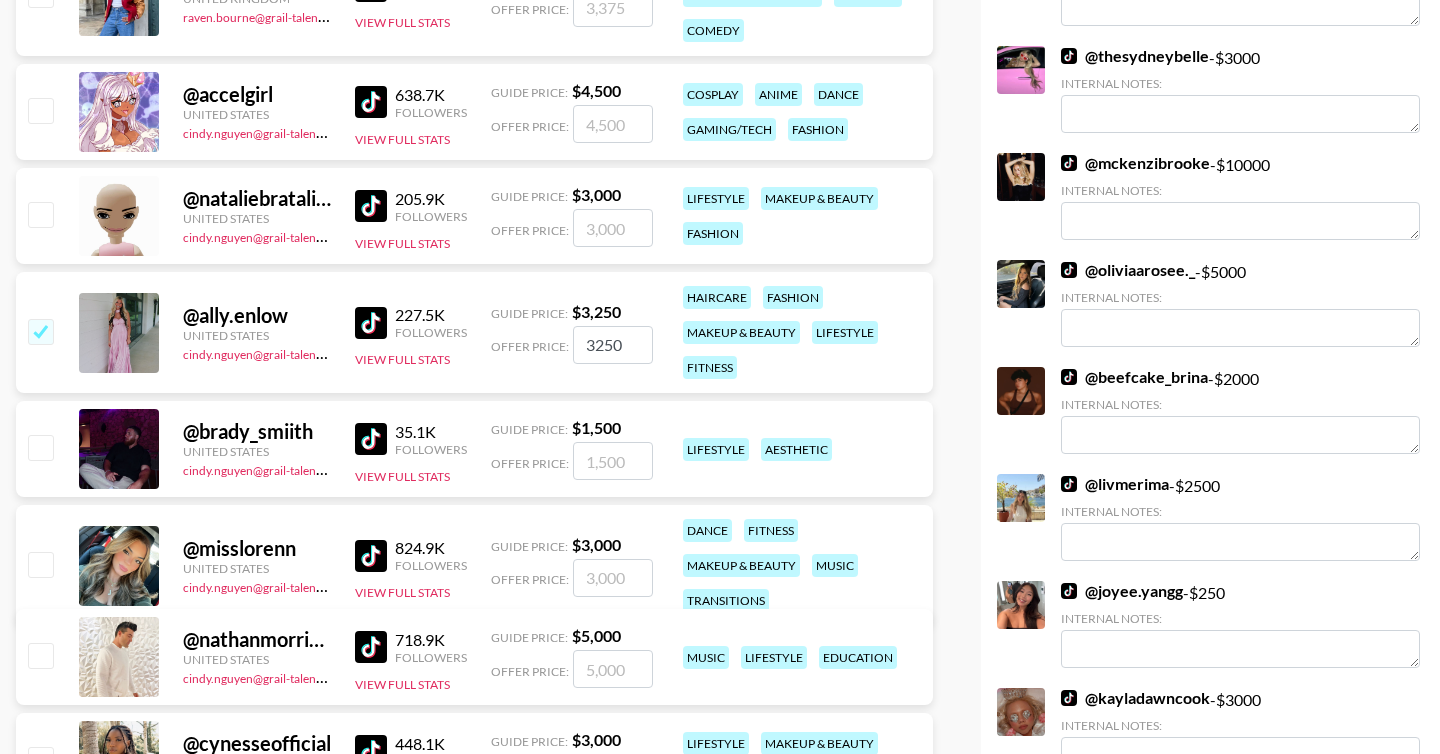 click at bounding box center (40, 331) 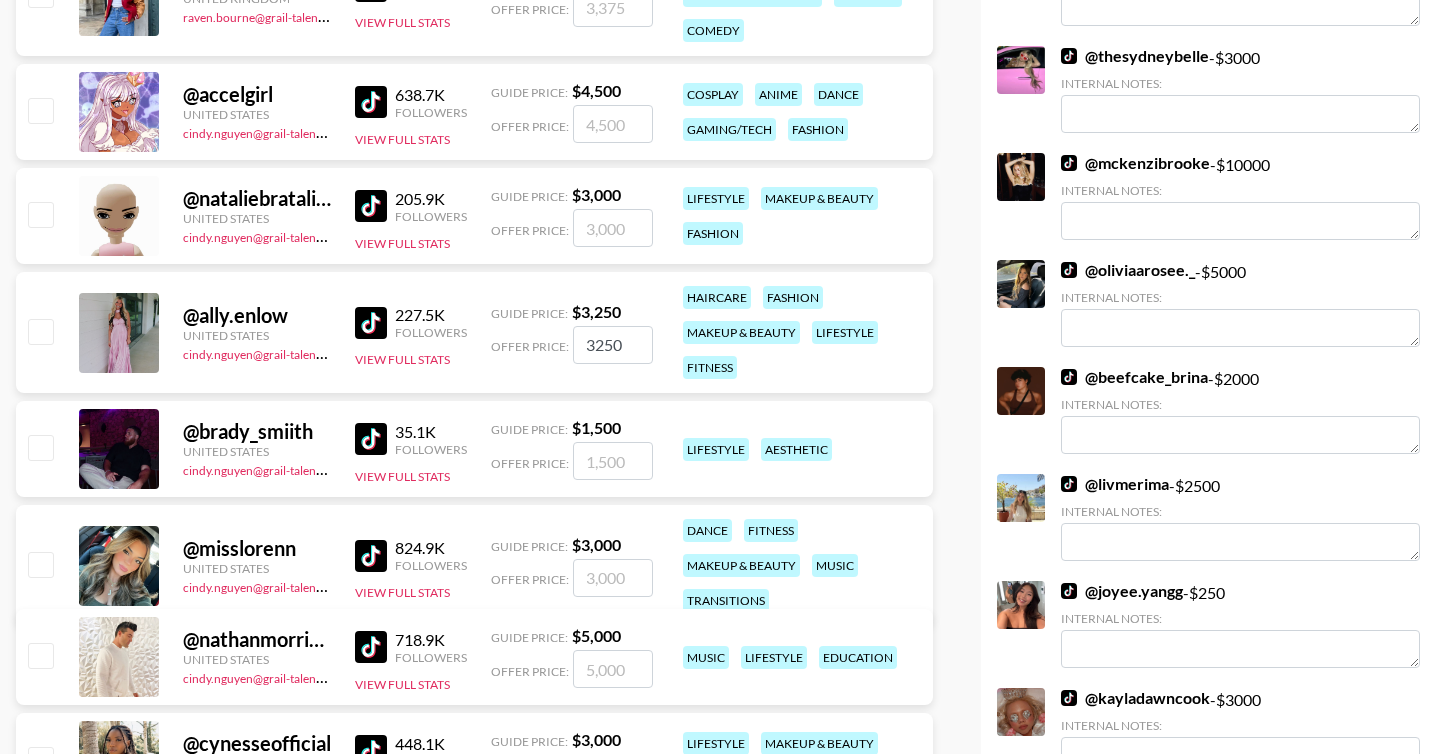 checkbox on "false" 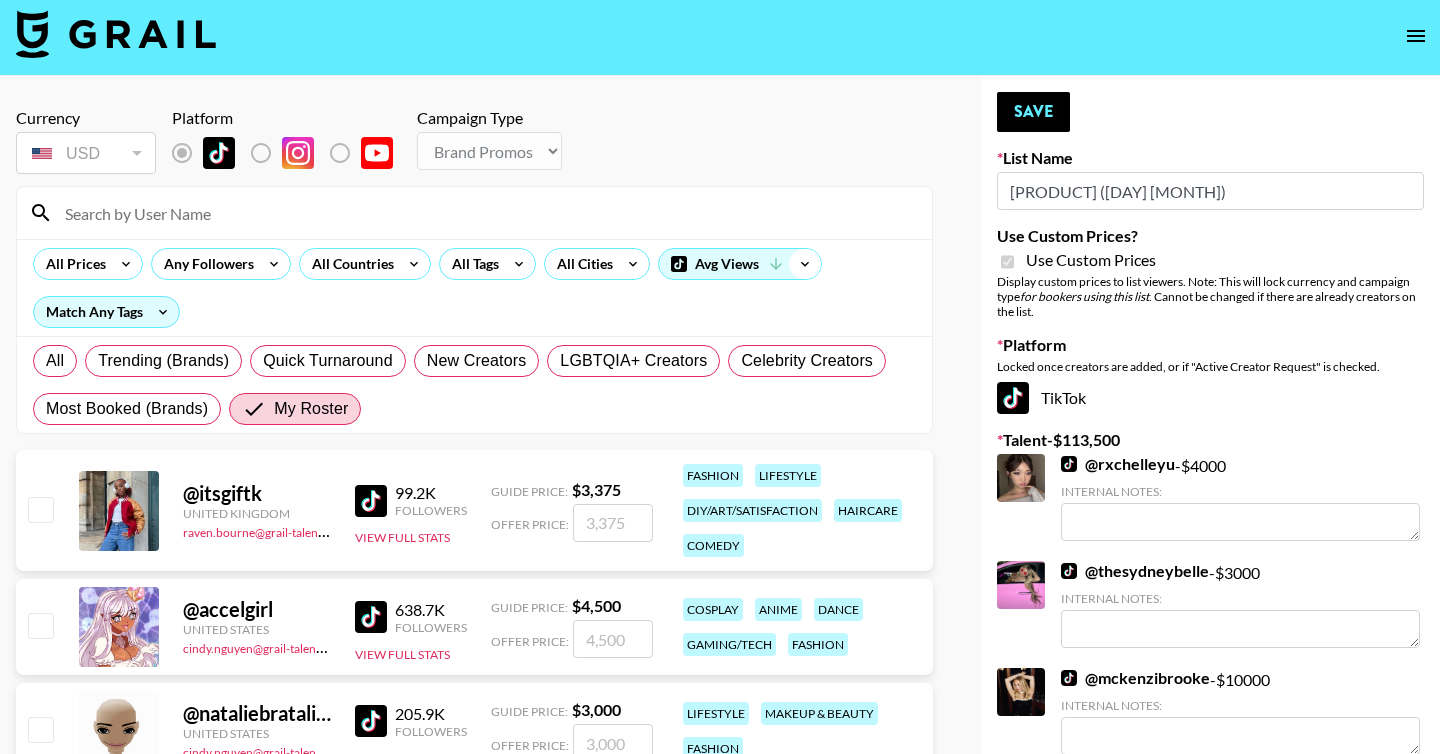 scroll, scrollTop: 0, scrollLeft: 0, axis: both 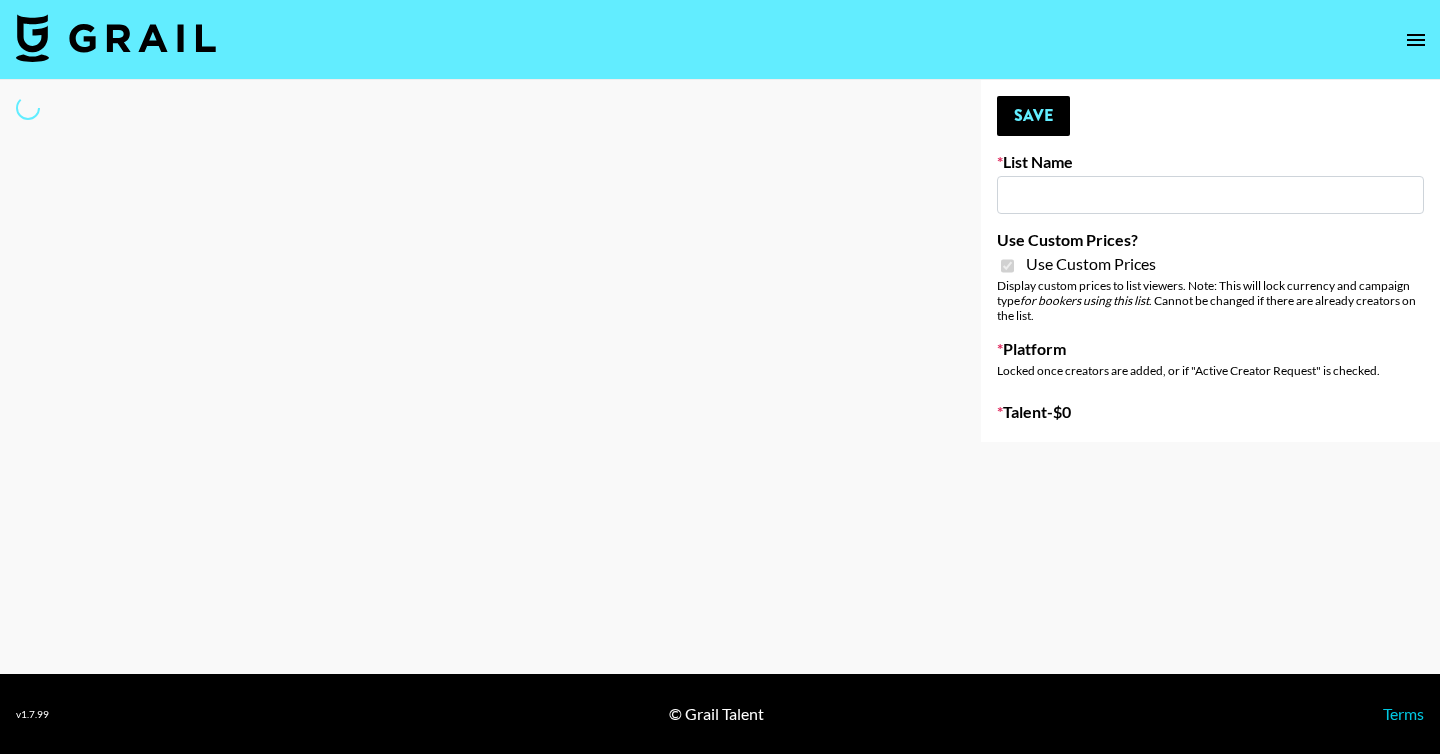 type on "Question AI" 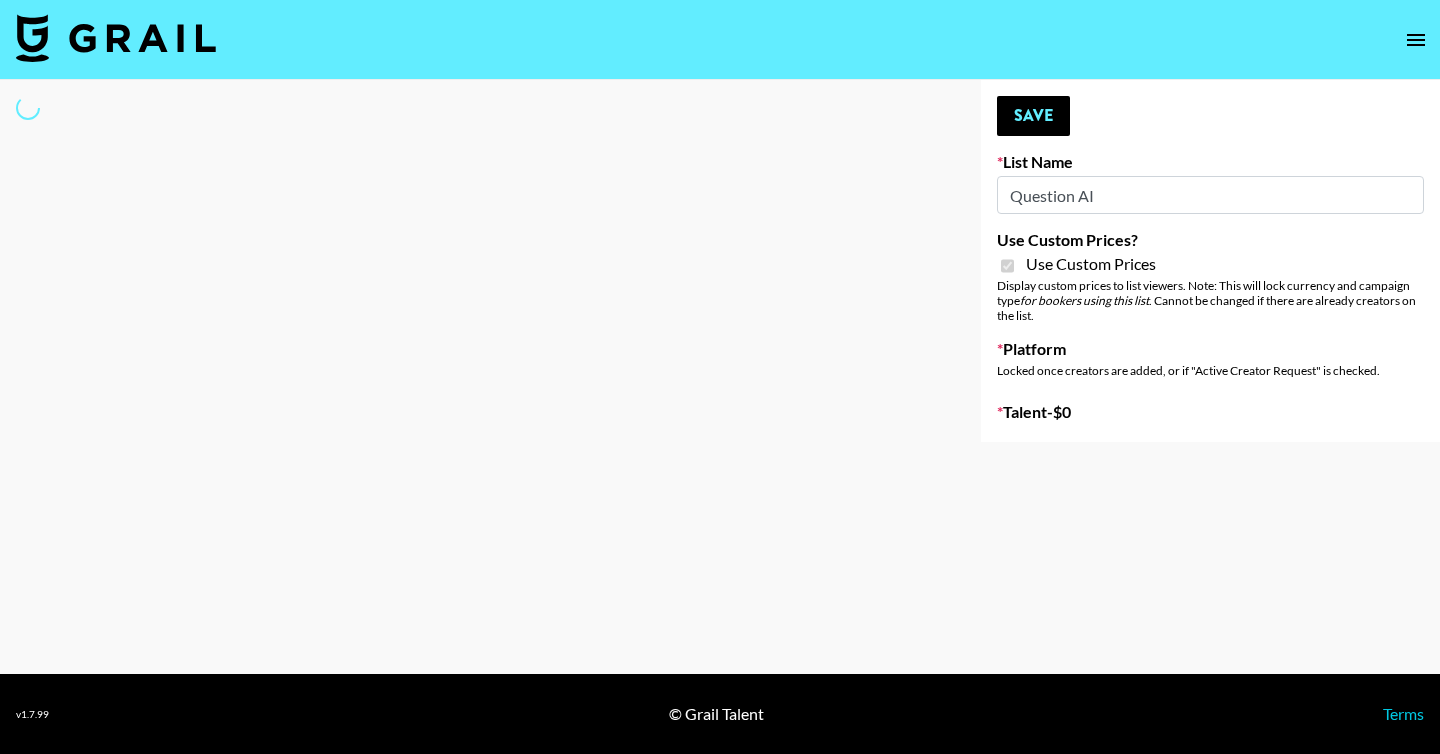 checkbox on "true" 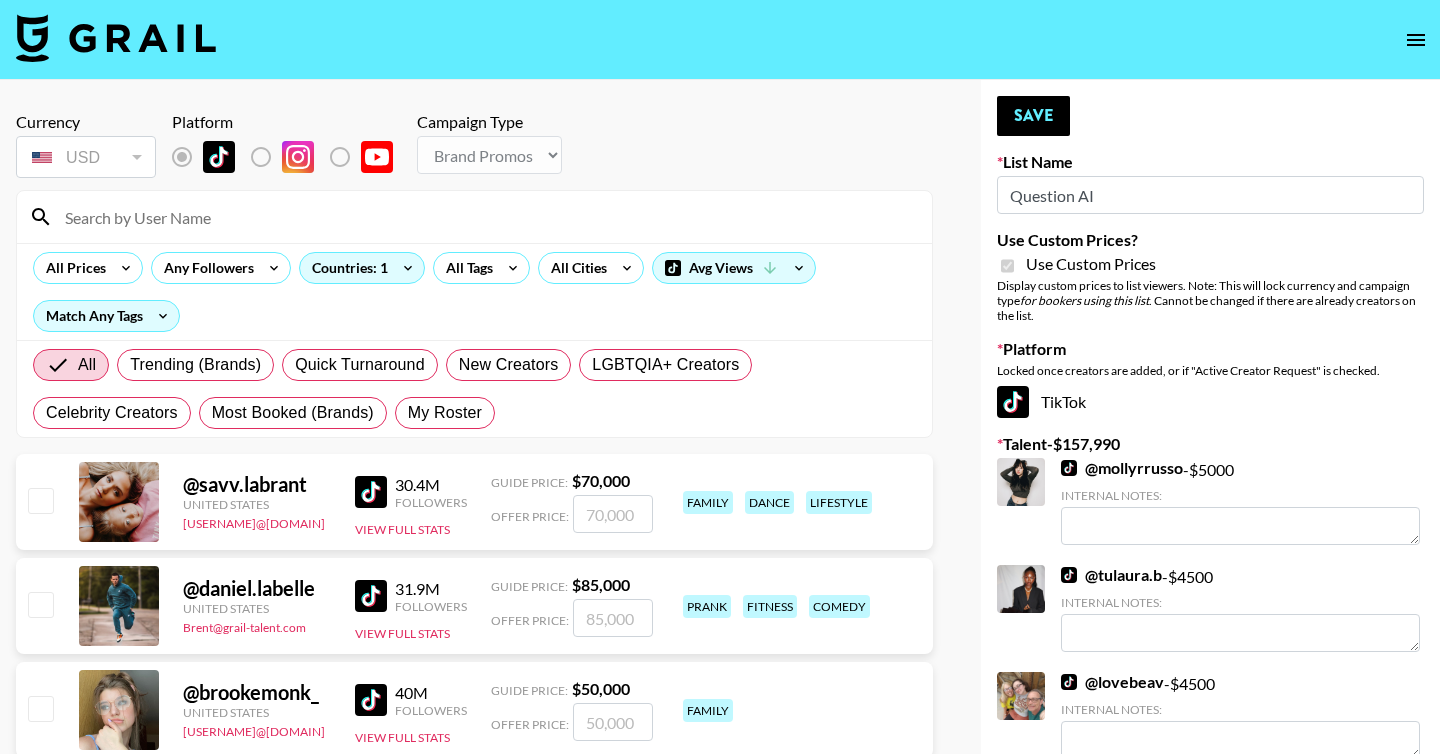 click at bounding box center (486, 217) 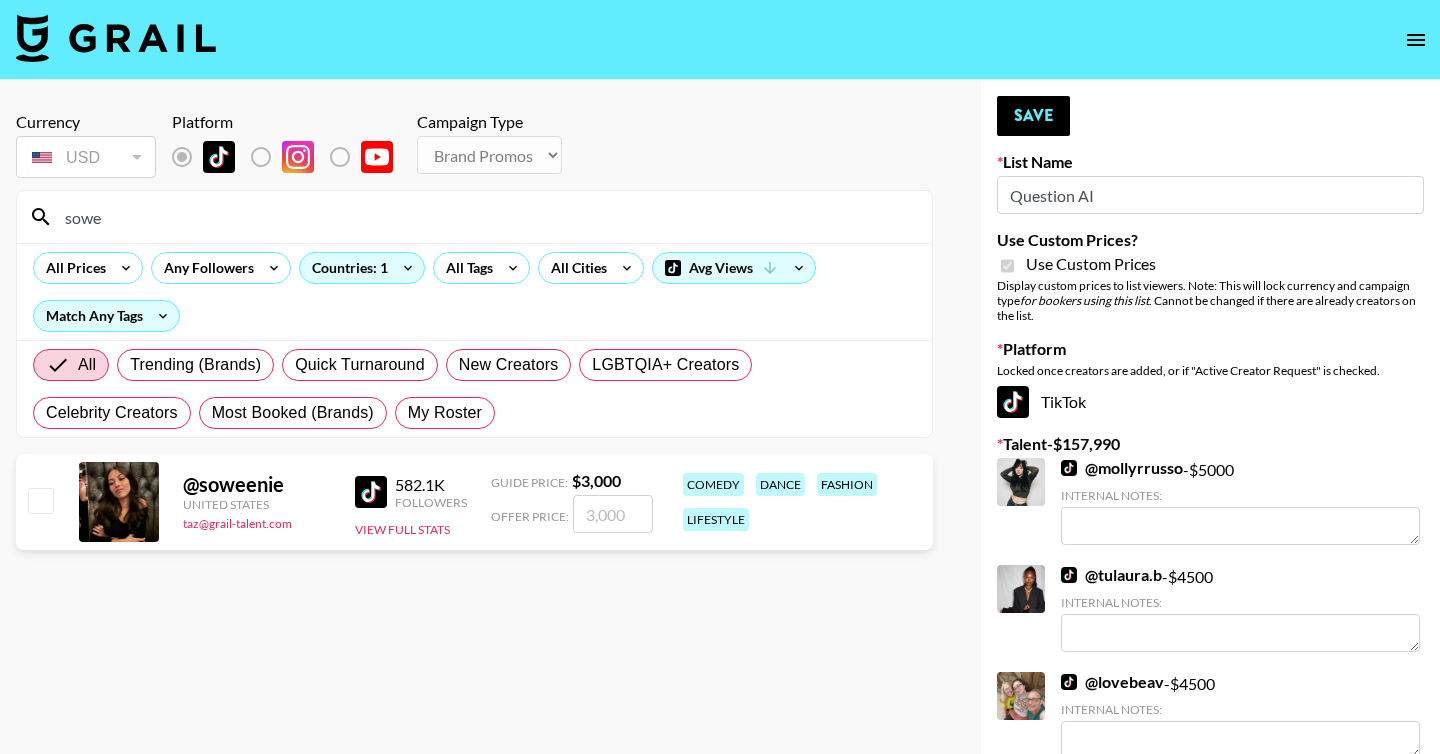 type on "sowe" 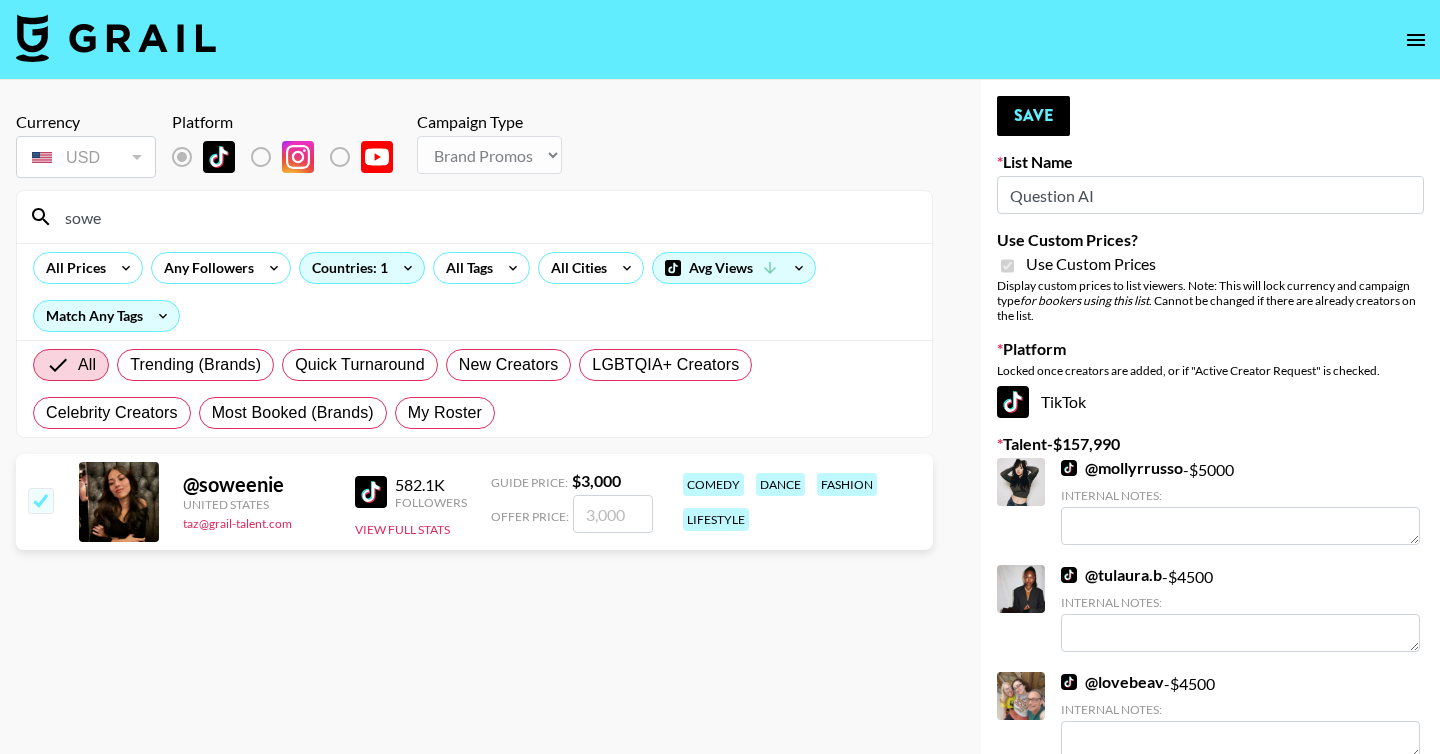 checkbox on "true" 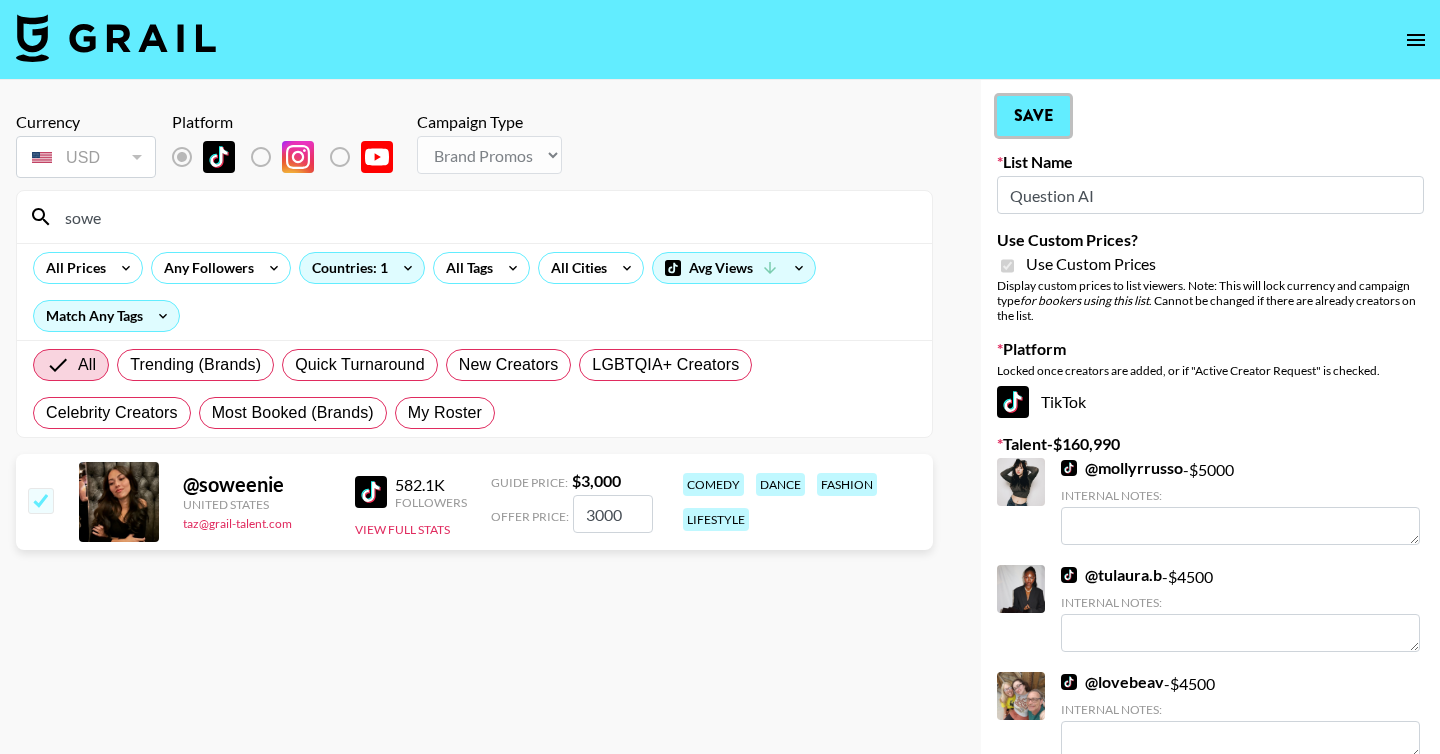 click on "Save" at bounding box center (1033, 116) 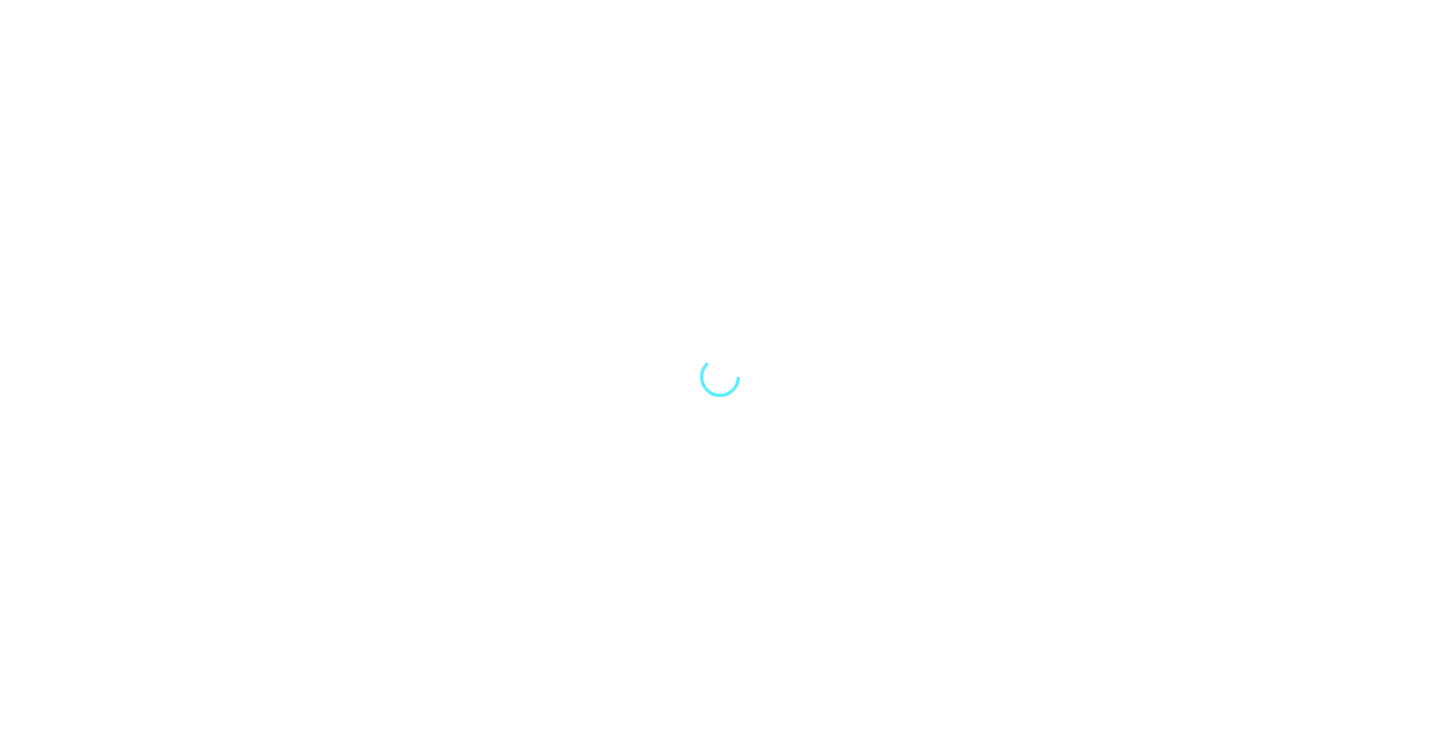 scroll, scrollTop: 0, scrollLeft: 0, axis: both 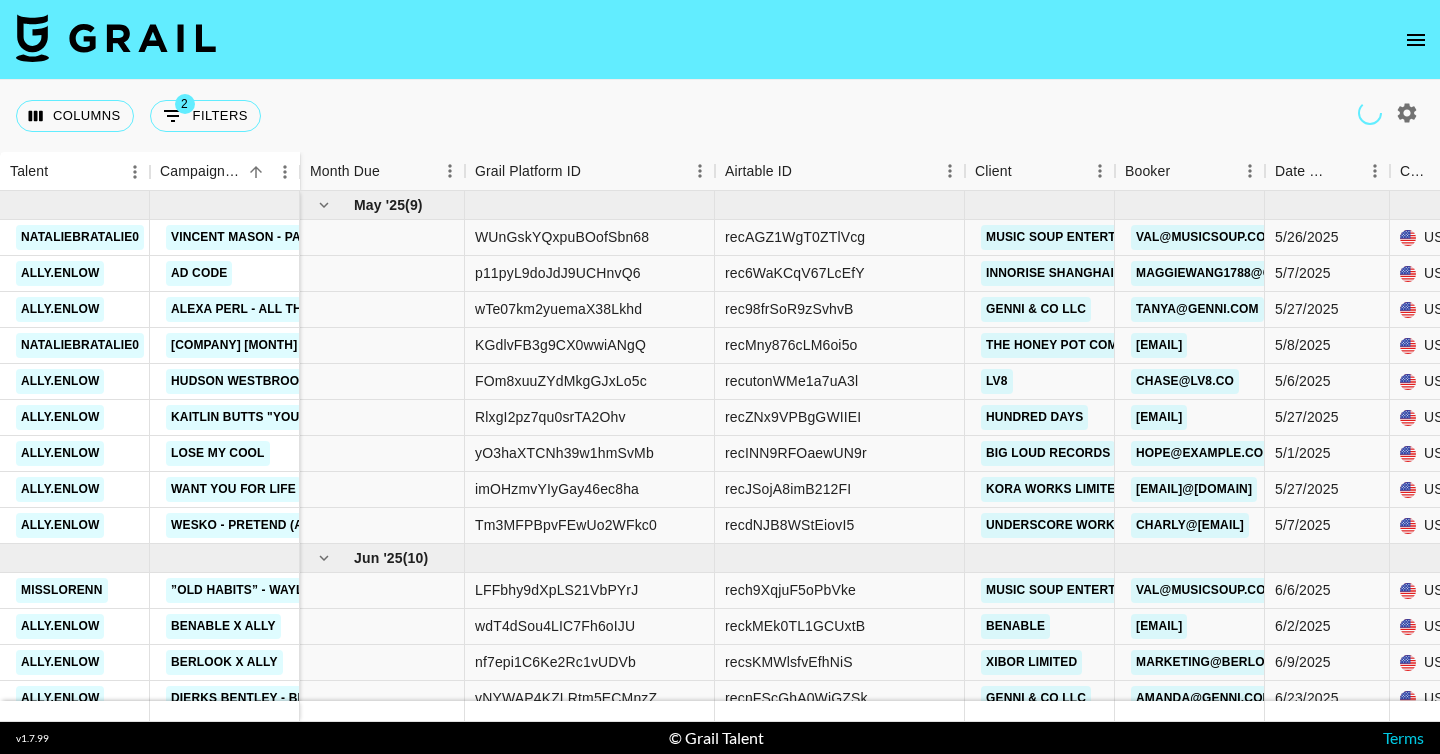 click 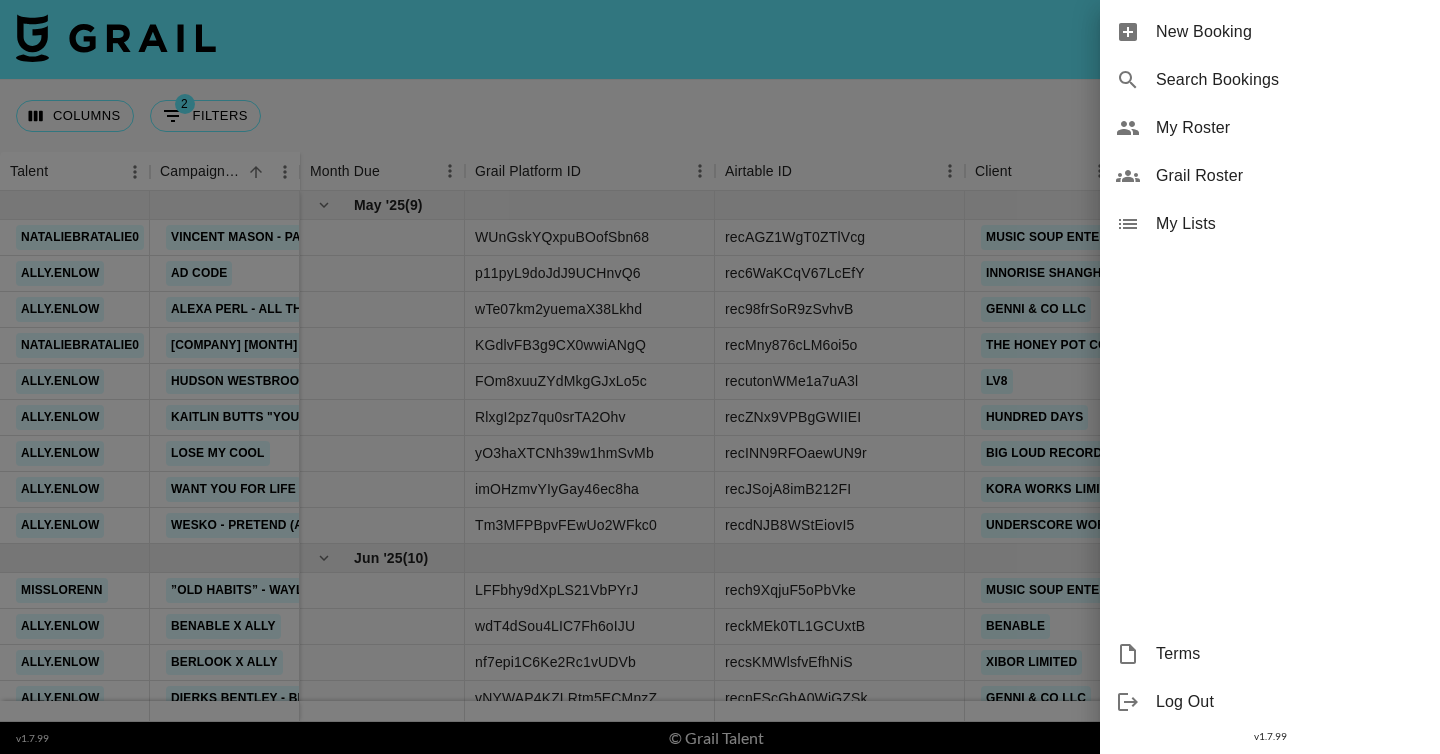 click on "New Booking" at bounding box center (1290, 32) 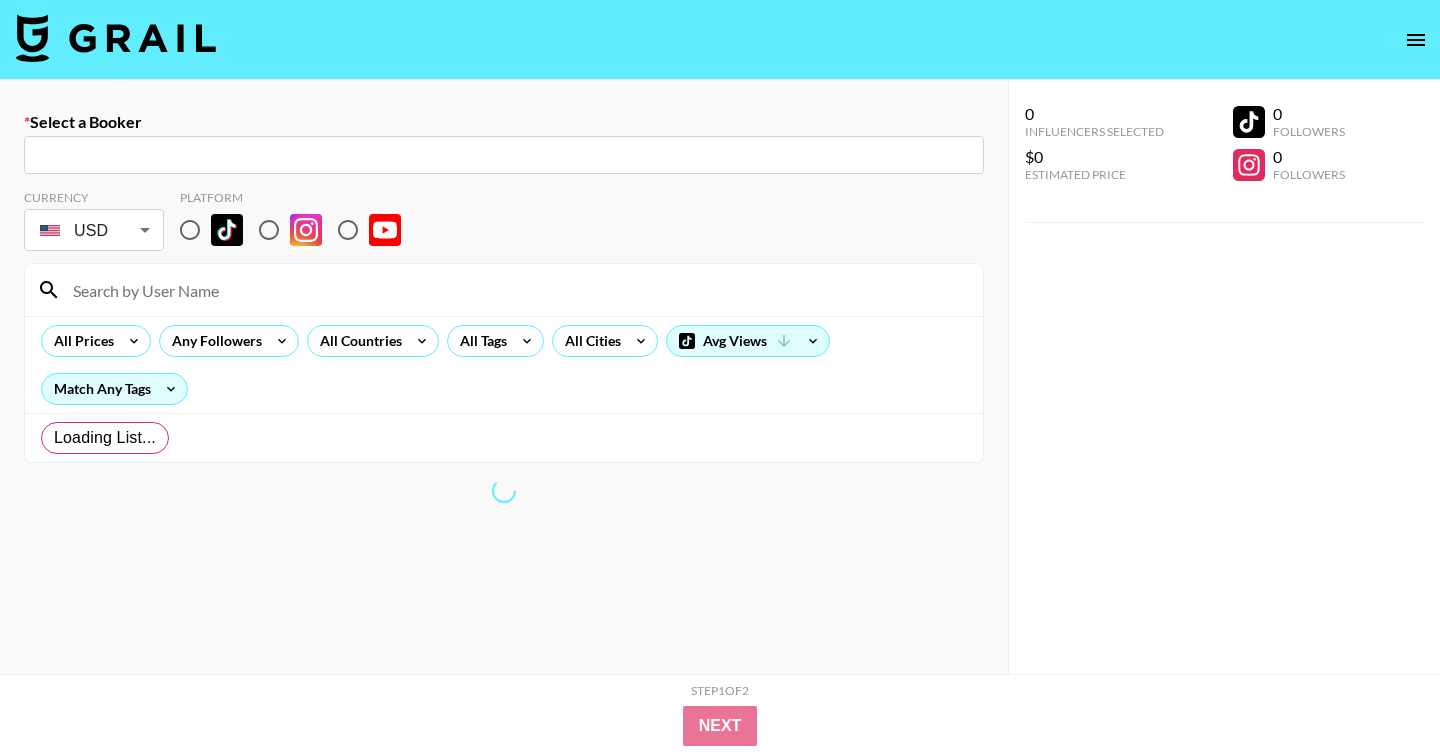 click at bounding box center (504, 155) 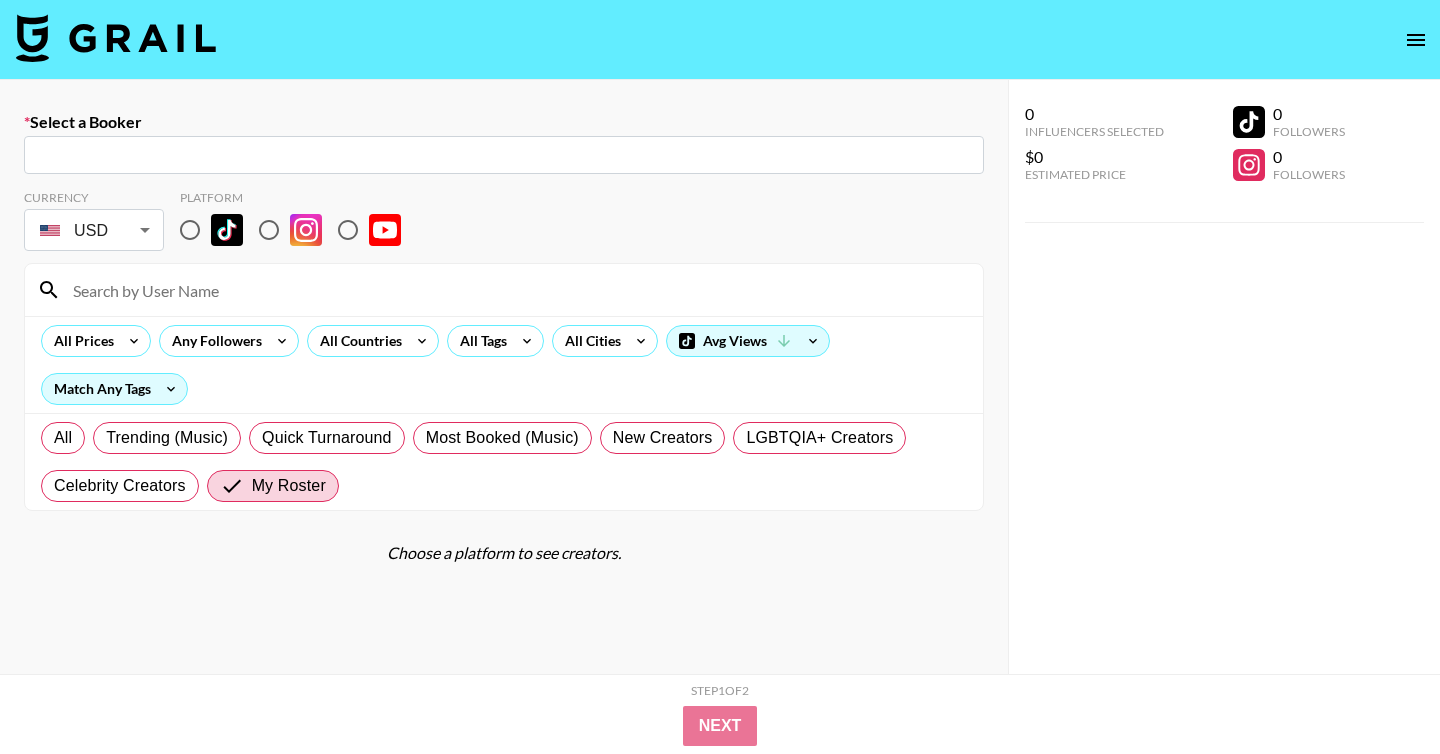 click at bounding box center [504, 155] 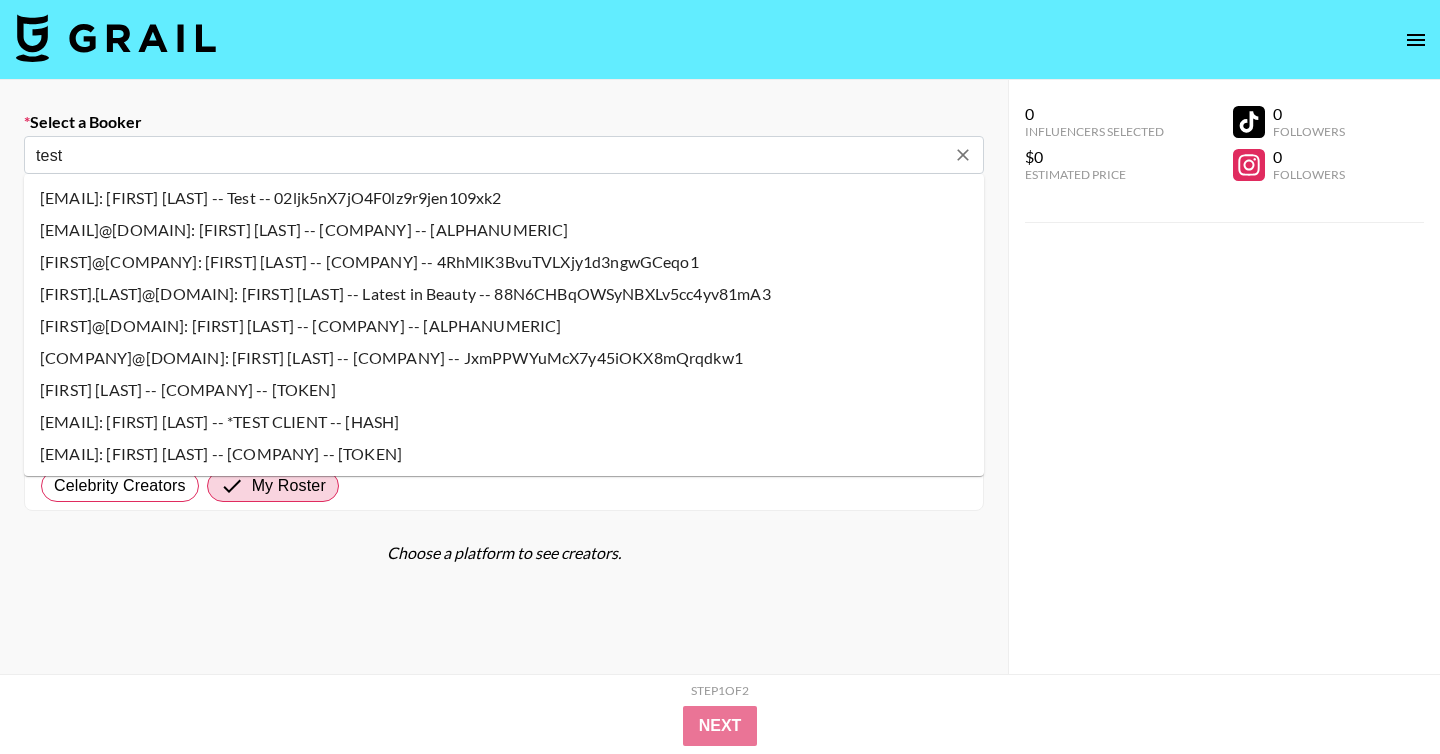 click on "[FIRST]@[DOMAIN]: [FIRST] [LAST] -- [COMPANY] -- [ALPHANUMERIC]" at bounding box center (504, 326) 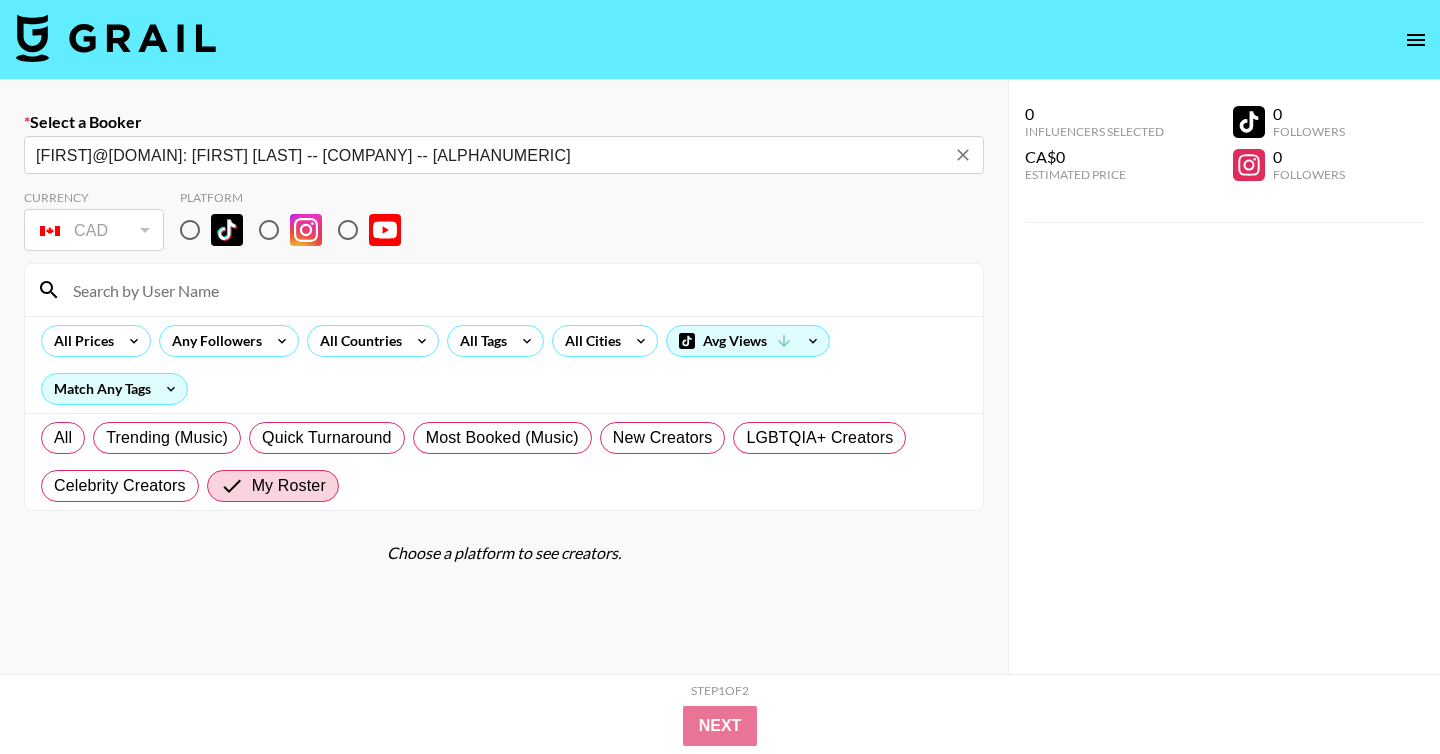 click on "[FIRST]@[DOMAIN]: [FIRST] [LAST] -- [COMPANY] -- [ALPHANUMERIC]" at bounding box center (490, 155) 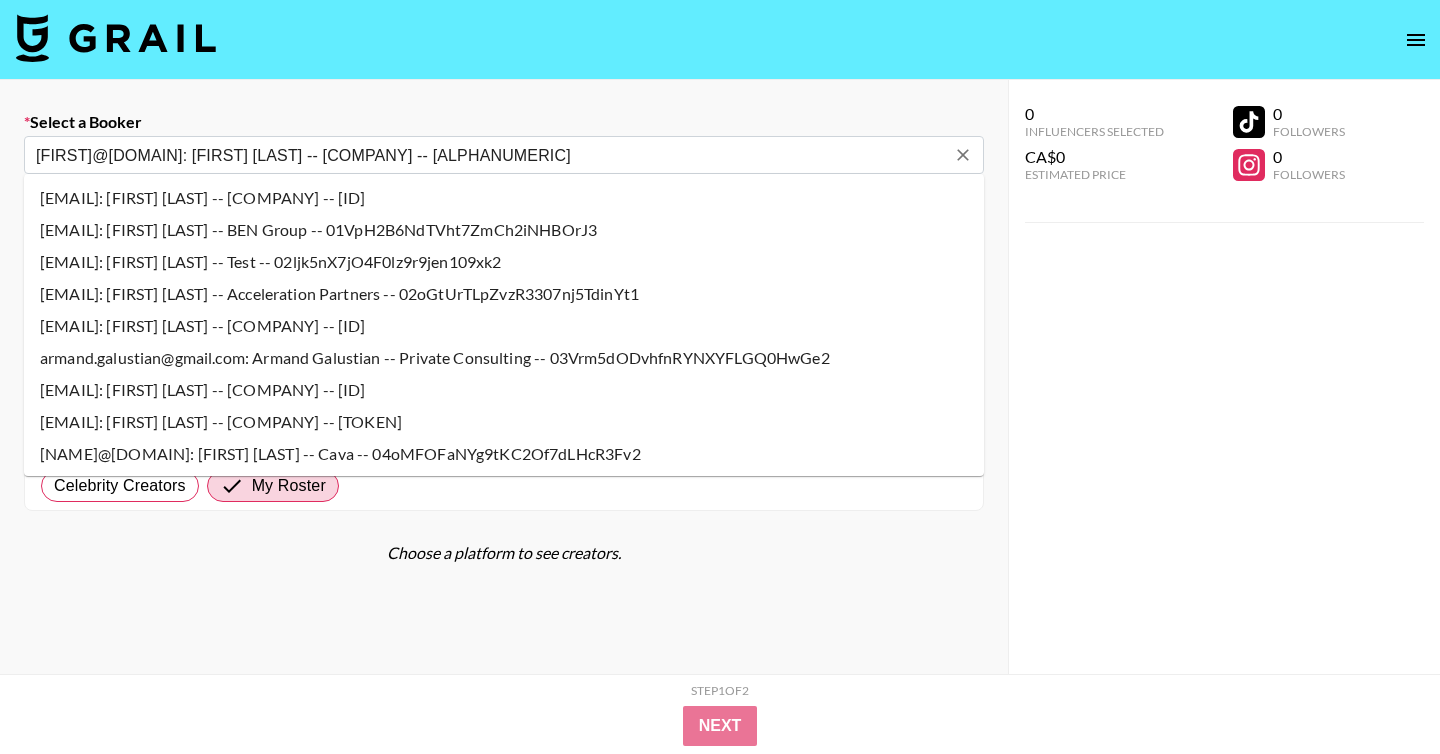 click on "[FIRST]@[DOMAIN]: [FIRST] [LAST] -- [COMPANY] -- [ALPHANUMERIC]" at bounding box center [490, 155] 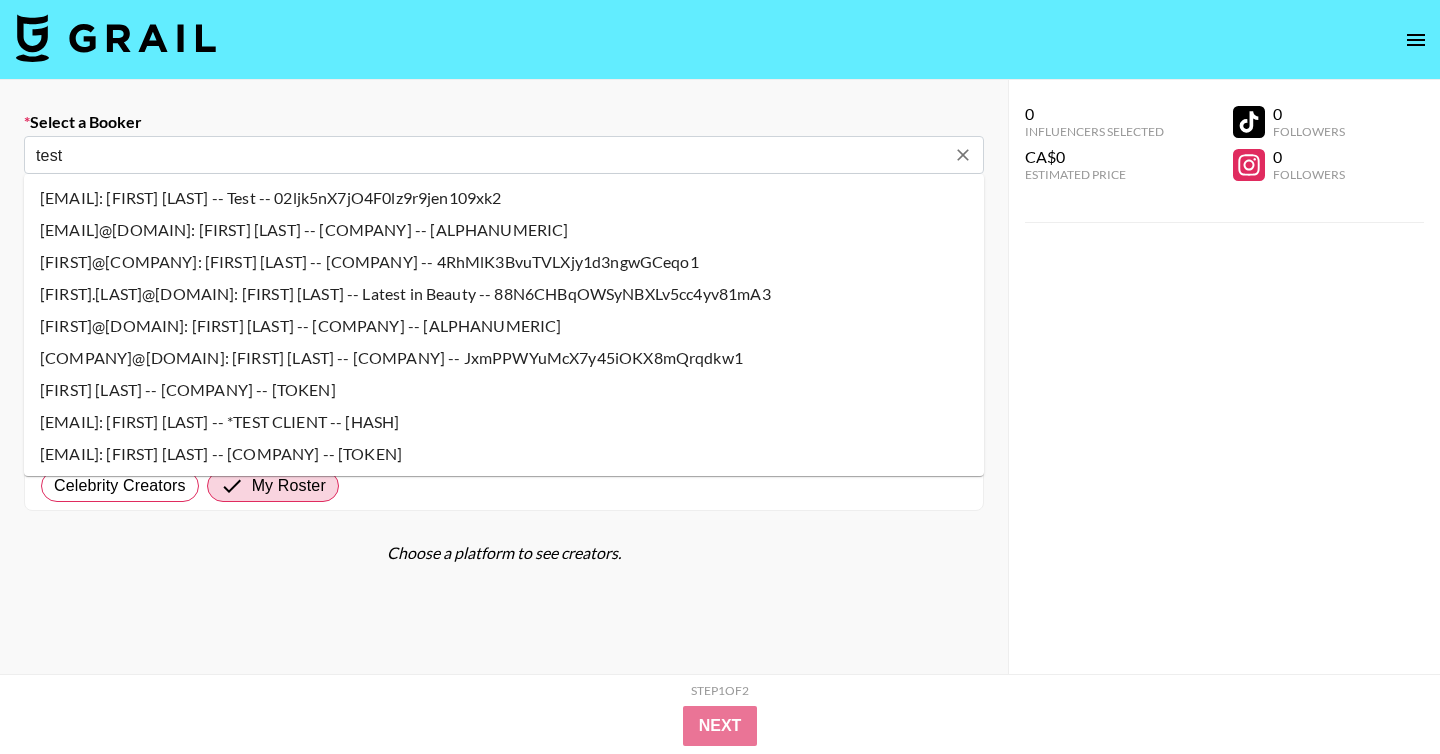 click on "[FIRST] [LAST] -- [COMPANY] -- [TOKEN]" at bounding box center (504, 390) 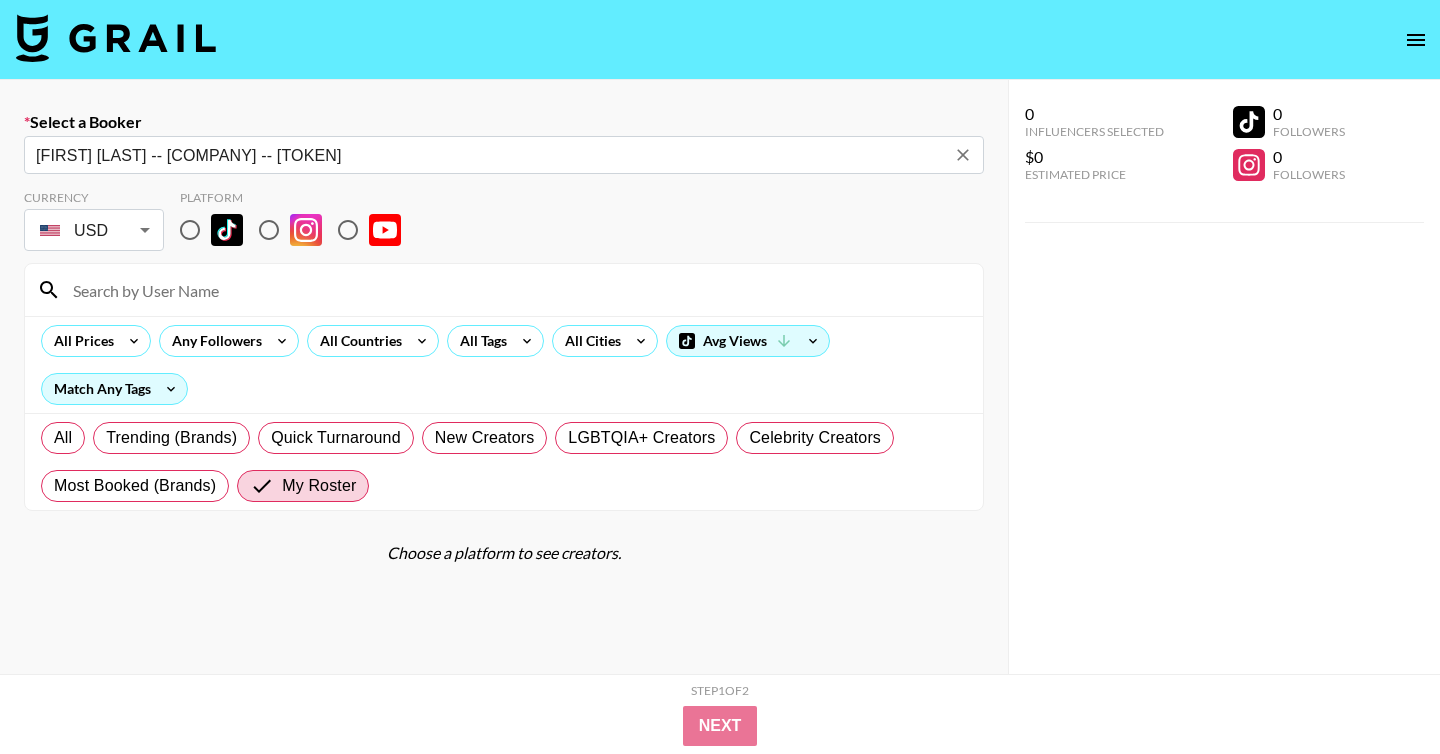 type on "[FIRST] [LAST] -- [COMPANY] -- [TOKEN]" 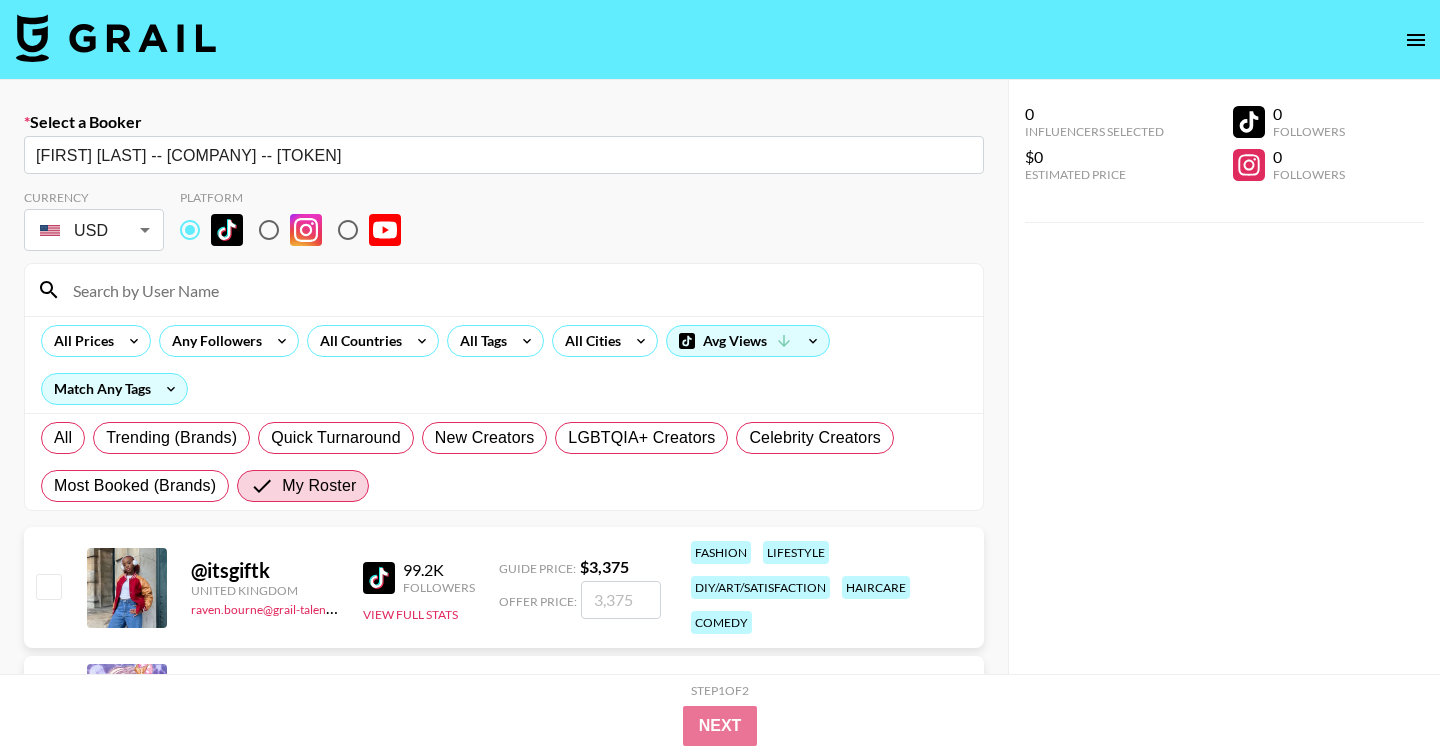 click at bounding box center (516, 290) 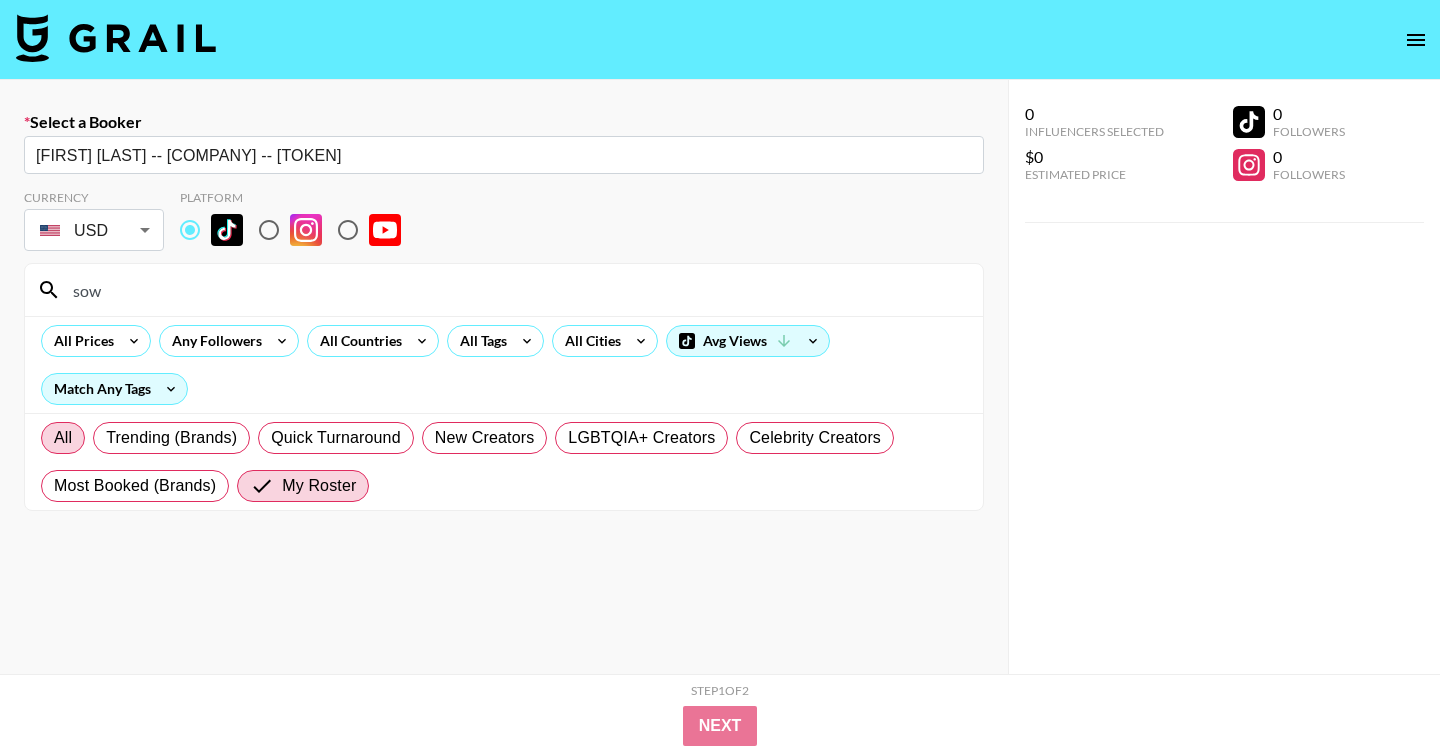 type on "sow" 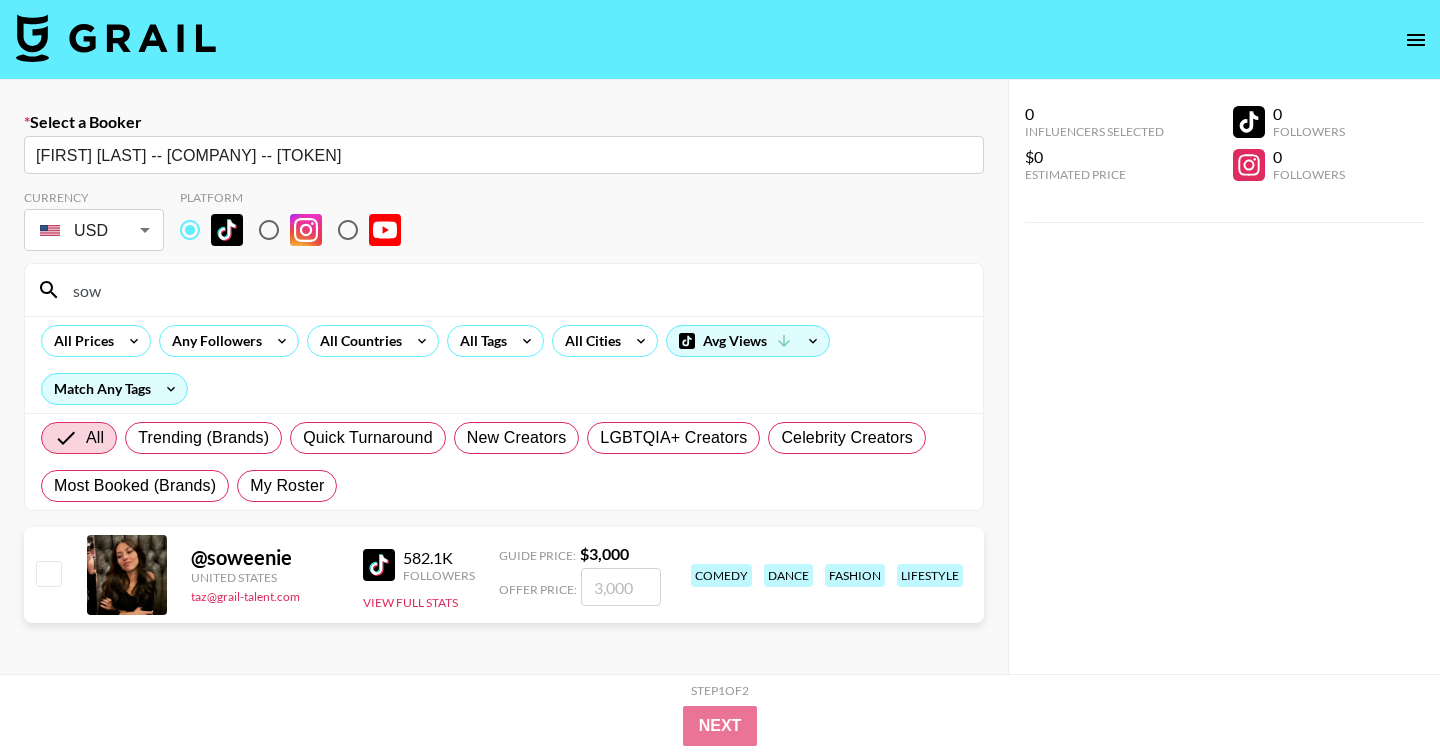 click at bounding box center (48, 573) 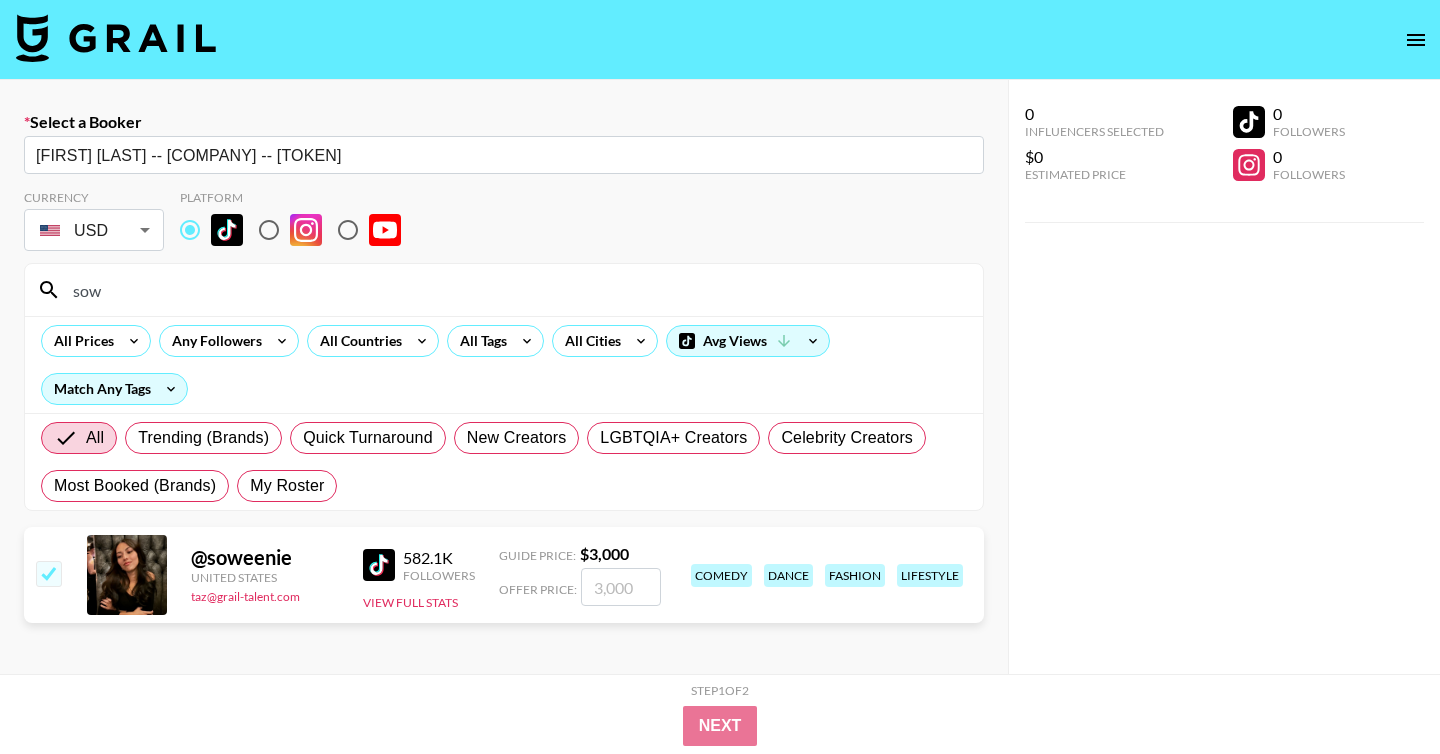 checkbox on "true" 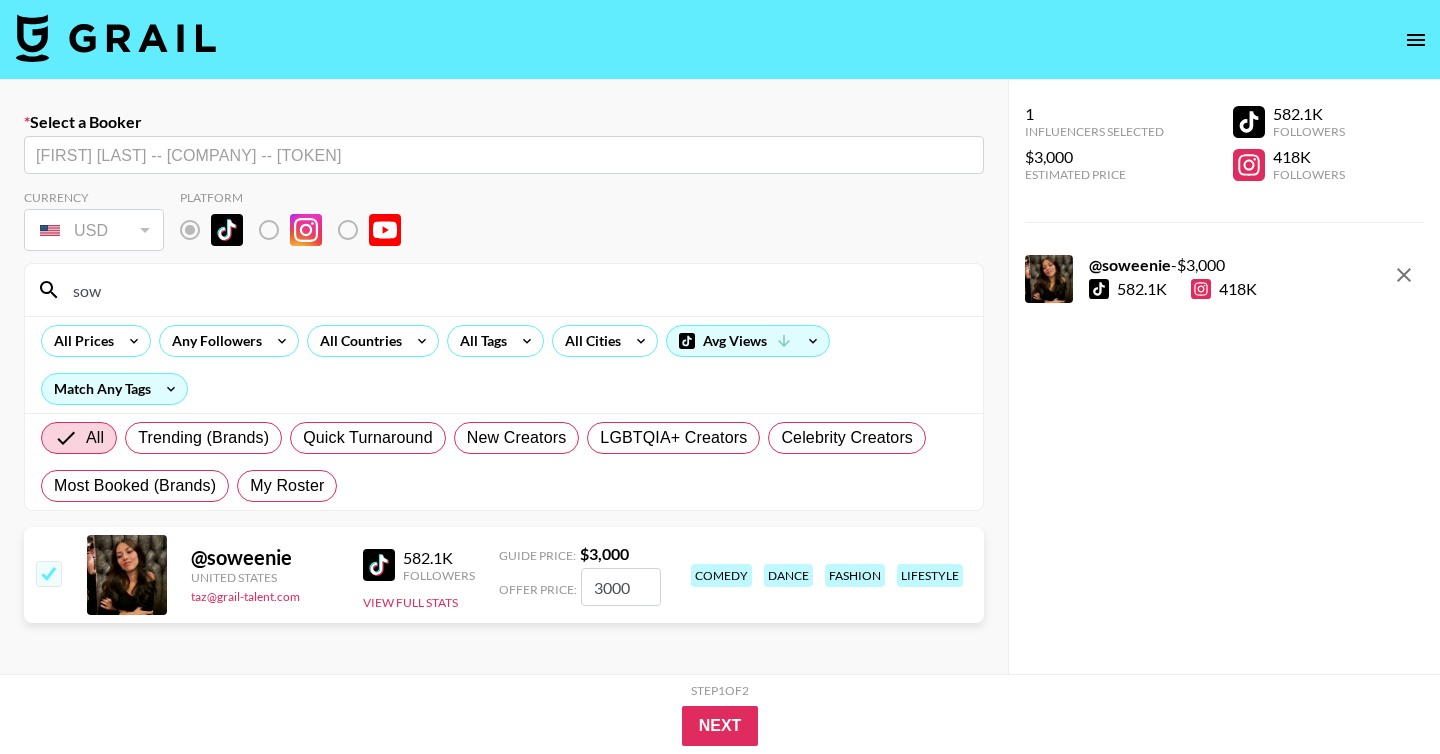 click on "3000" at bounding box center (621, 587) 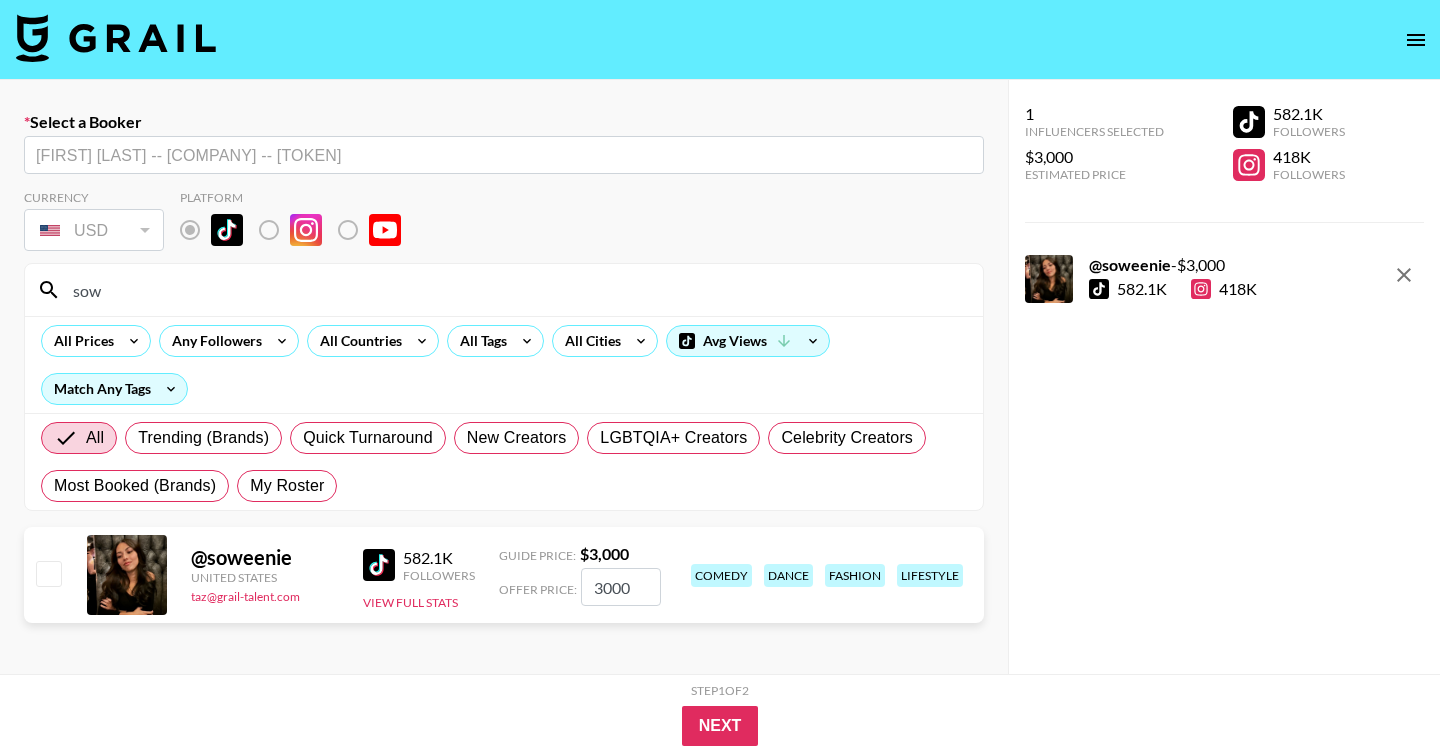 type 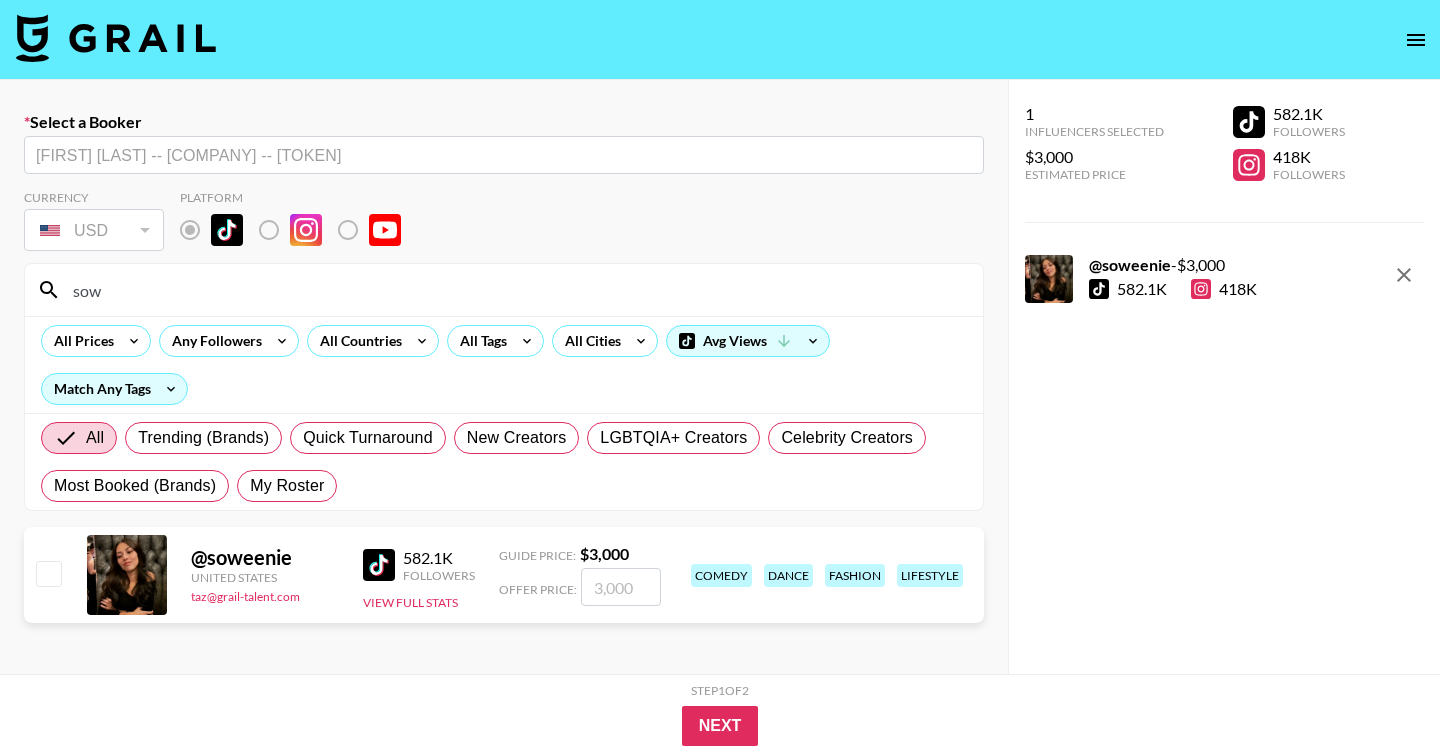 checkbox on "false" 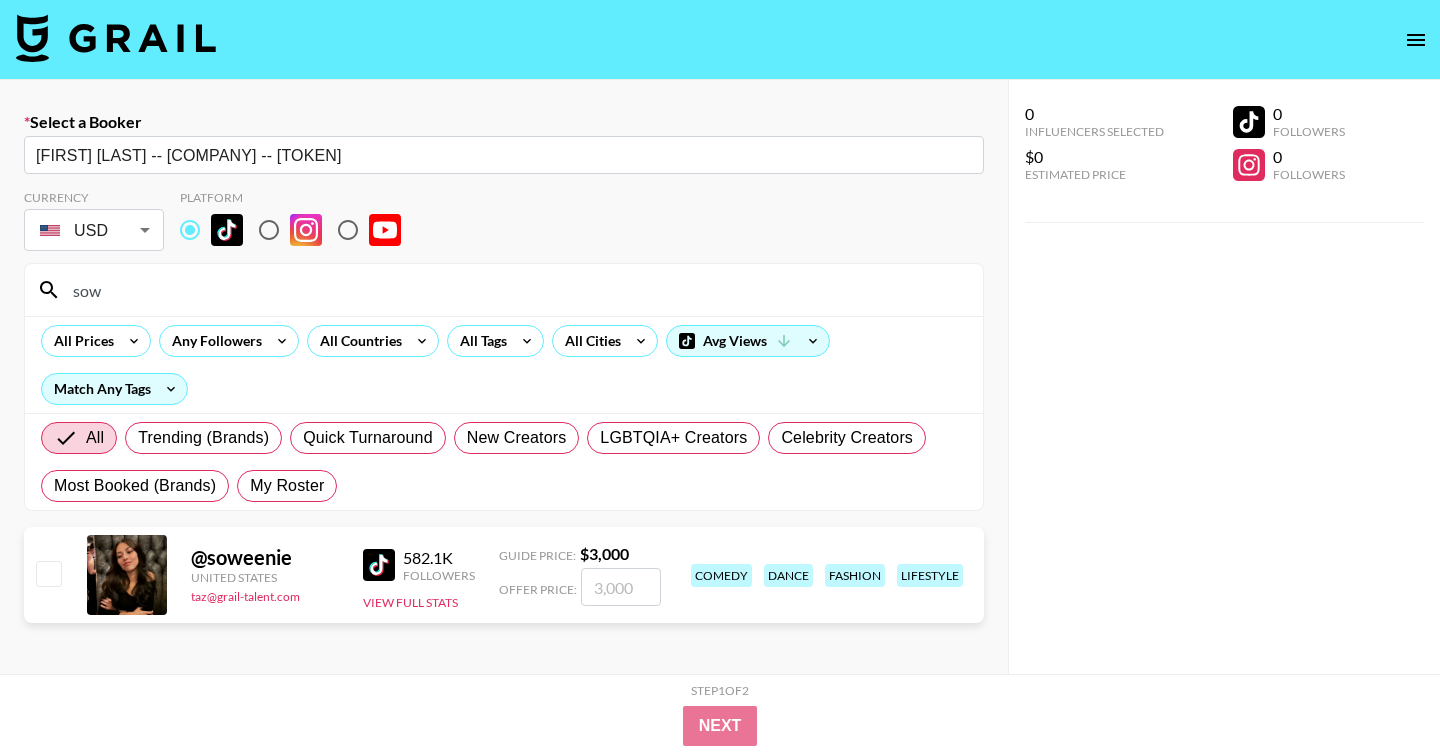 type on "1" 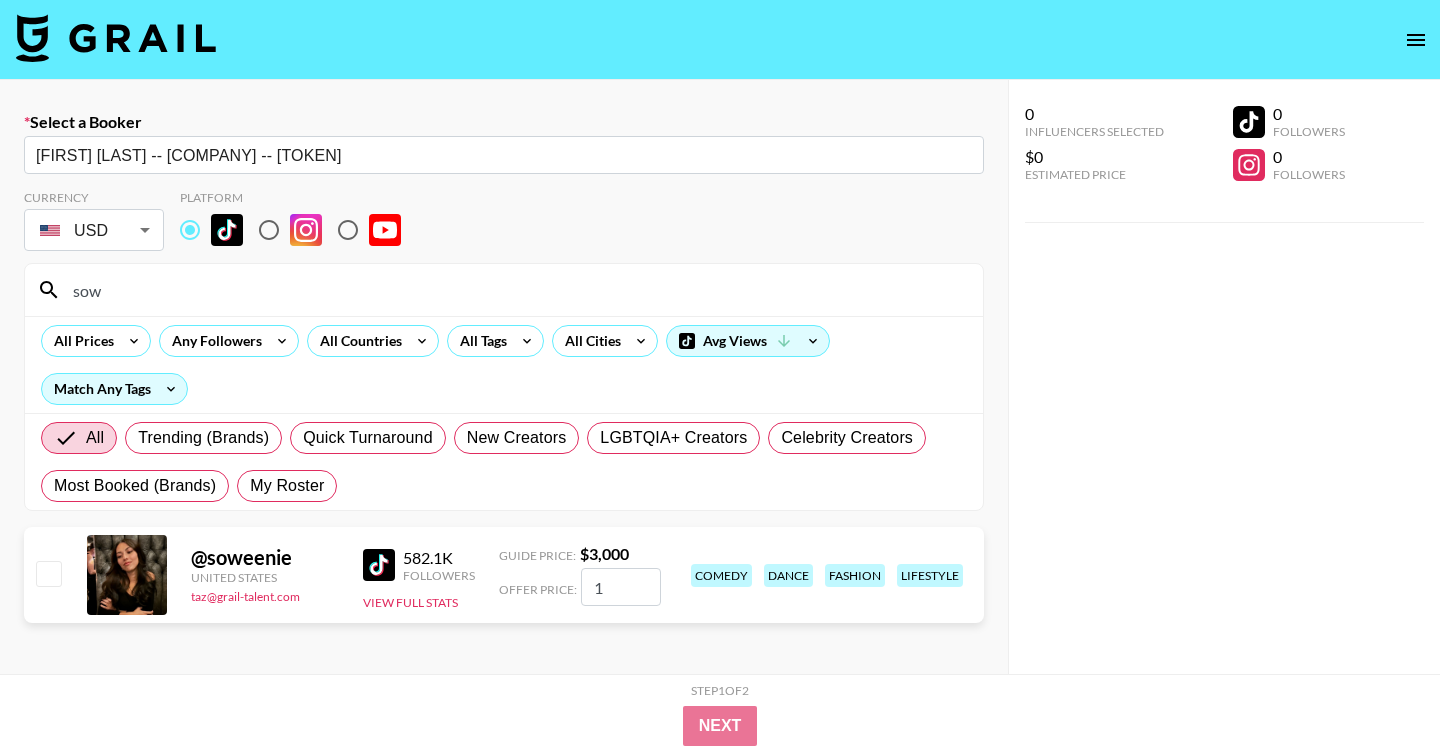 checkbox on "true" 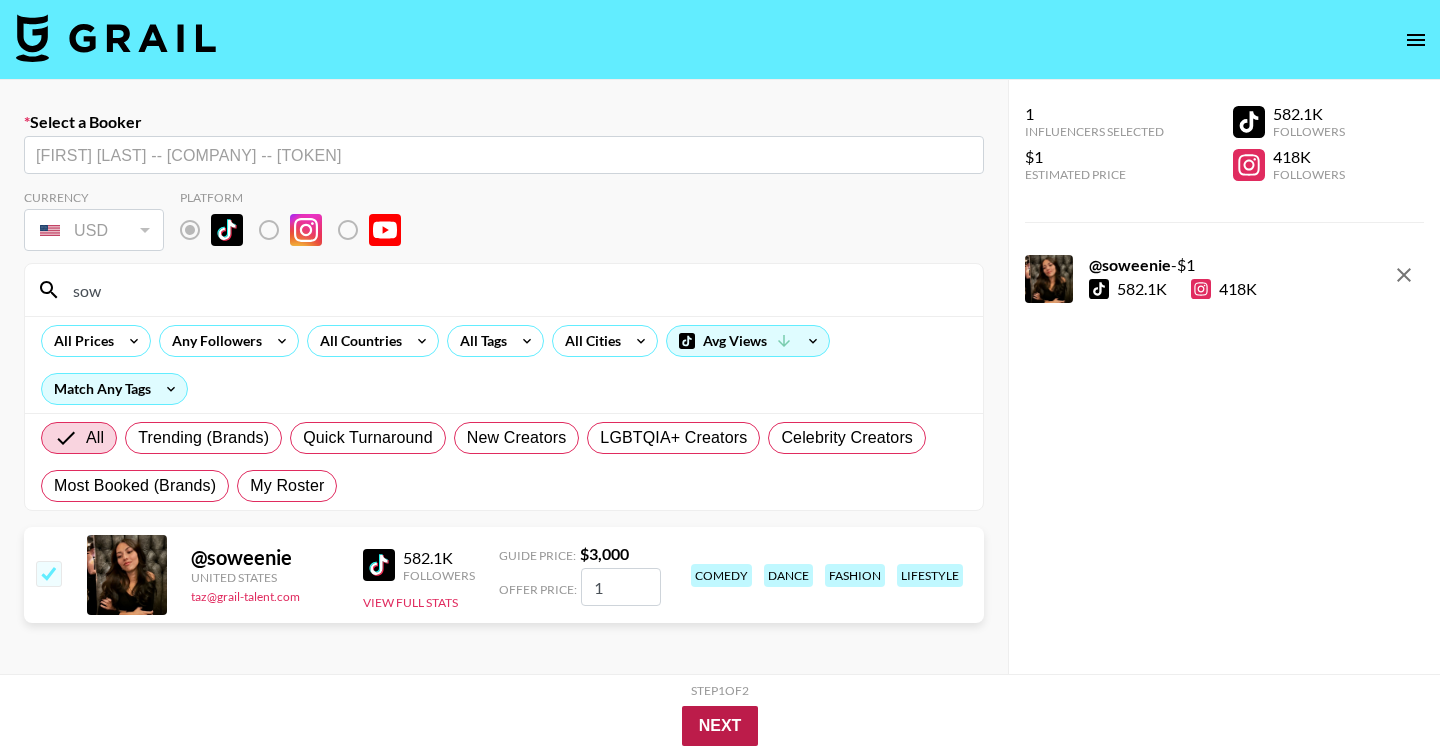 type on "1" 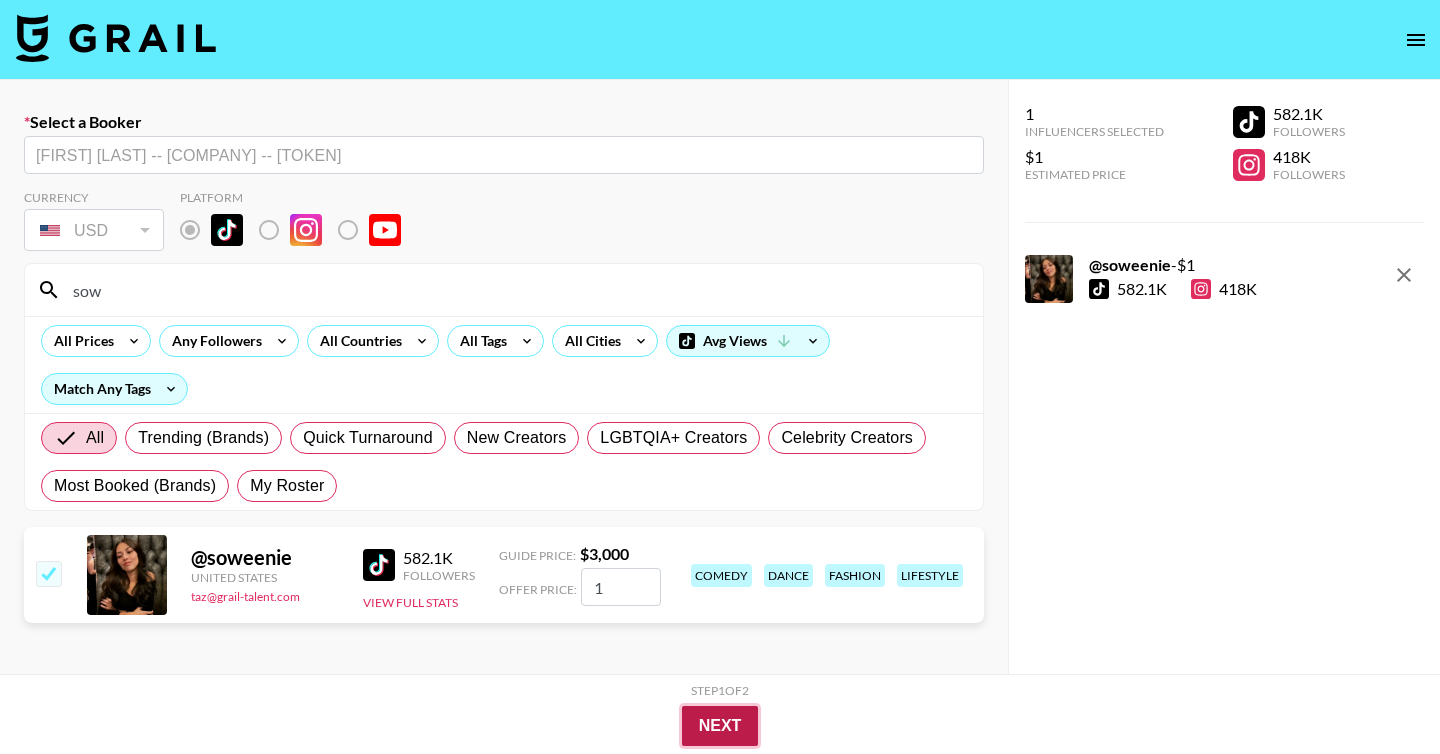 click on "Next" at bounding box center [720, 726] 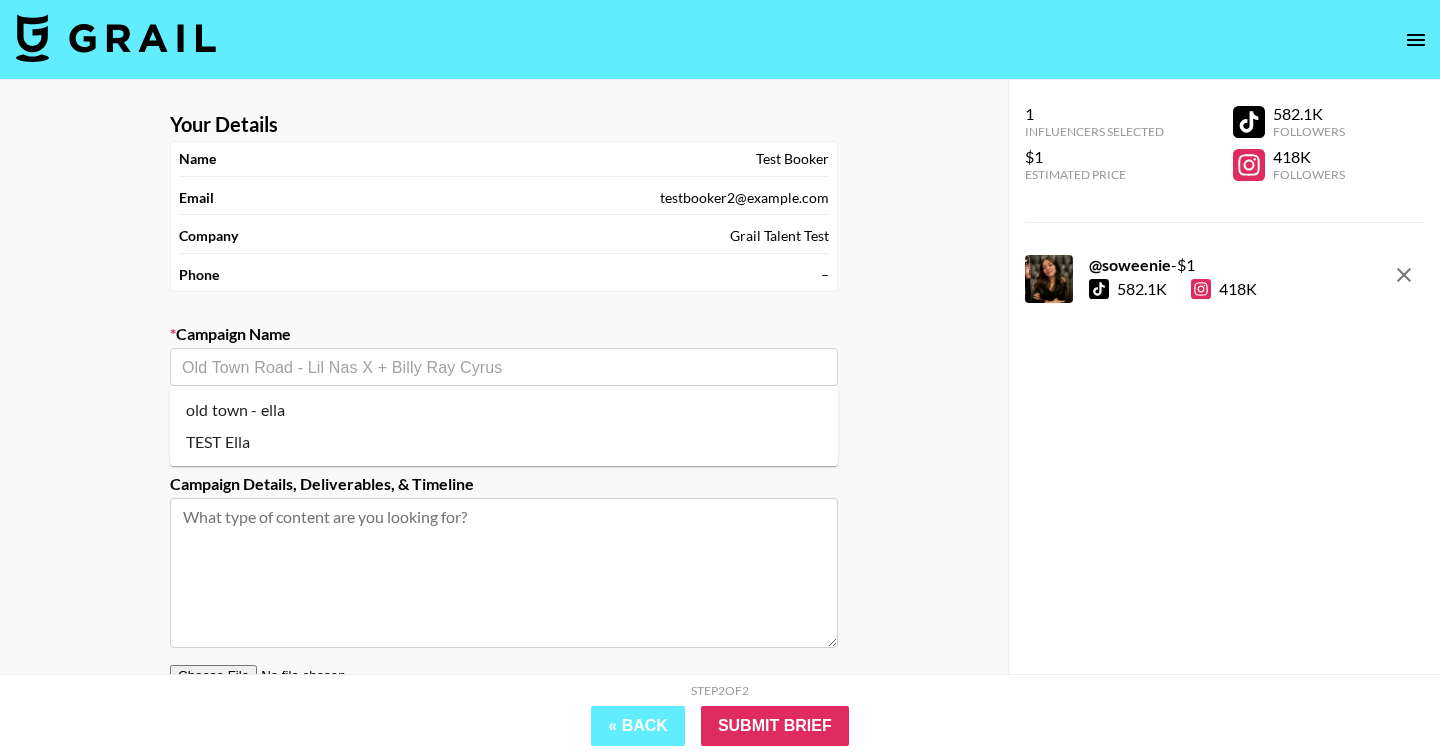 click at bounding box center [504, 367] 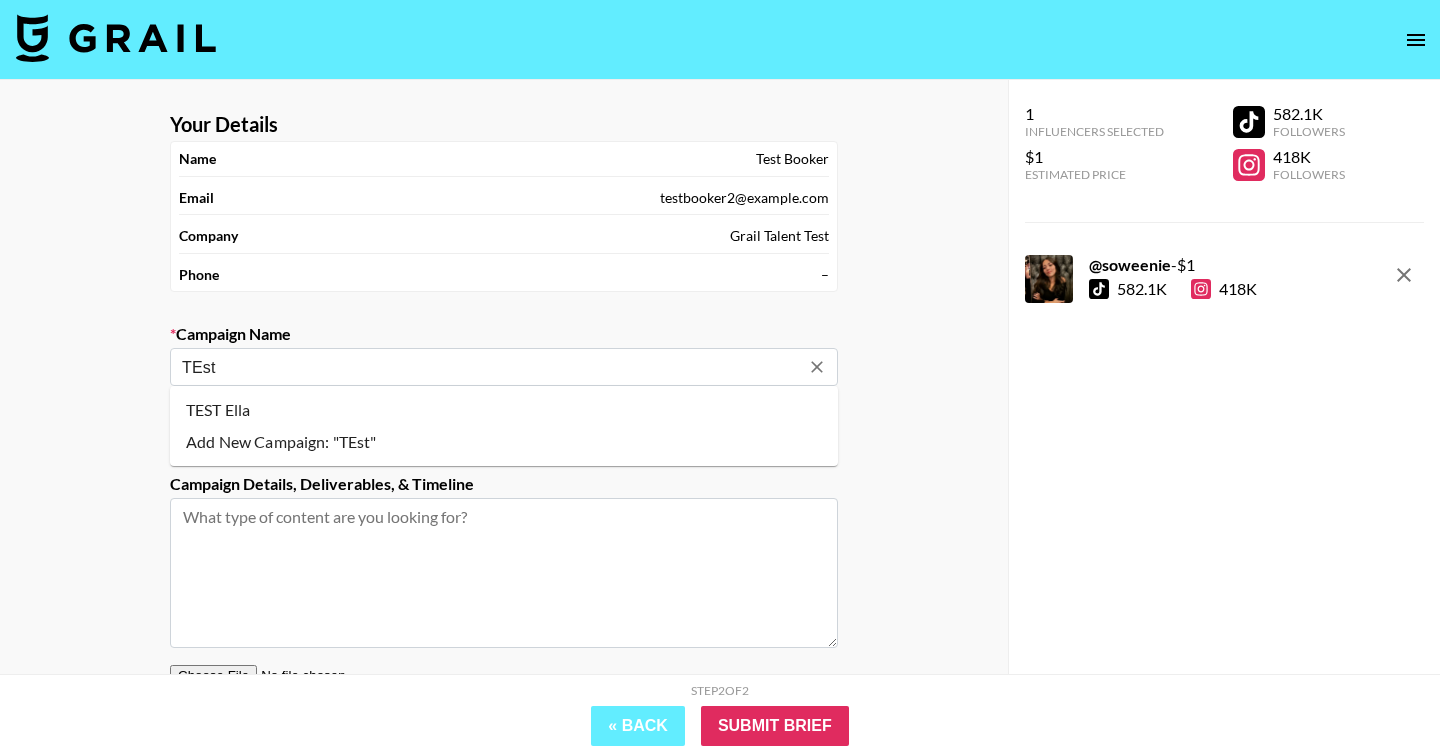 click on "Add New Campaign: "TEst"" at bounding box center (504, 442) 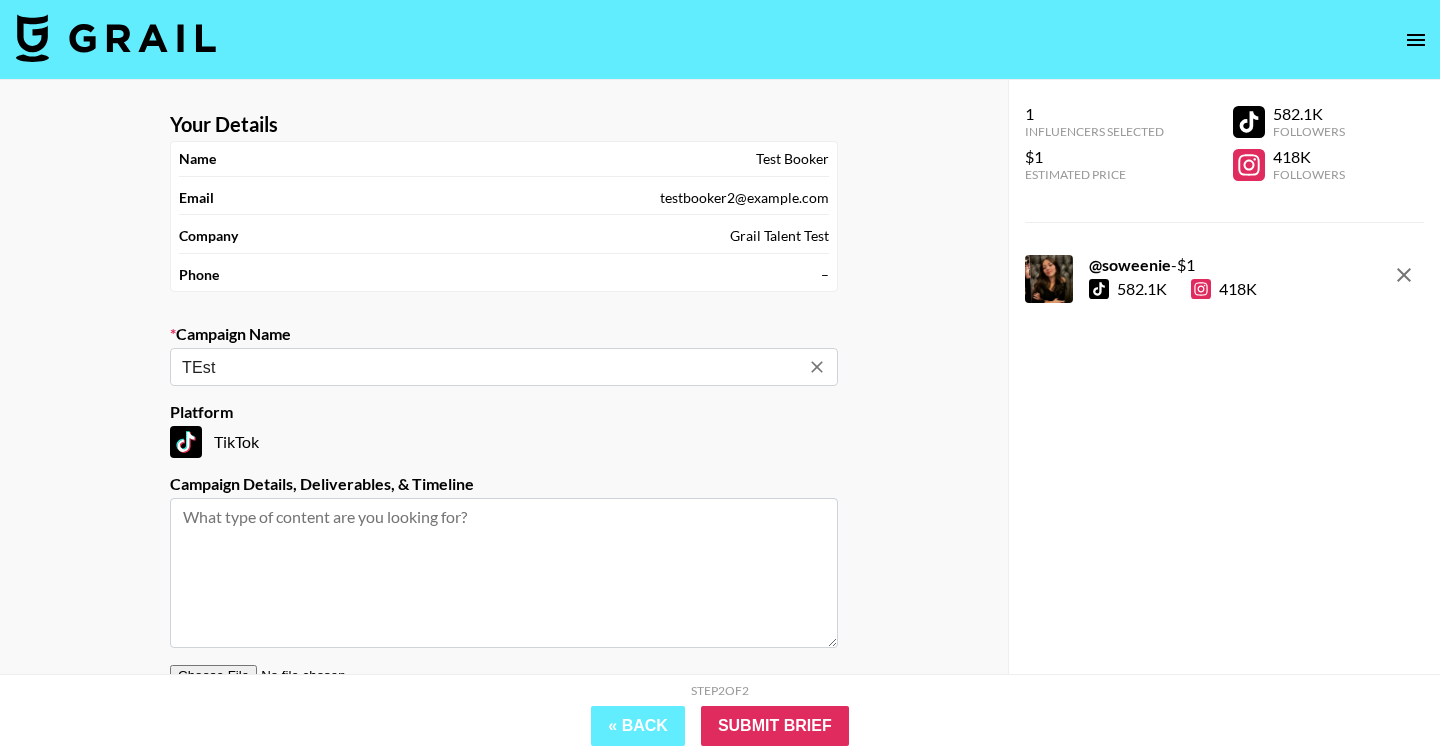 type on "TEst" 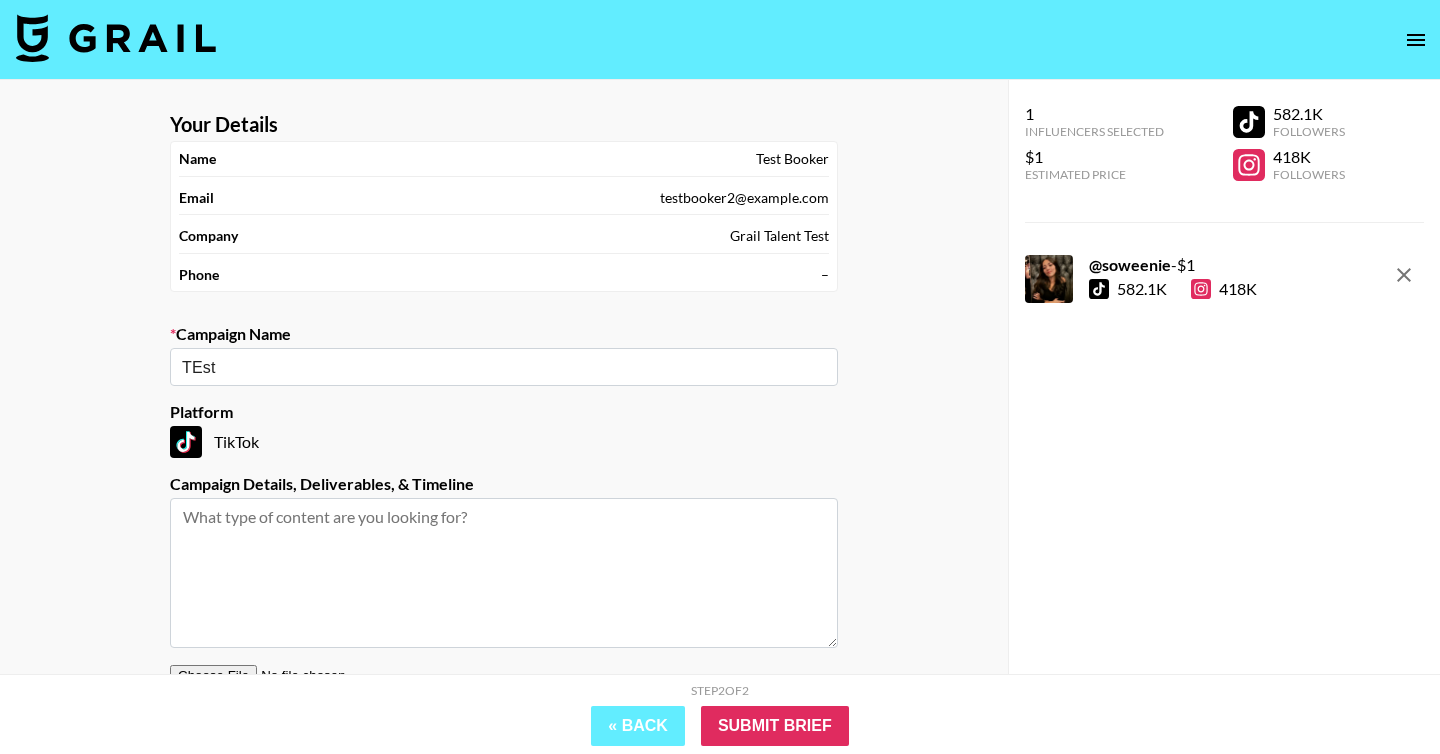 click on "Step  2  of  2 View  Summary" at bounding box center [720, 694] 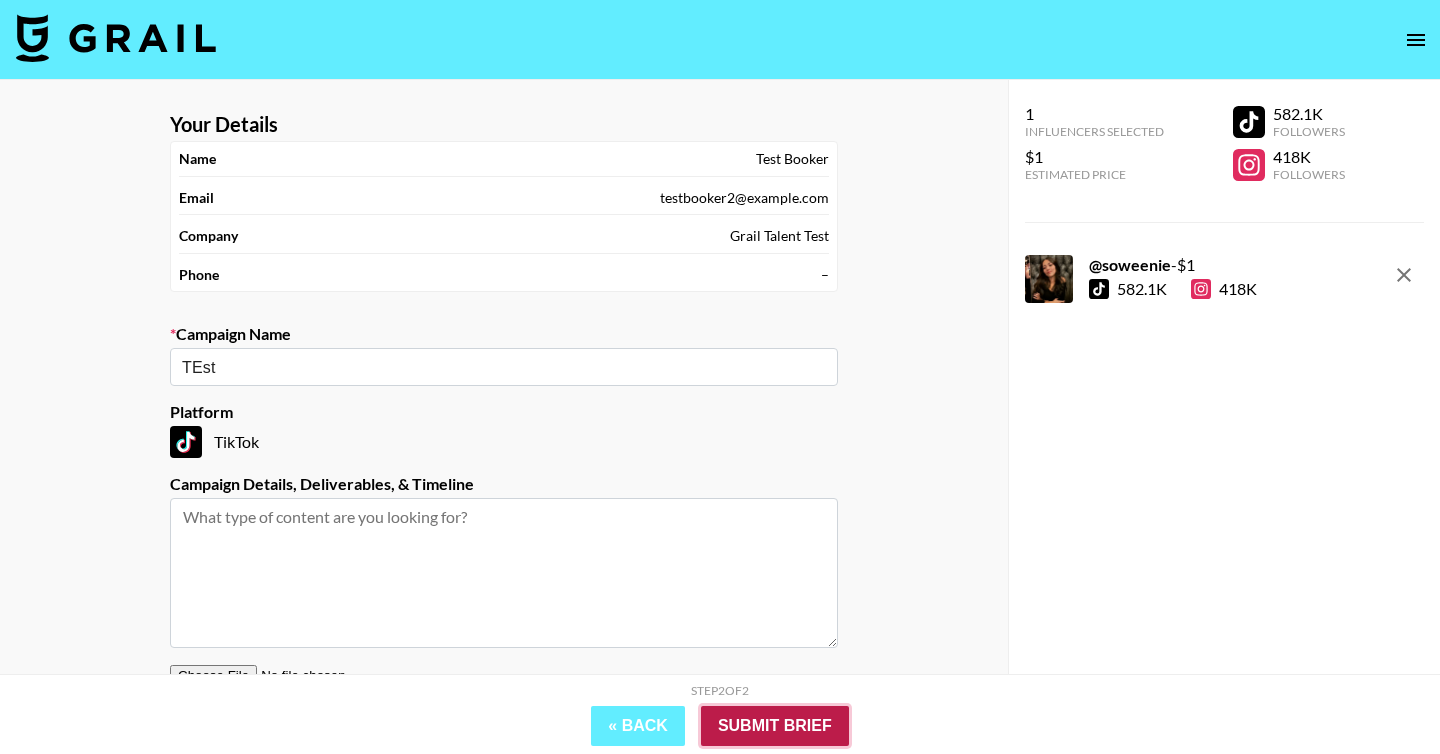 click on "Submit Brief" at bounding box center [775, 726] 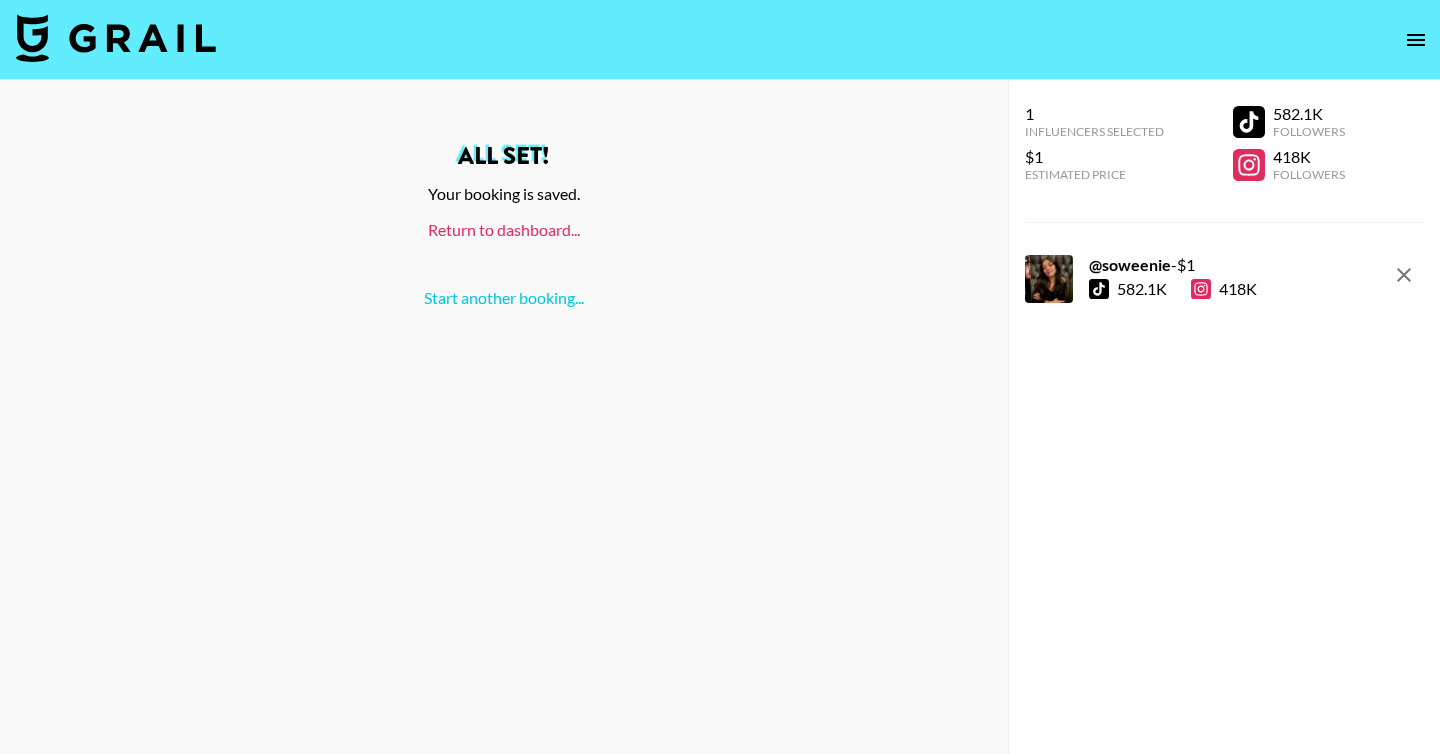 click on "Return to dashboard..." at bounding box center [504, 229] 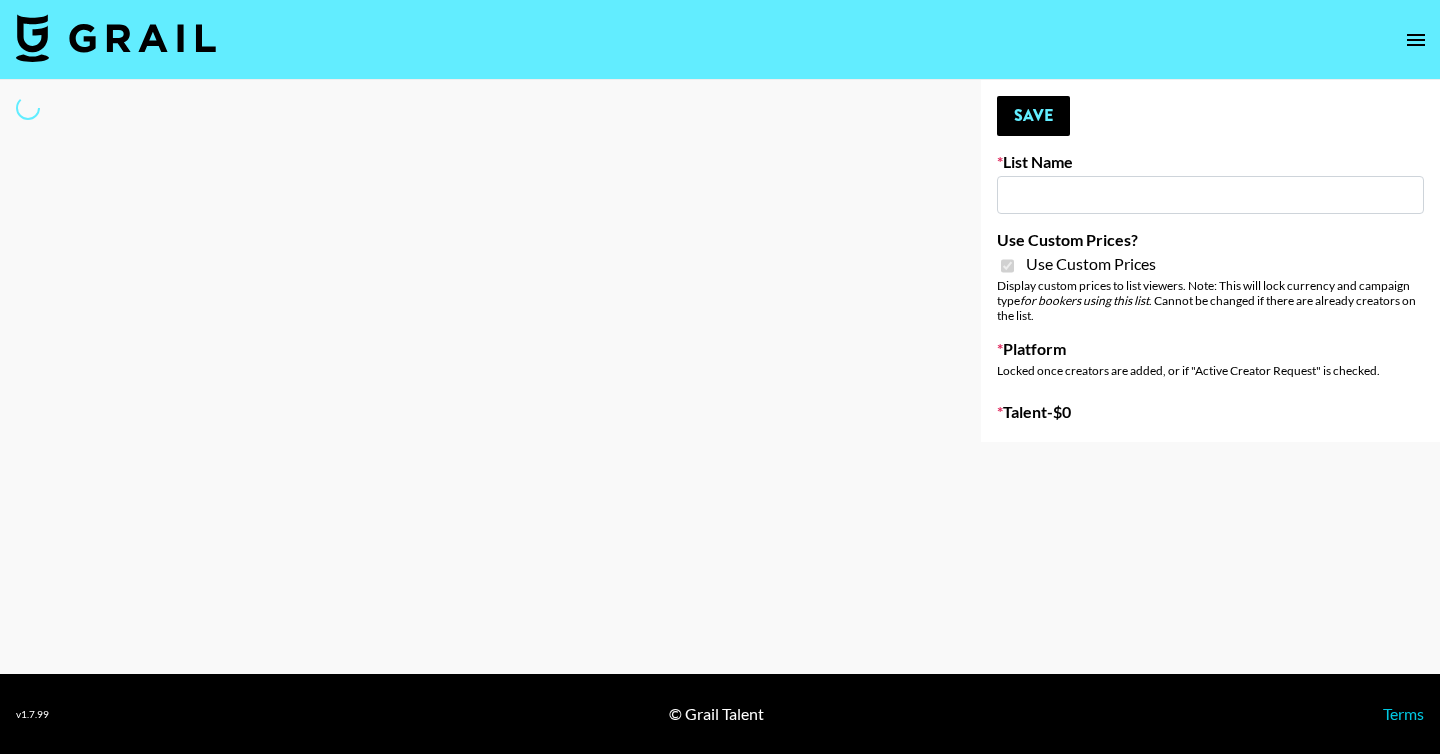 type on "Yap Freely x MACRO CREATORS" 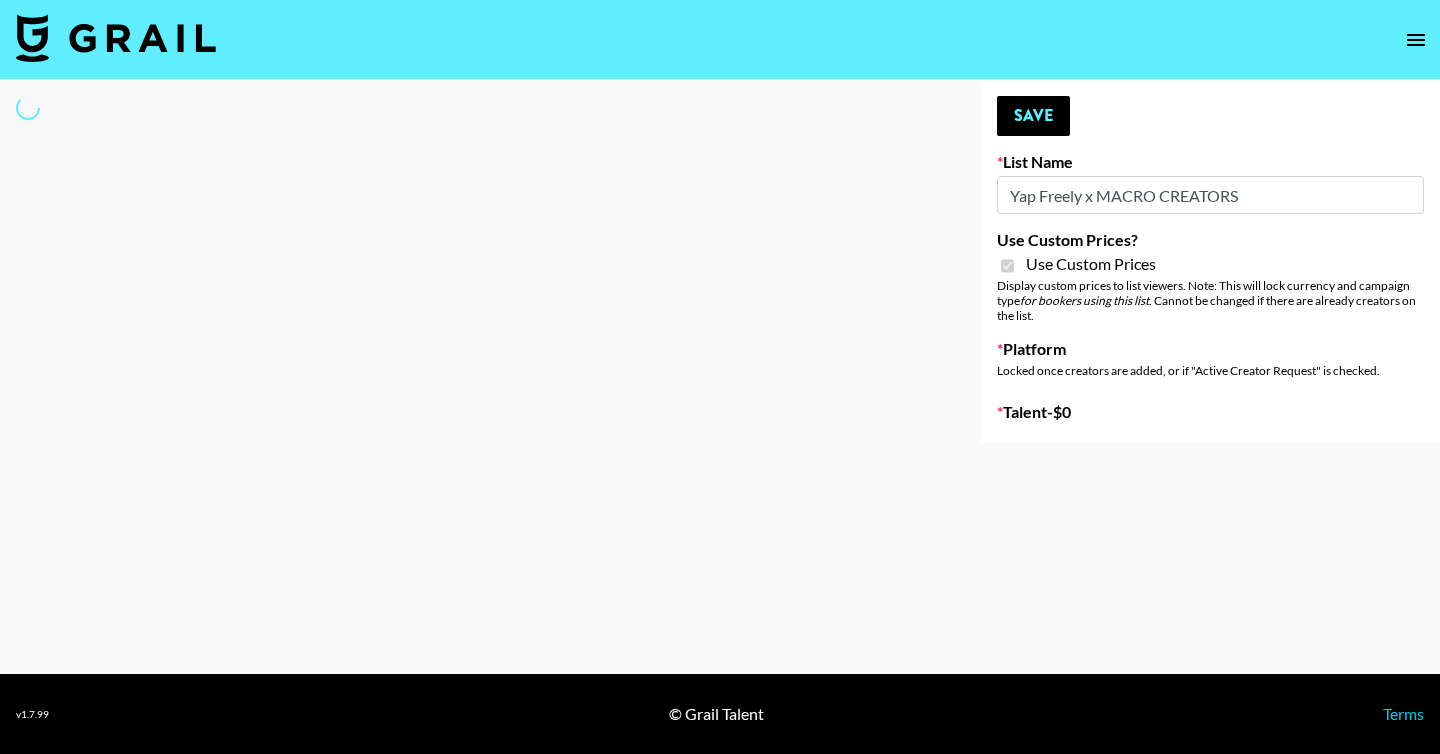 select on "Brand" 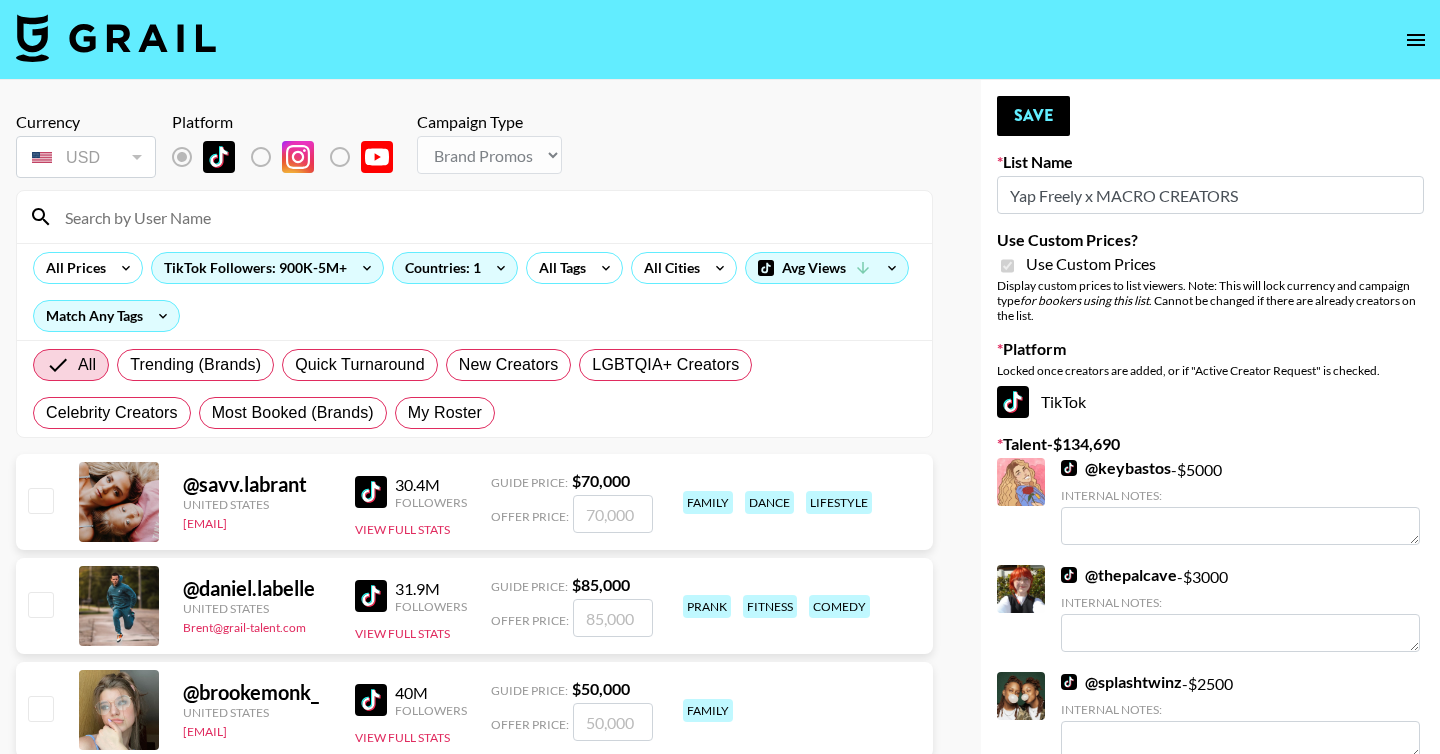 scroll, scrollTop: 0, scrollLeft: 0, axis: both 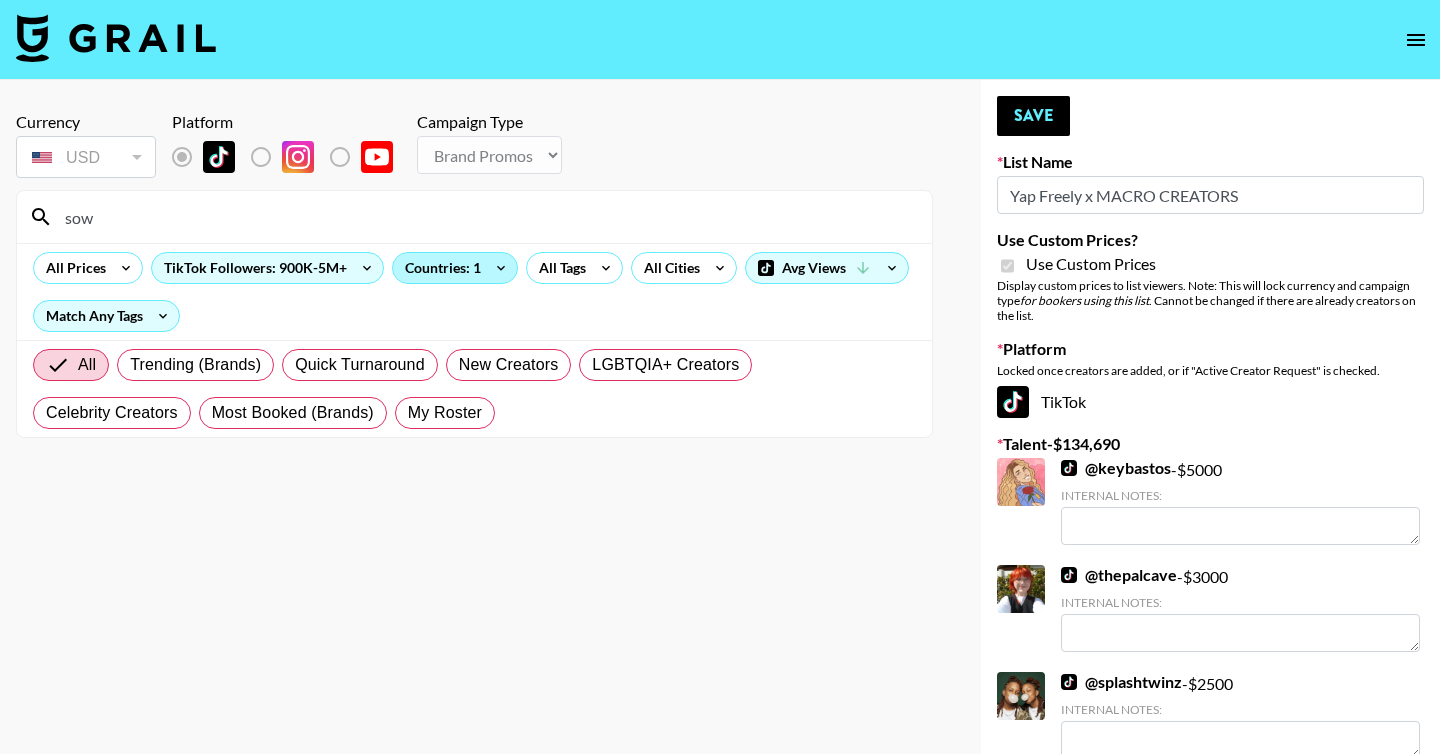 type on "sow" 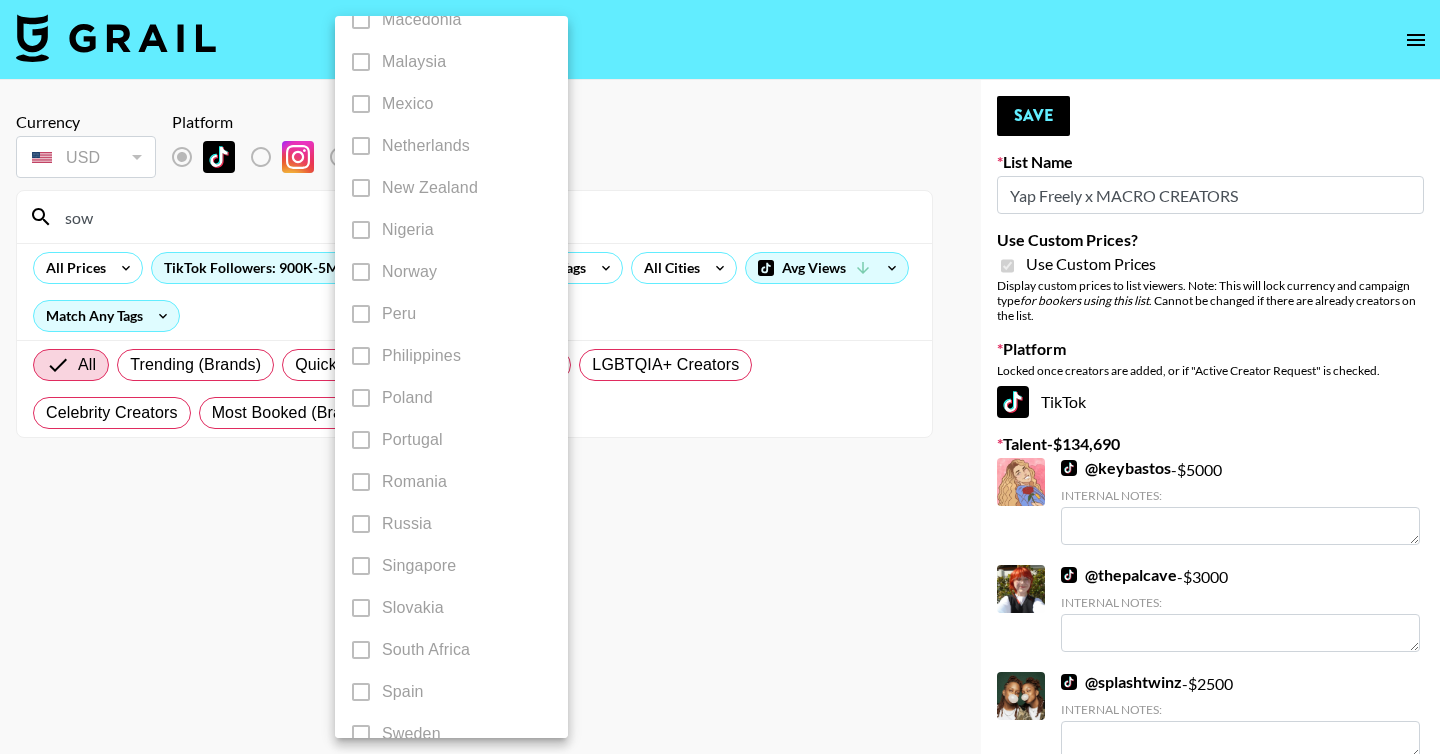 scroll, scrollTop: 1578, scrollLeft: 0, axis: vertical 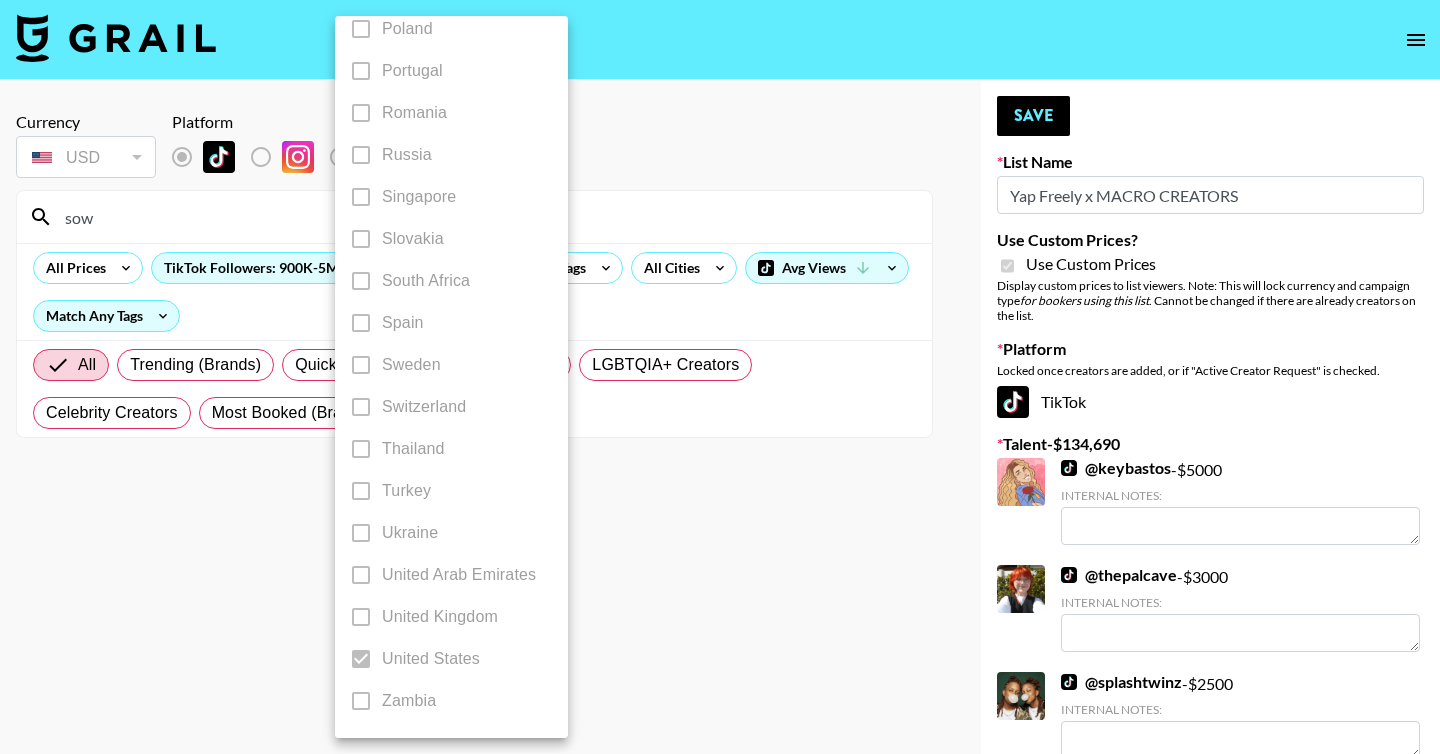 click at bounding box center [720, 377] 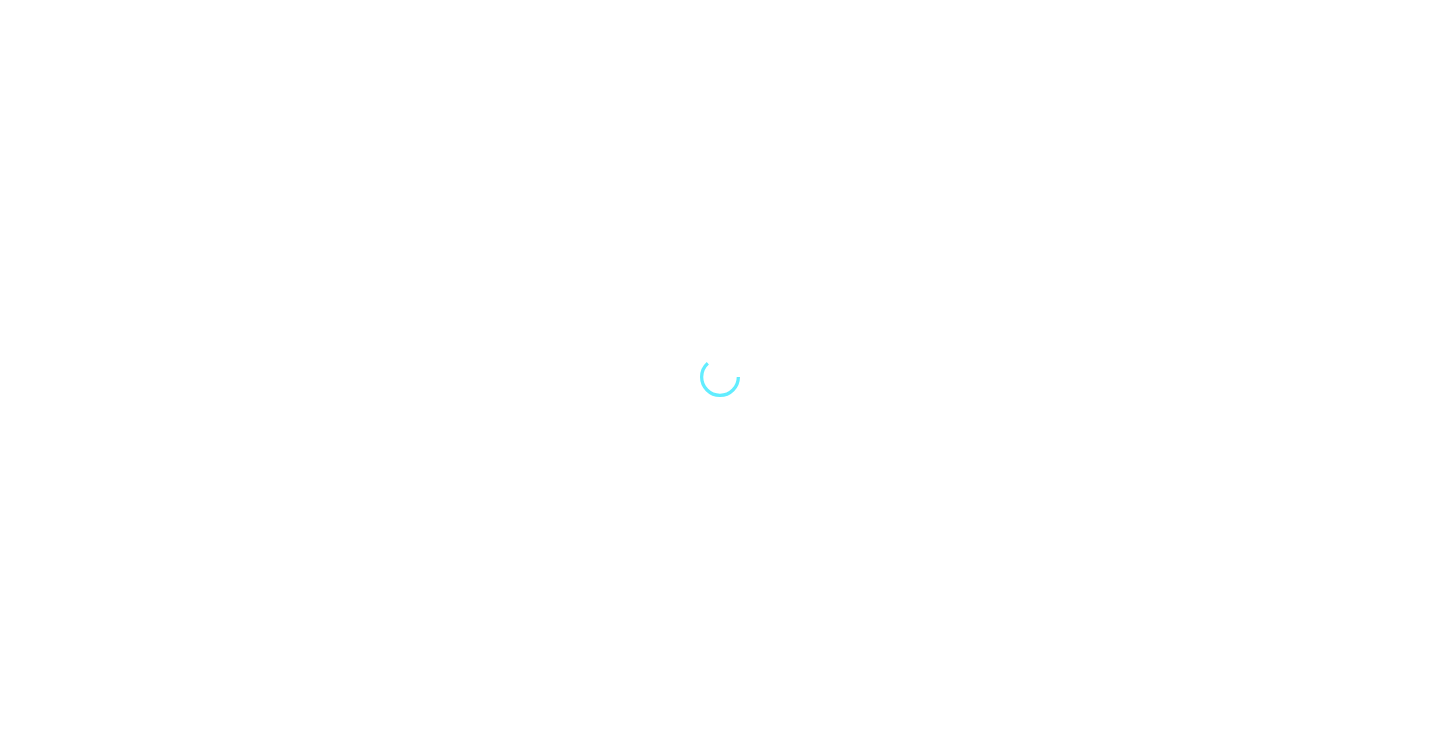scroll, scrollTop: 0, scrollLeft: 0, axis: both 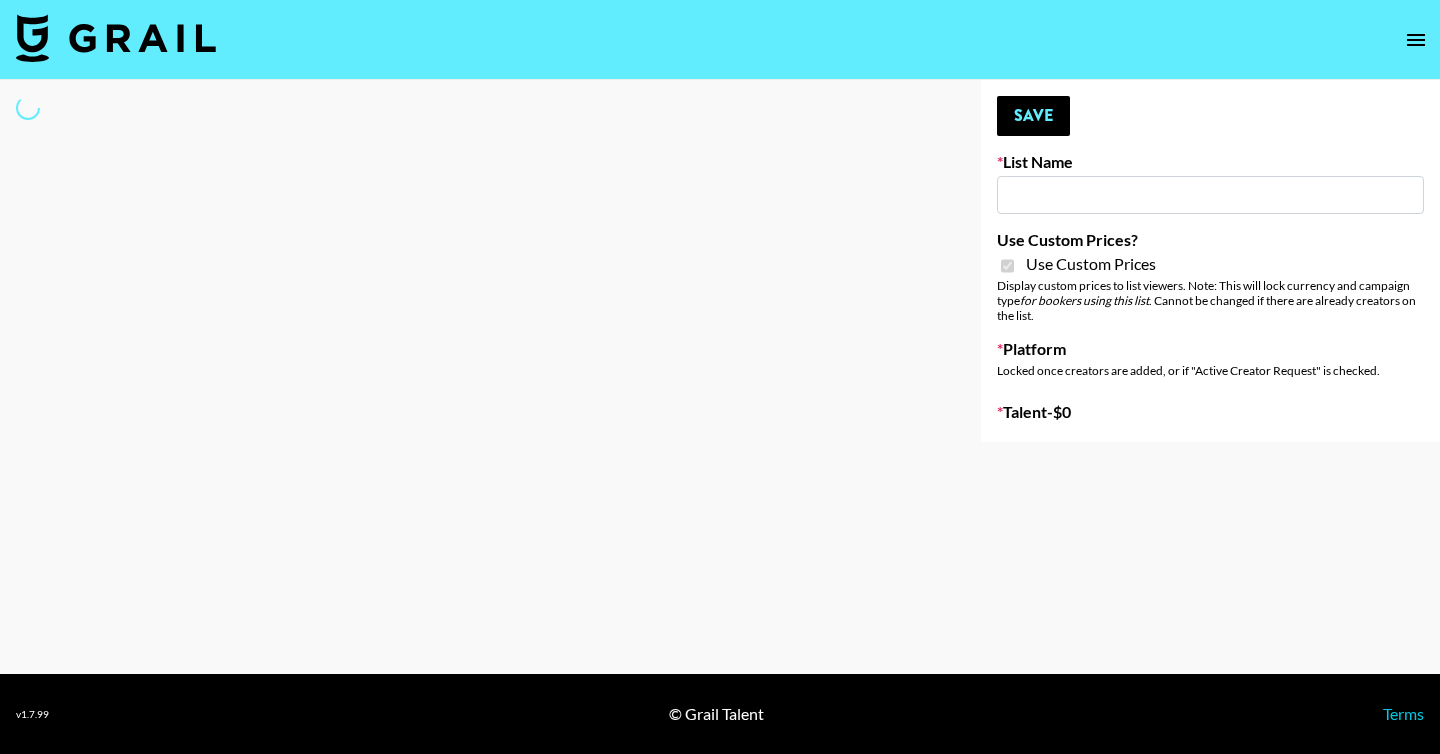 type on "Yap Freely x MICRO CREATORS" 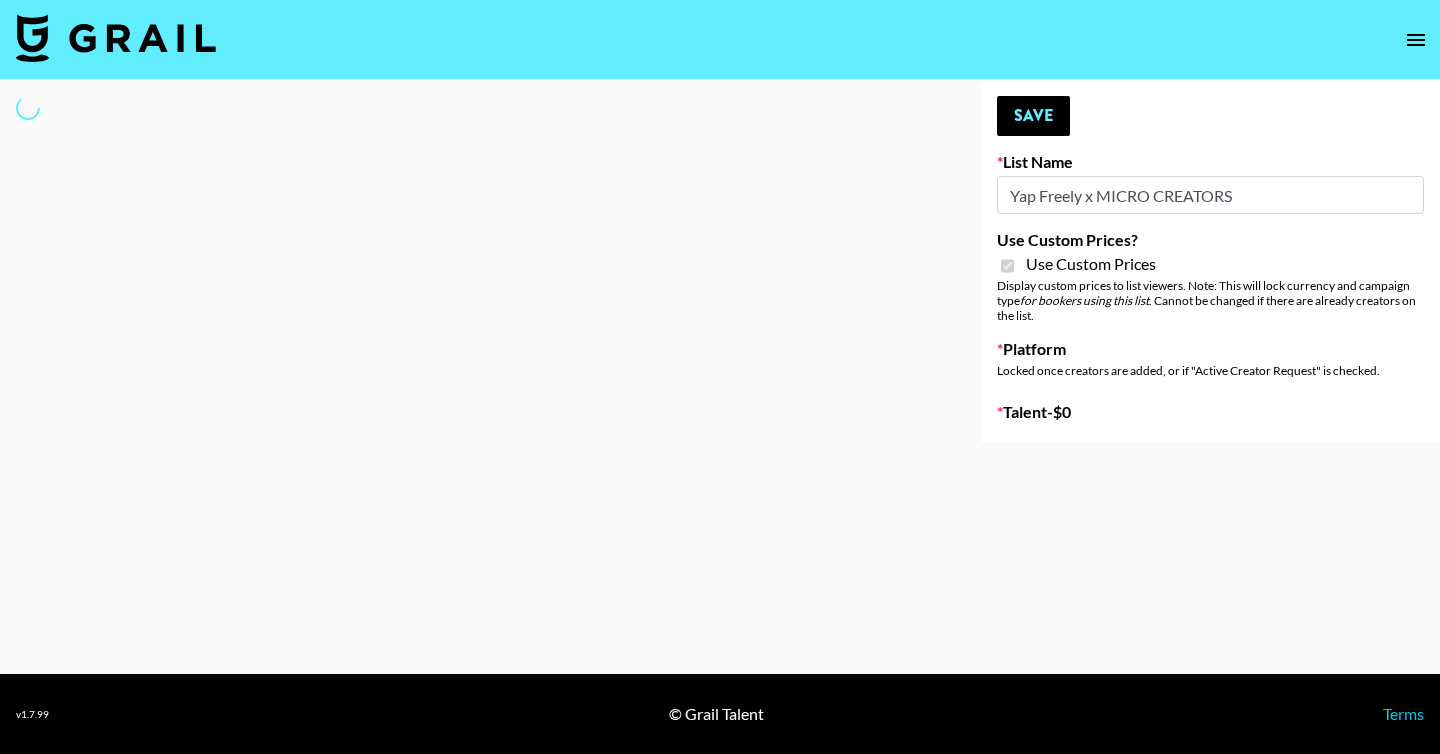 select on "Brand" 